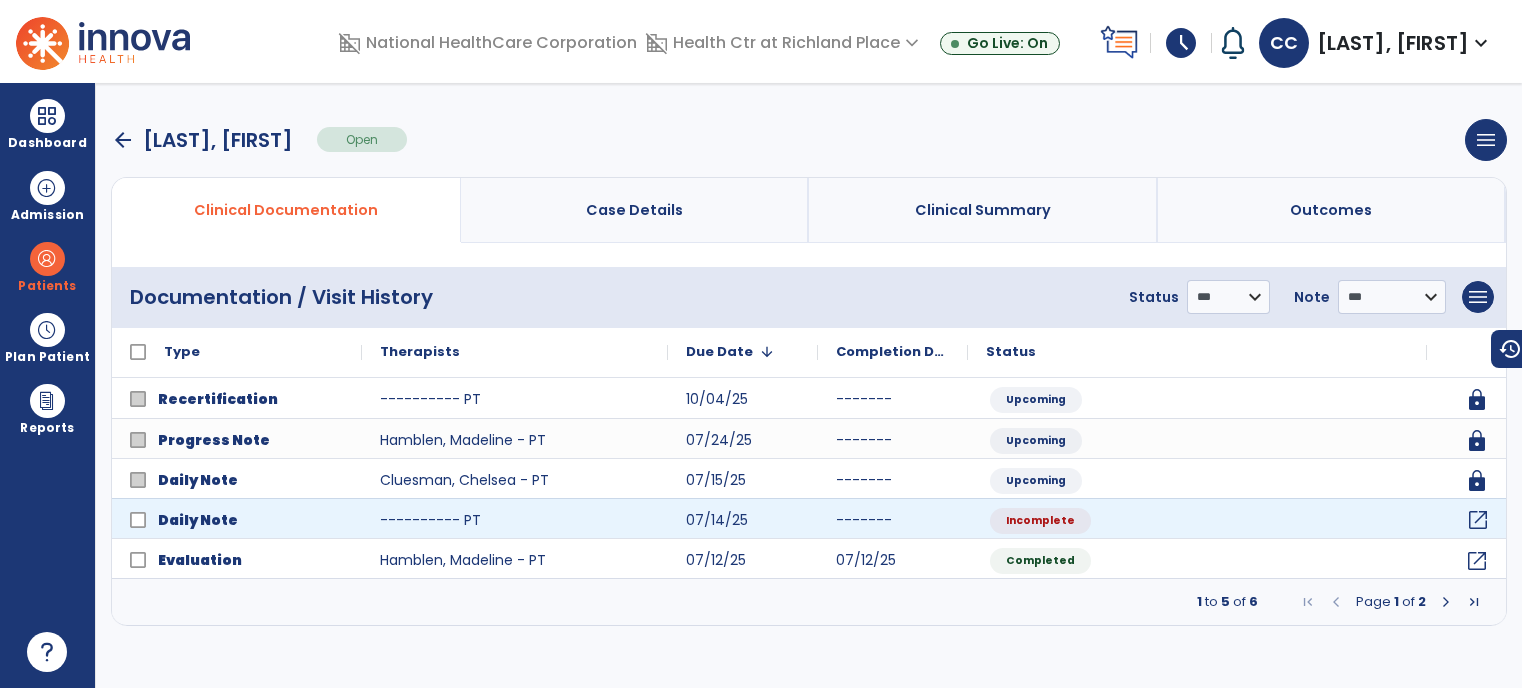 scroll, scrollTop: 0, scrollLeft: 0, axis: both 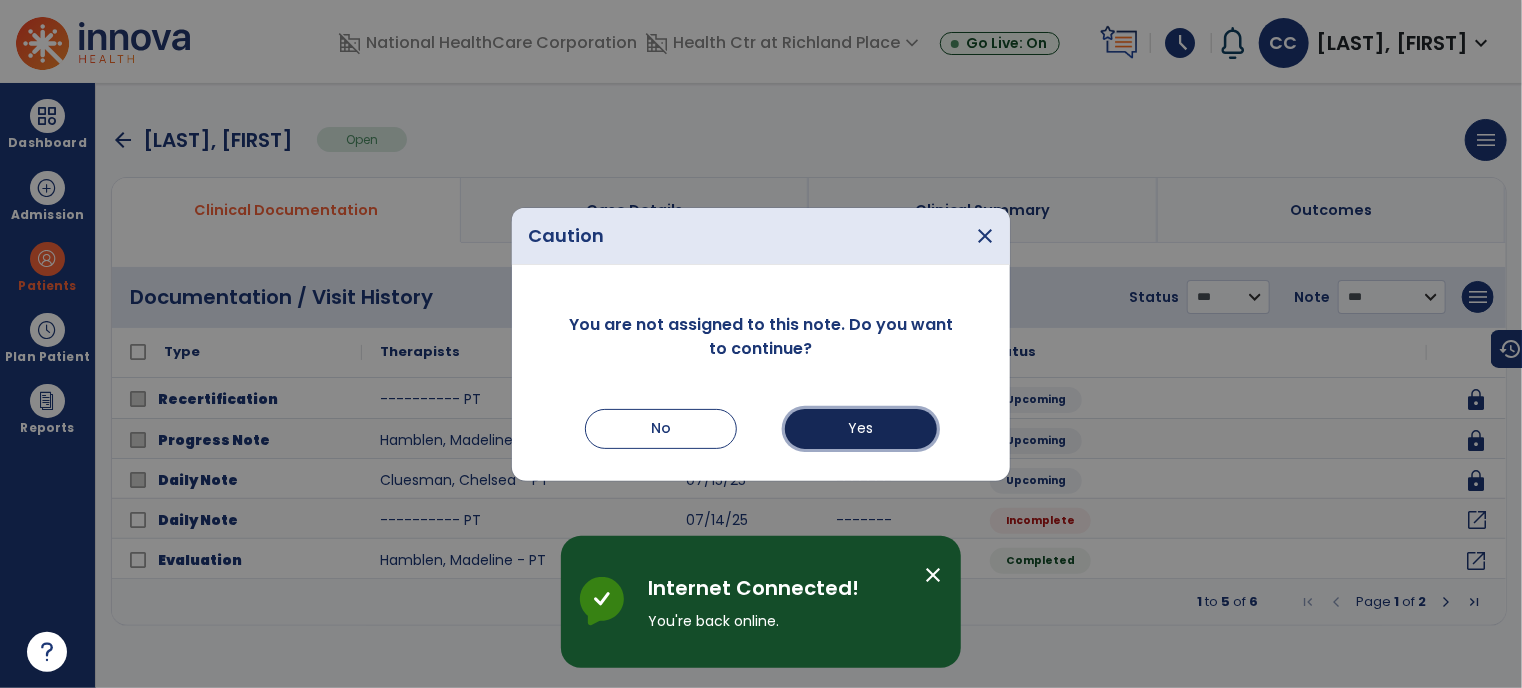 click on "Yes" at bounding box center [861, 429] 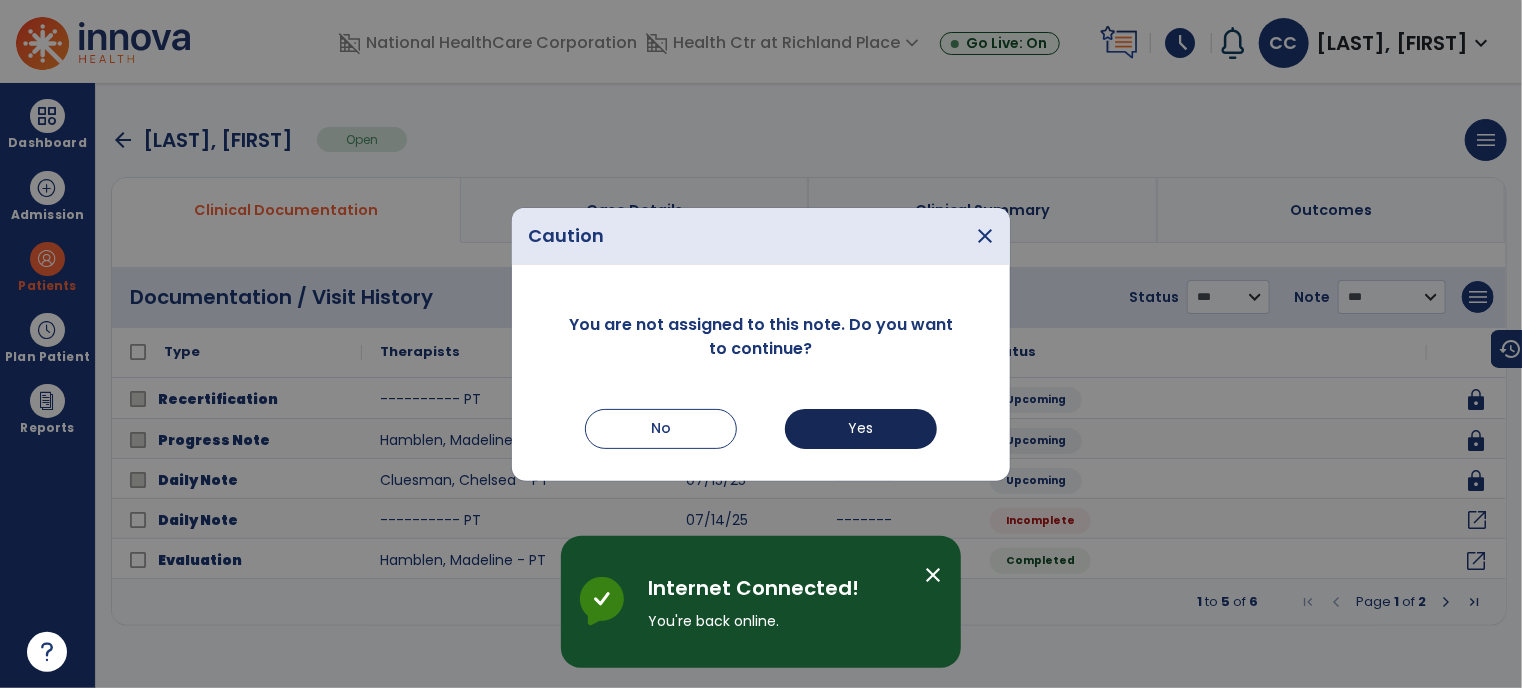 select on "*" 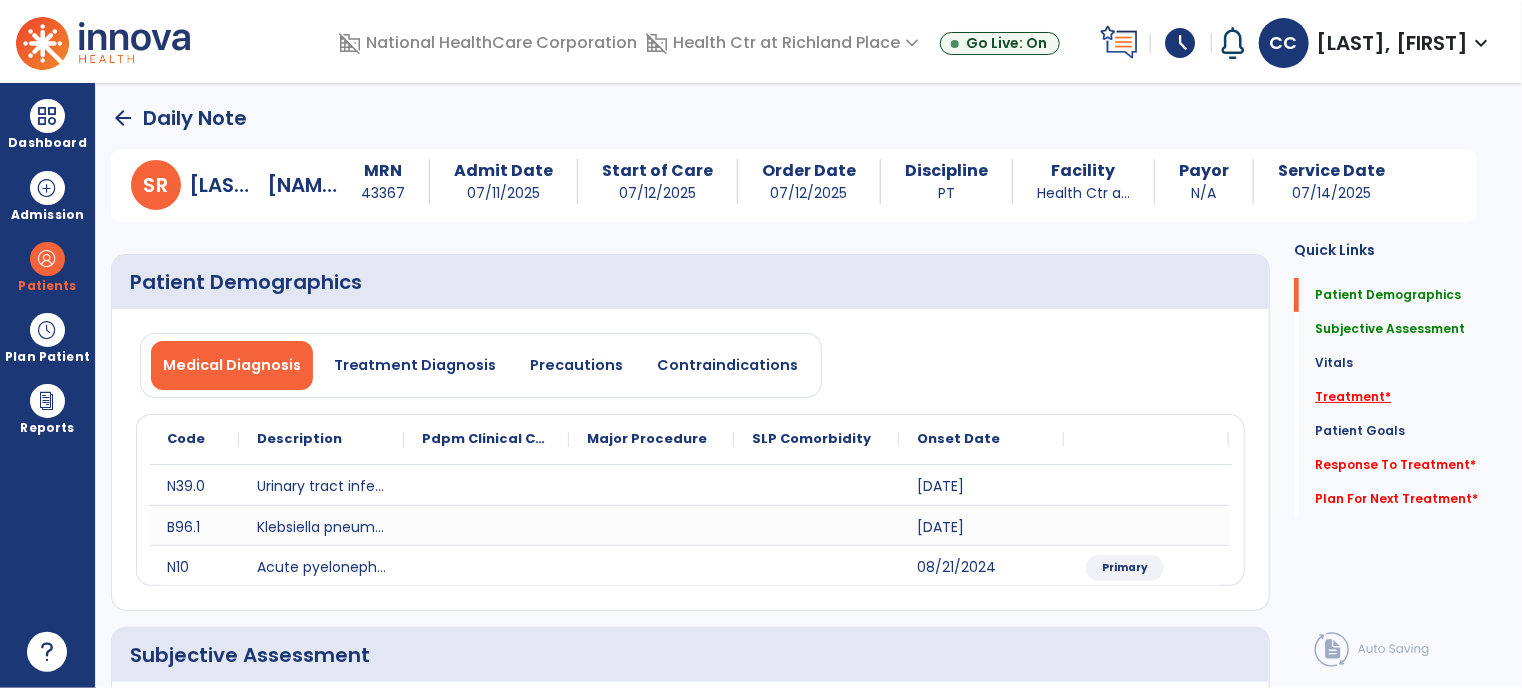 click on "Treatment   *" 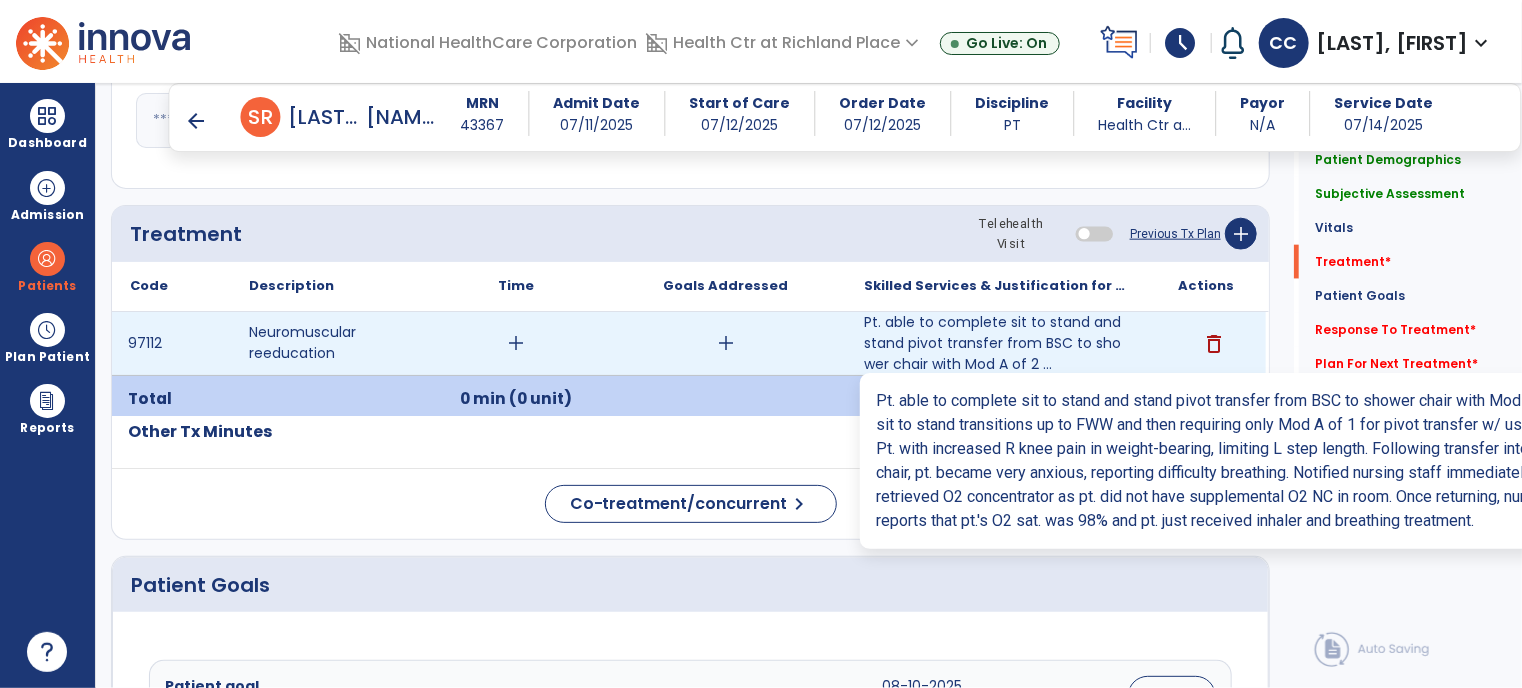 scroll, scrollTop: 1128, scrollLeft: 0, axis: vertical 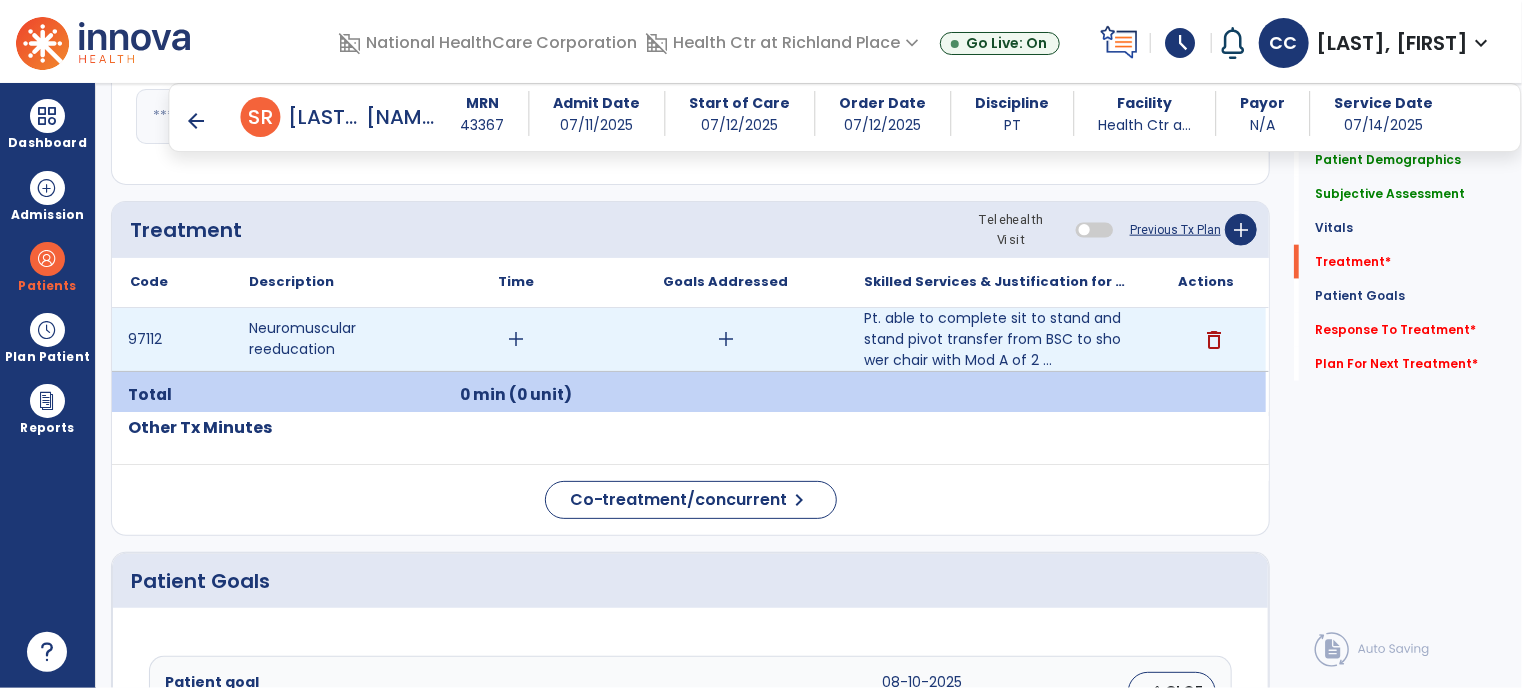 click on "add" at bounding box center (516, 339) 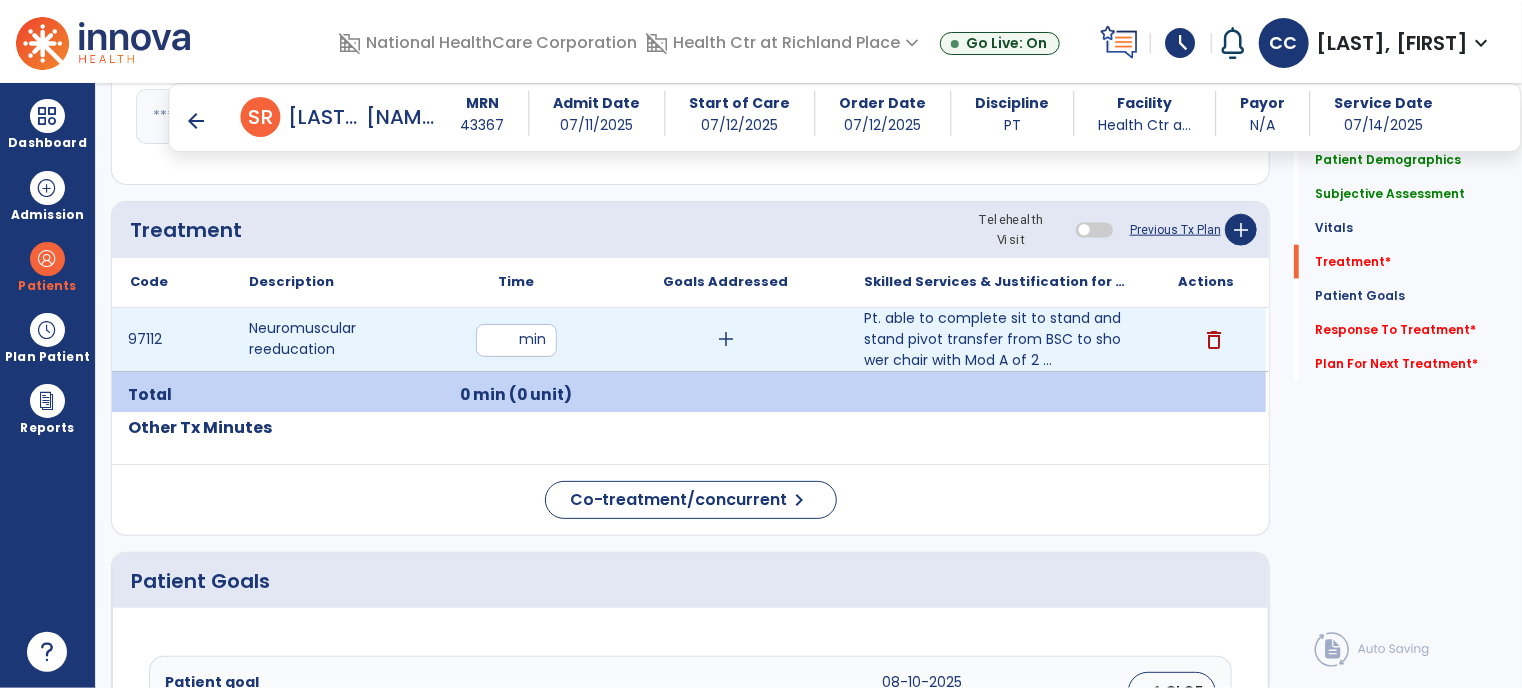 type on "**" 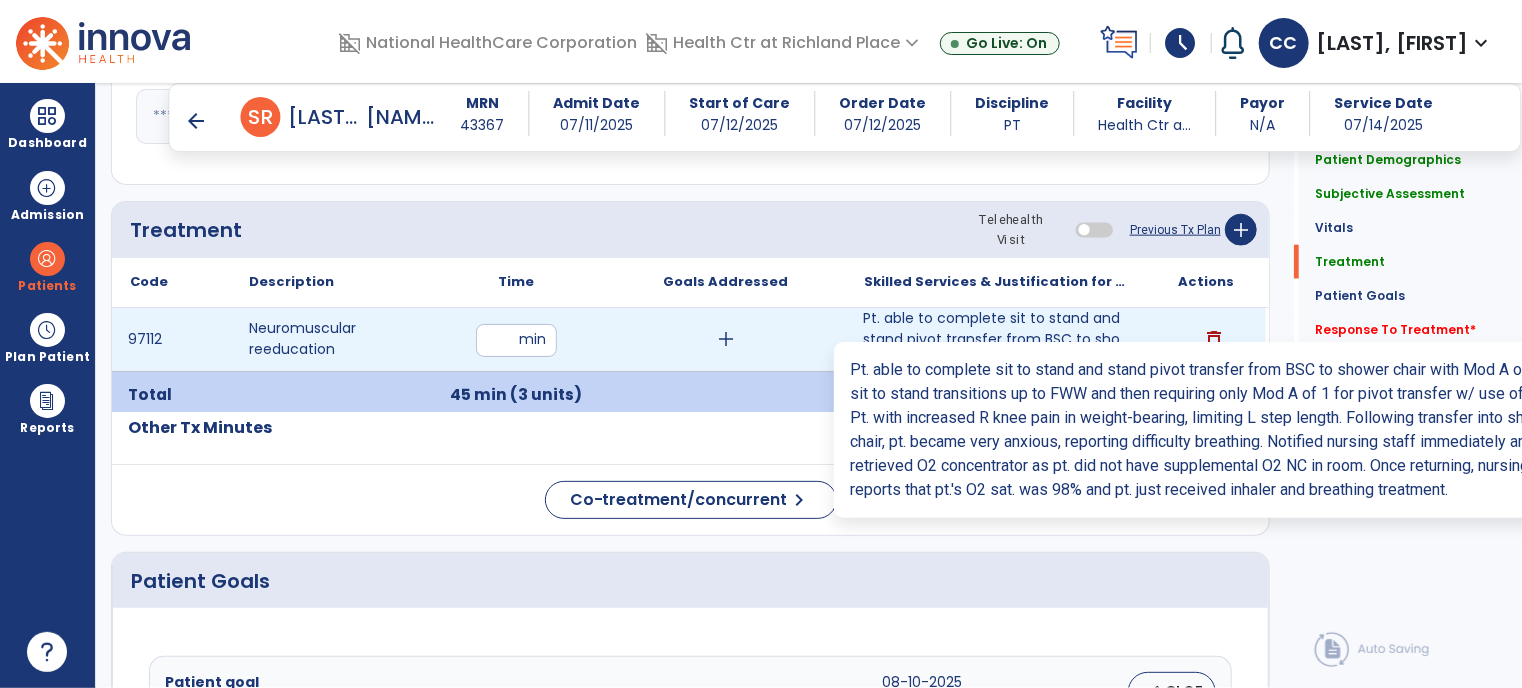 click on "Pt. able to complete sit to stand and stand pivot transfer from BSC to shower chair with Mod A of 2 ..." at bounding box center (996, 339) 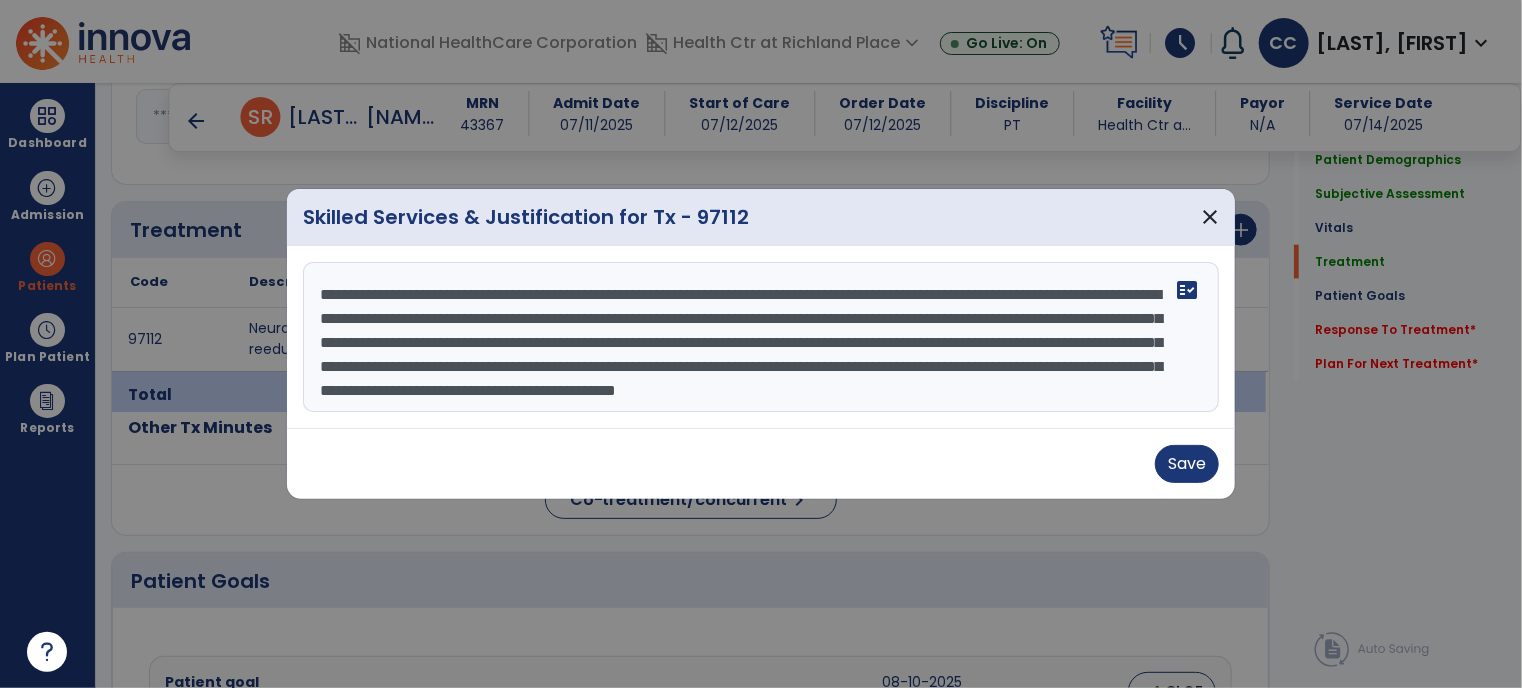scroll, scrollTop: 24, scrollLeft: 0, axis: vertical 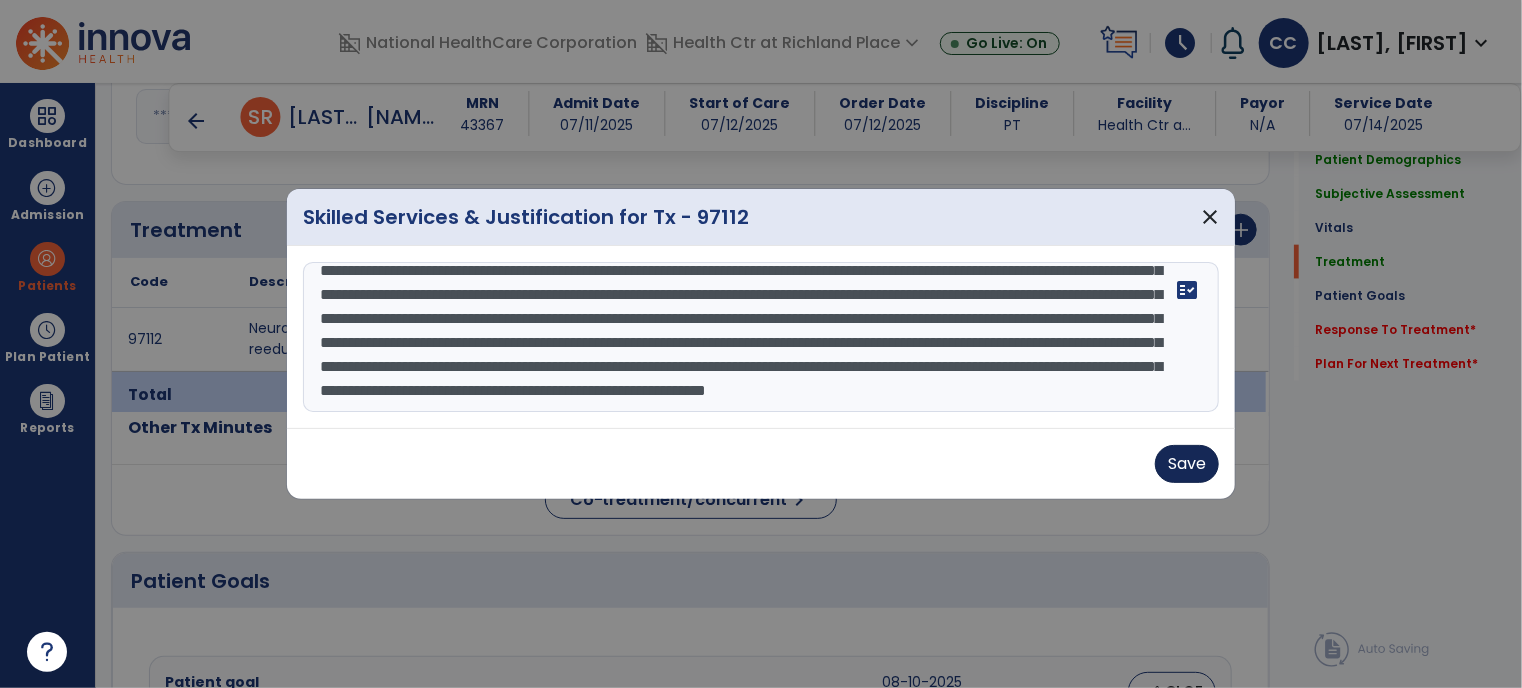 type on "**********" 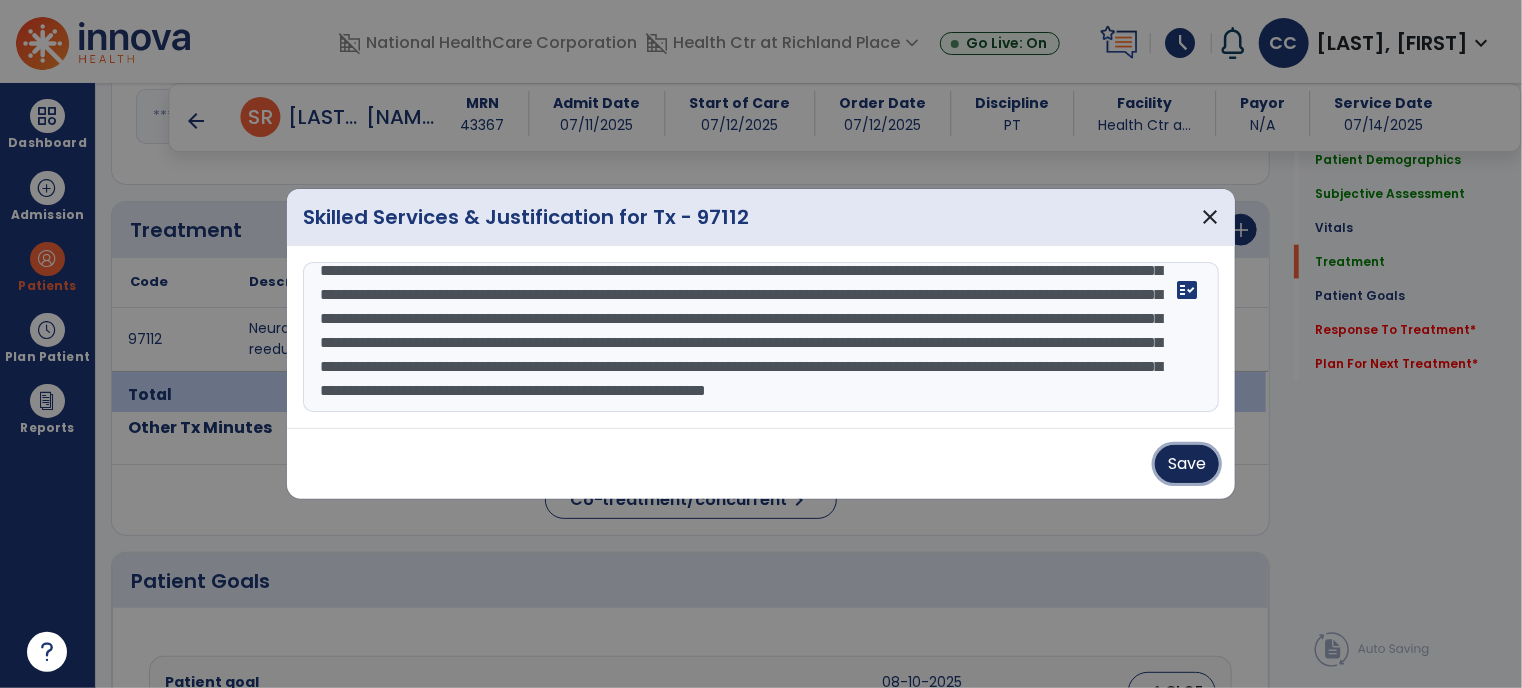 click on "Save" at bounding box center (1187, 464) 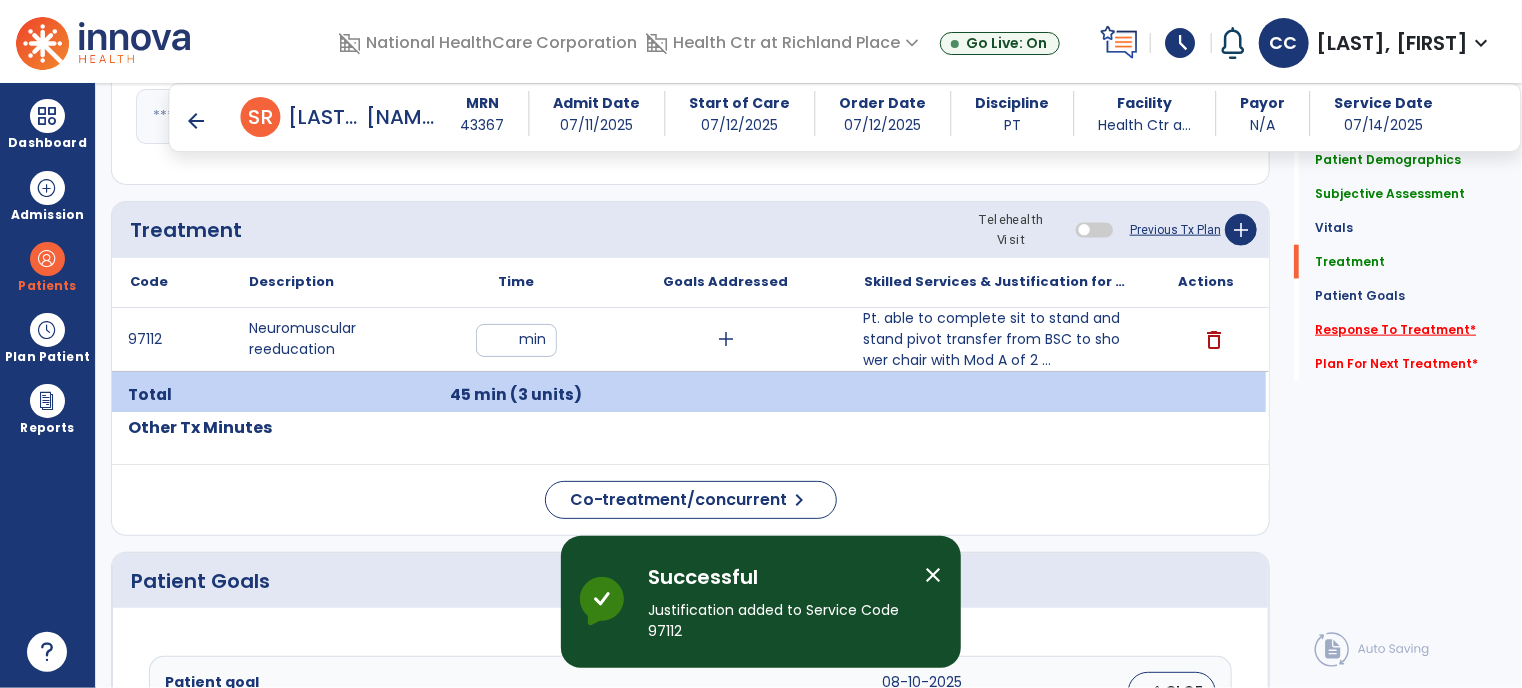 click on "Response To Treatment   *" 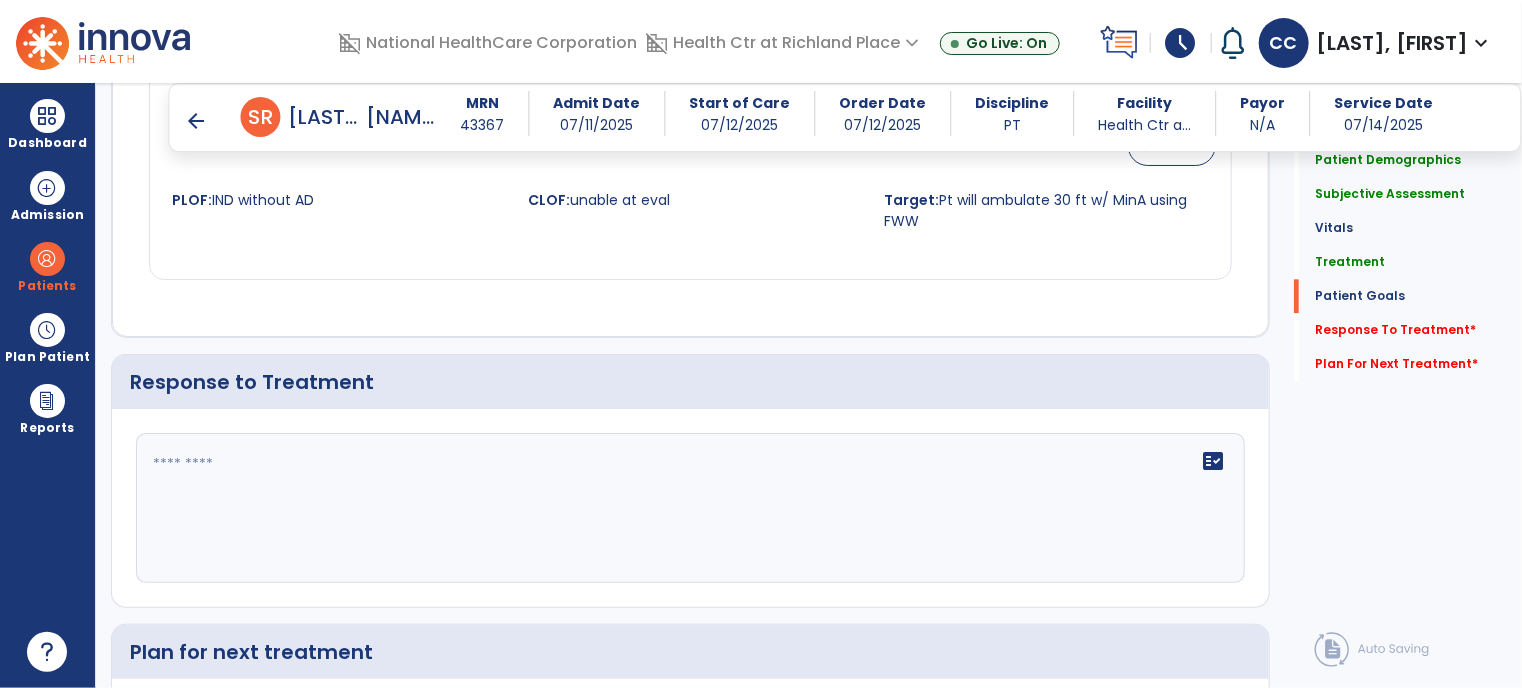 scroll, scrollTop: 2436, scrollLeft: 0, axis: vertical 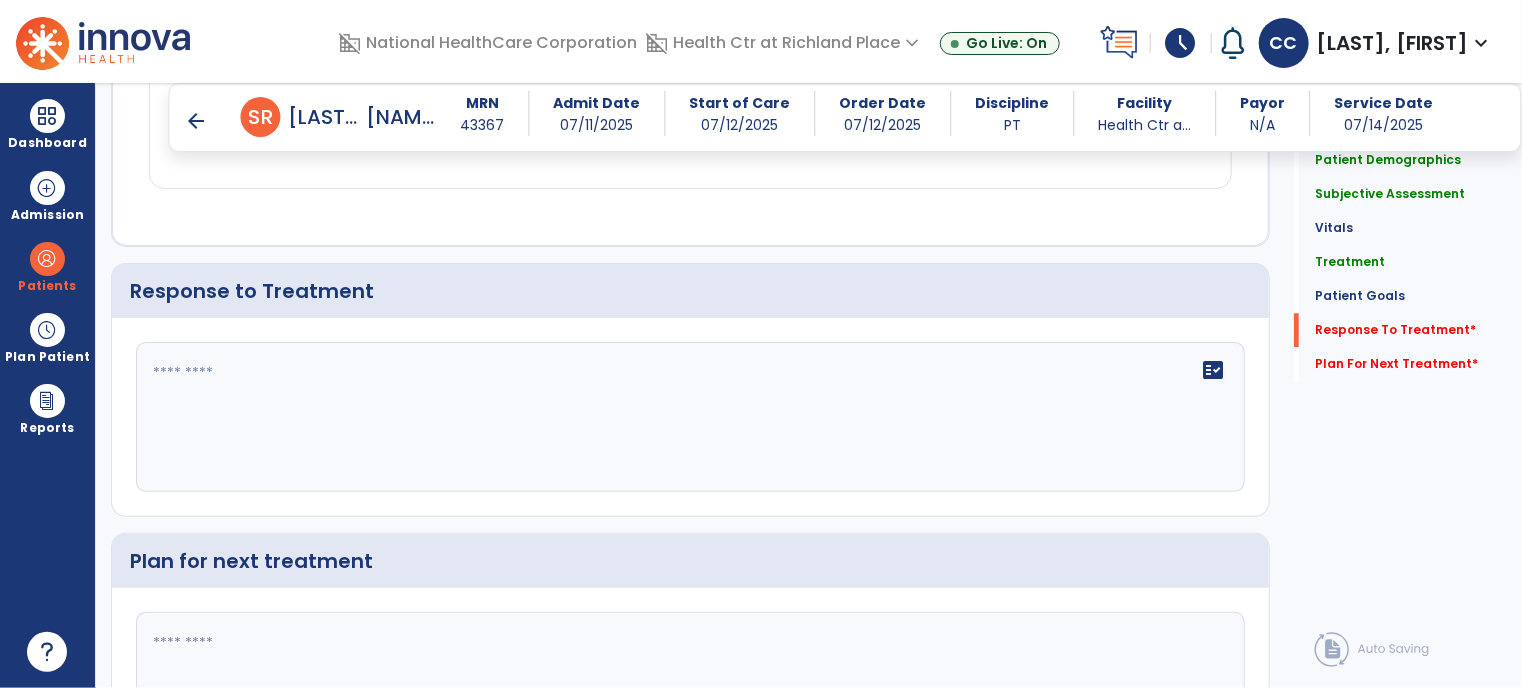click on "fact_check" 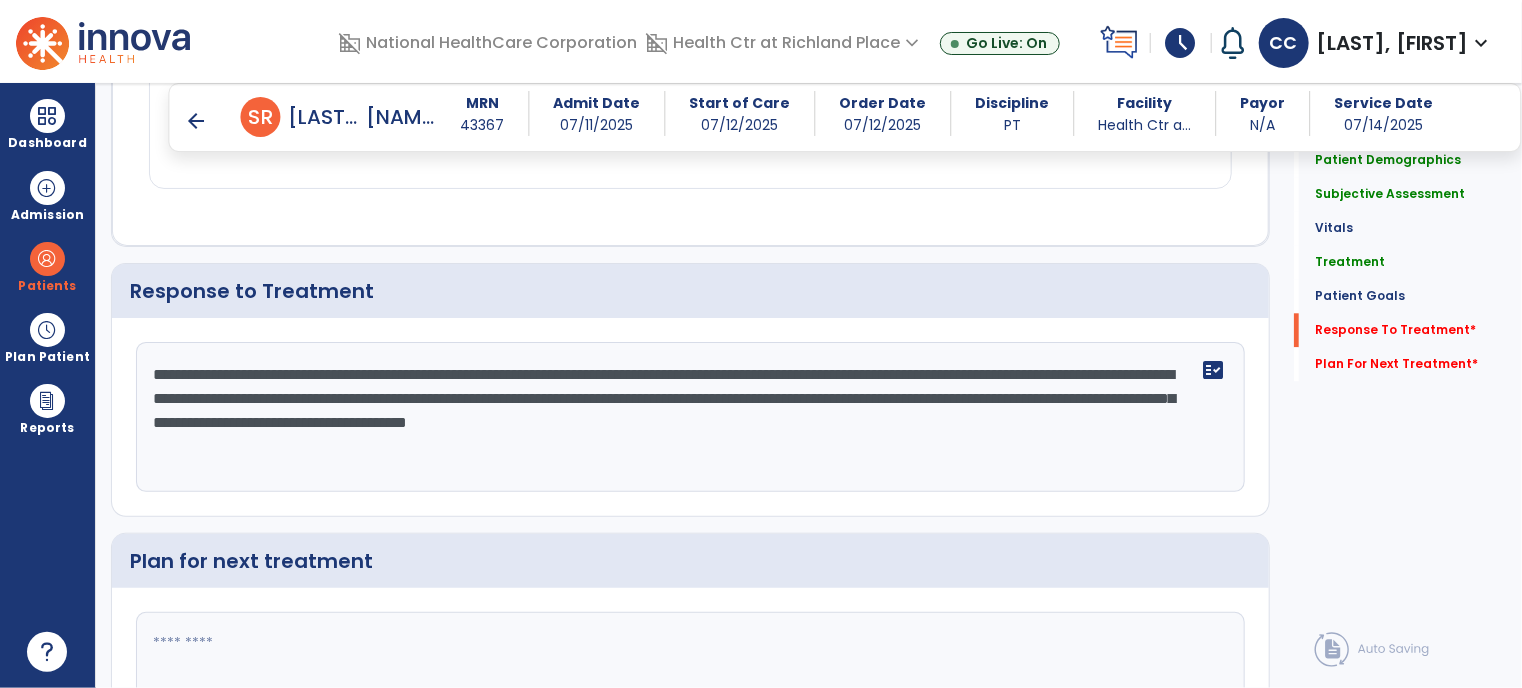 type on "**********" 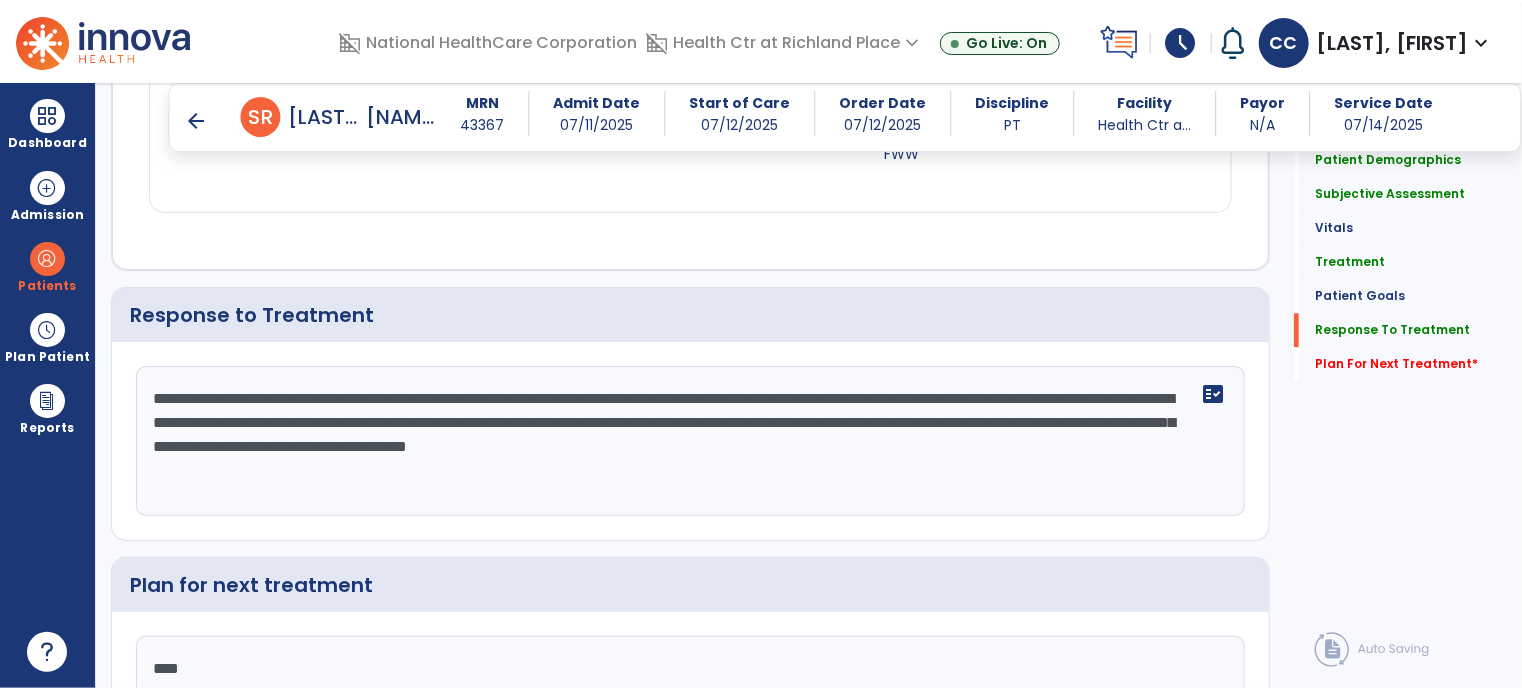 scroll, scrollTop: 2436, scrollLeft: 0, axis: vertical 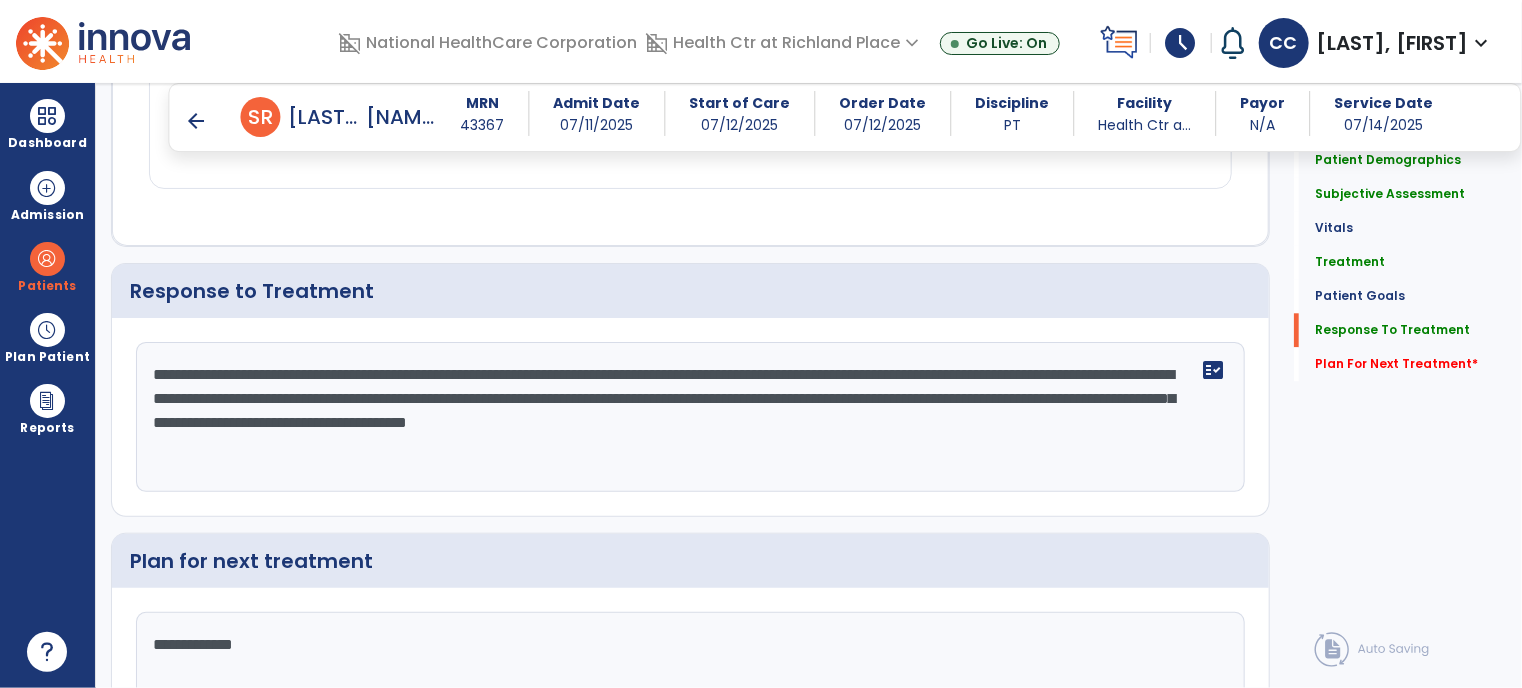 type on "**********" 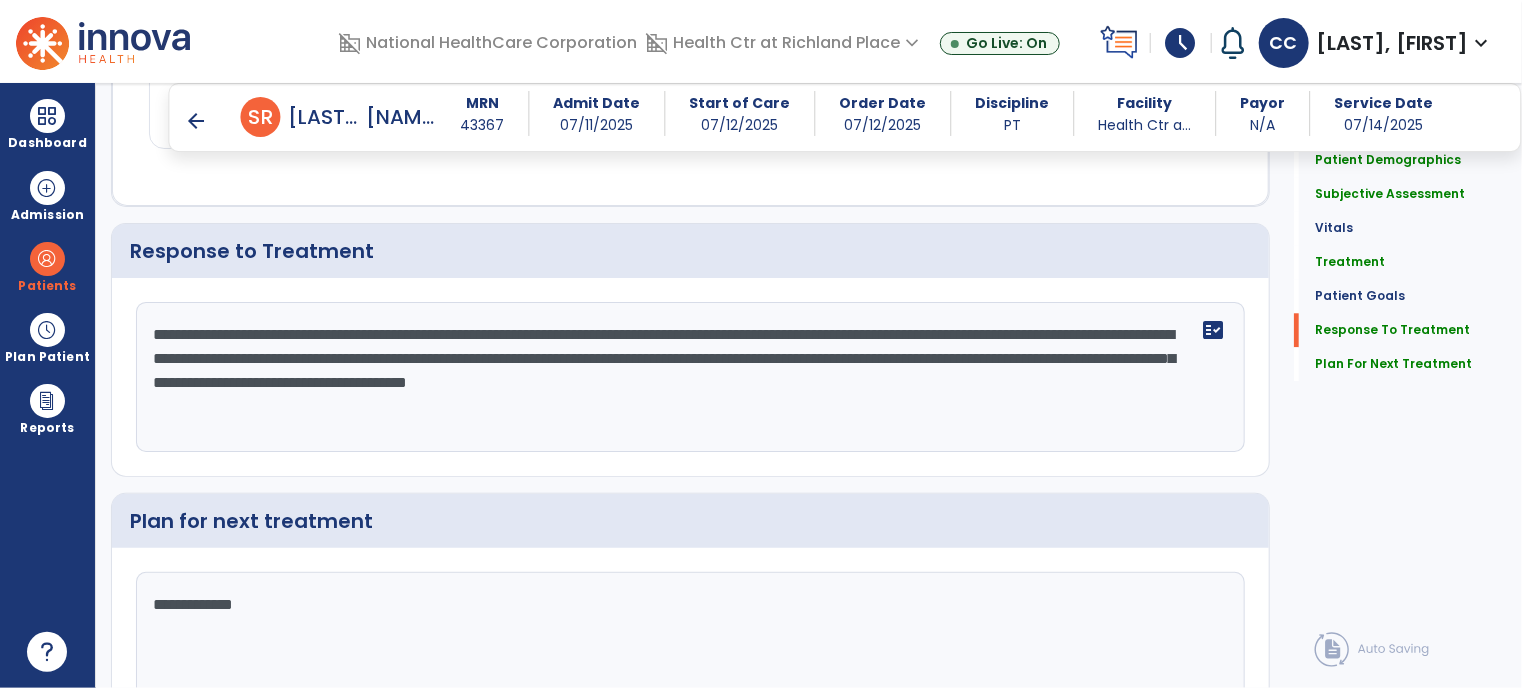 scroll, scrollTop: 2594, scrollLeft: 0, axis: vertical 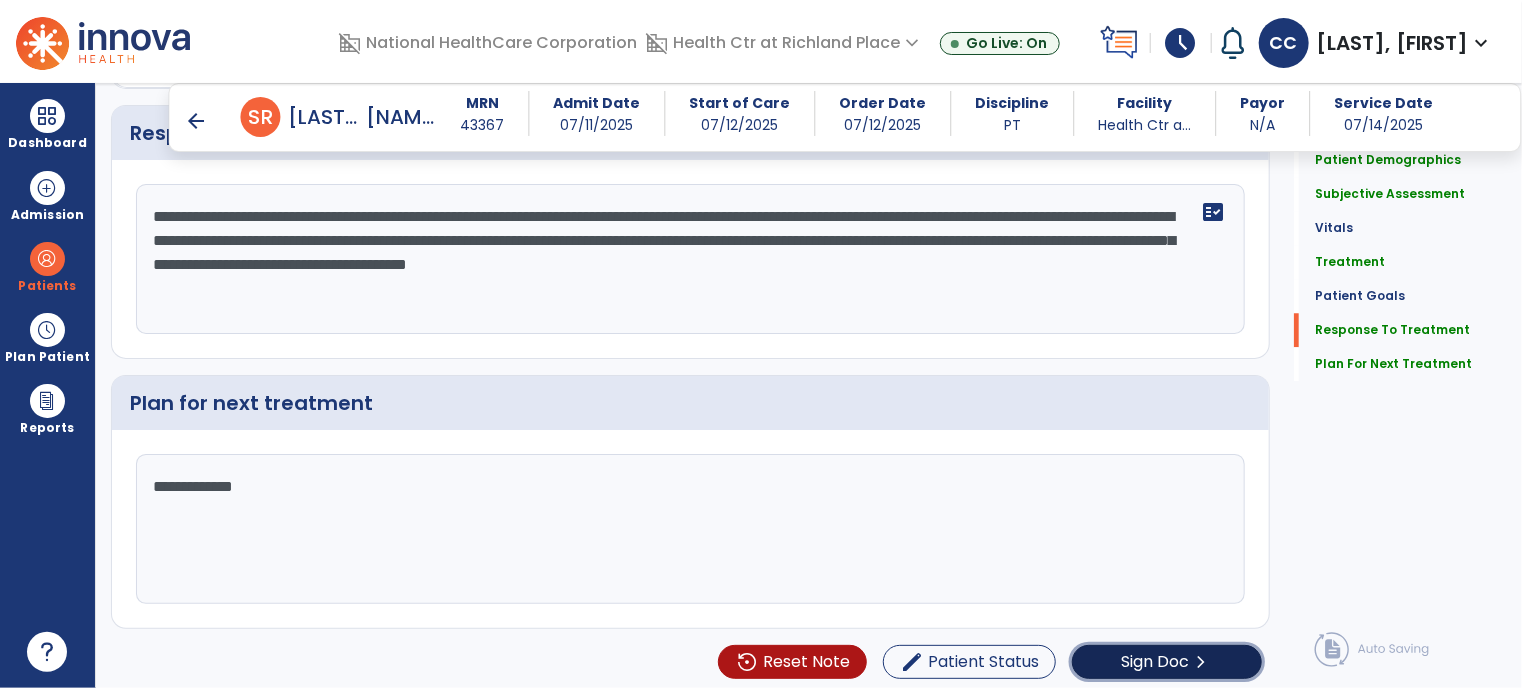 click on "Sign Doc  chevron_right" 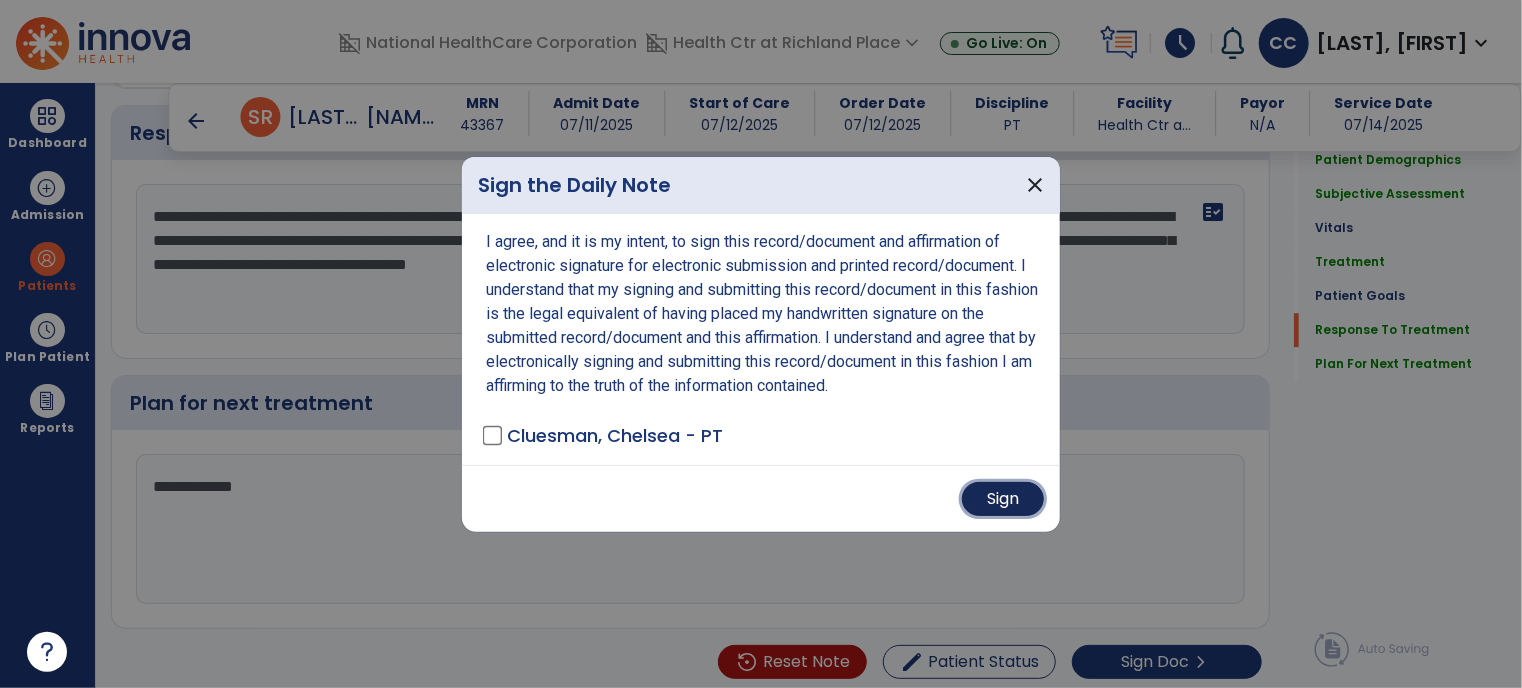 click on "Sign" at bounding box center [1003, 499] 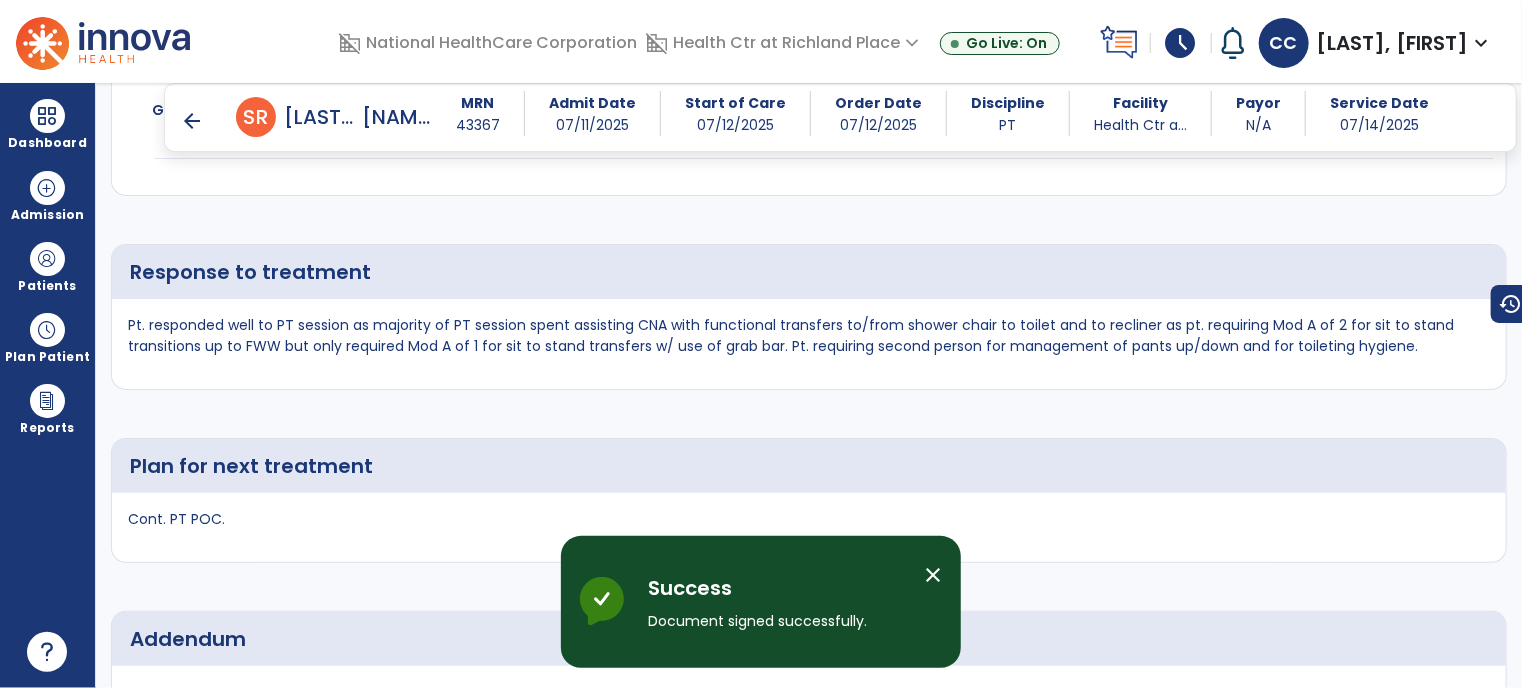scroll, scrollTop: 3955, scrollLeft: 0, axis: vertical 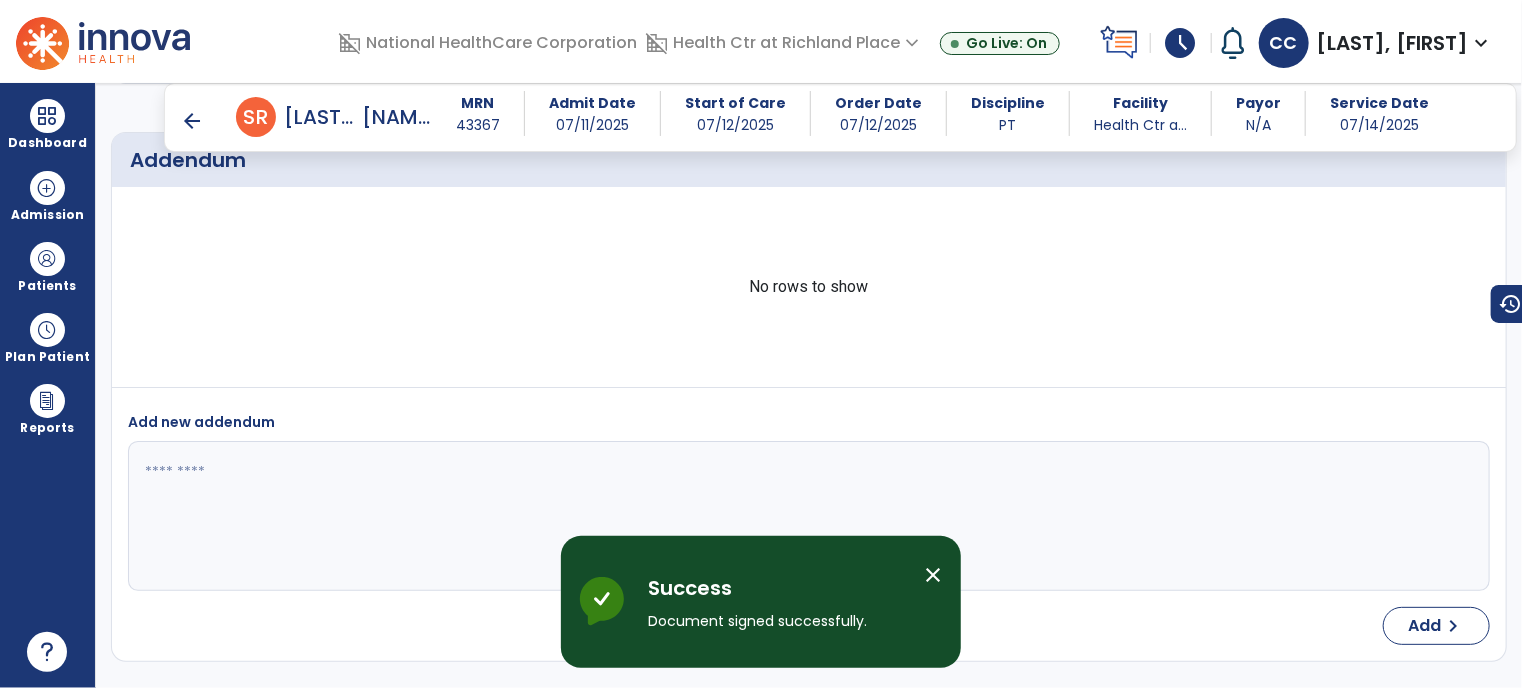 click on "arrow_back" at bounding box center [192, 121] 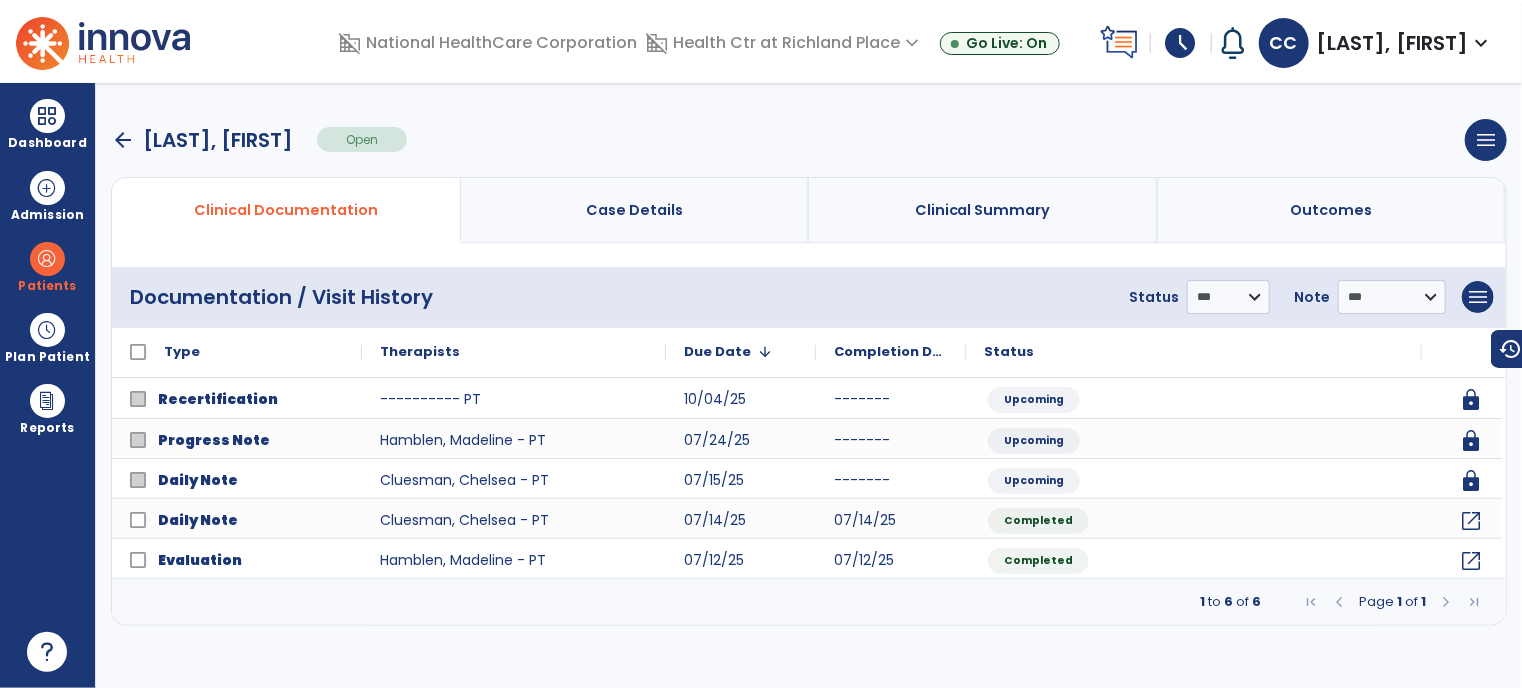 scroll, scrollTop: 0, scrollLeft: 0, axis: both 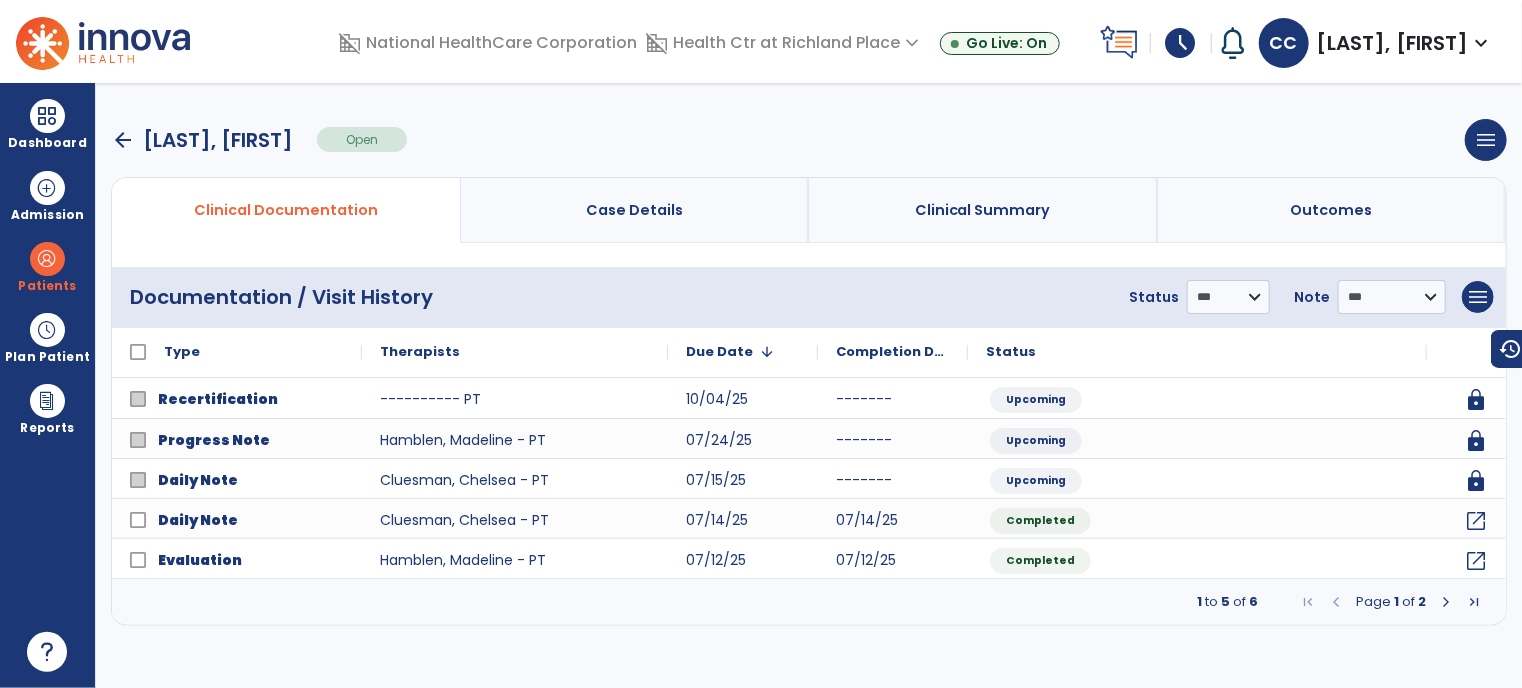 click on "arrow_back" at bounding box center [123, 140] 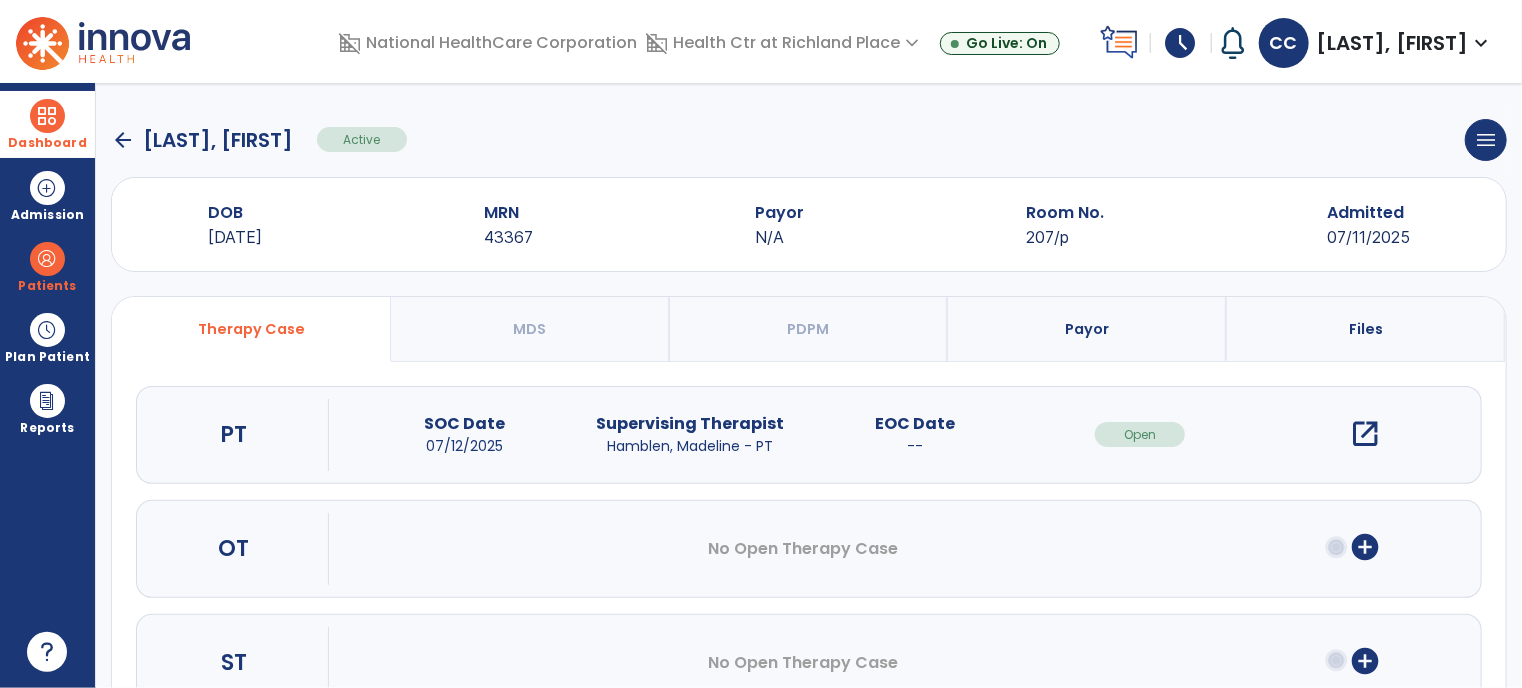 click on "Dashboard" at bounding box center [47, 124] 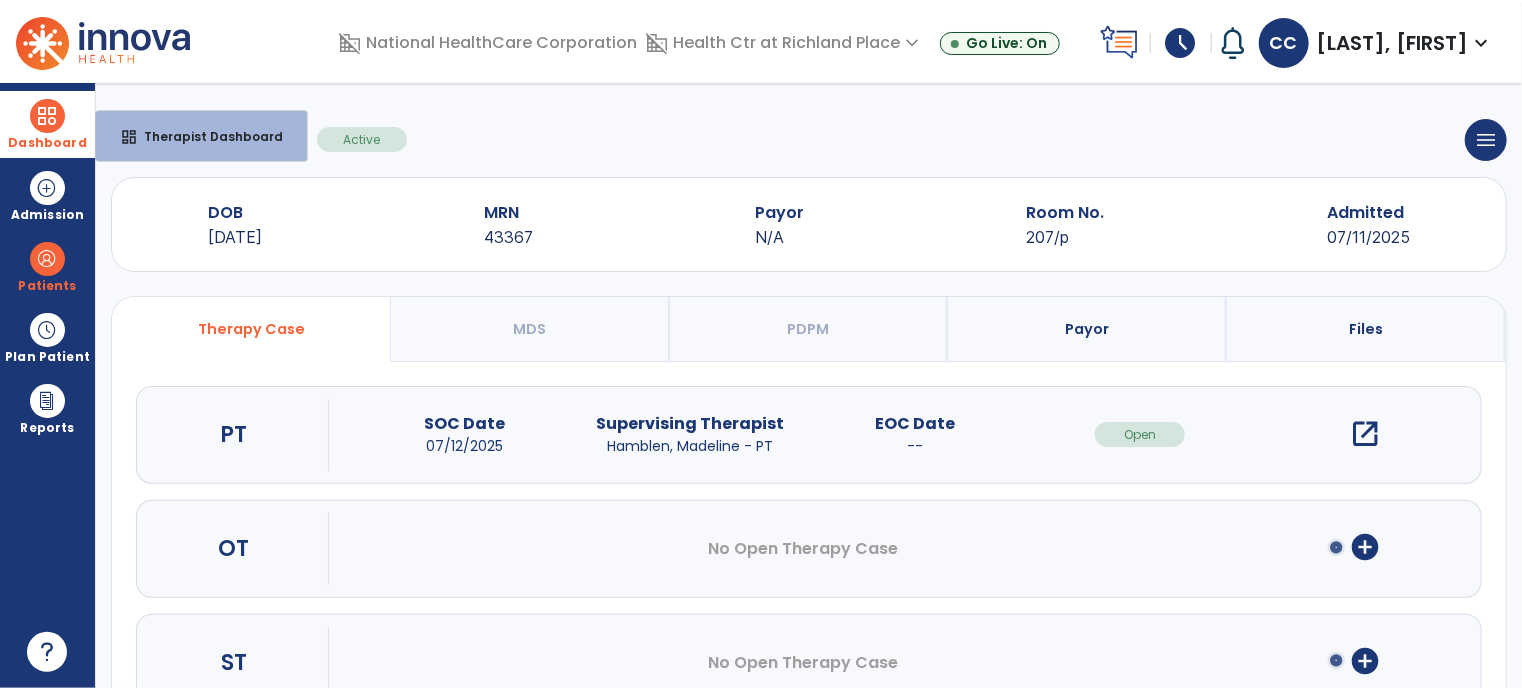click on "dashboard  Therapist Dashboard" at bounding box center (201, 136) 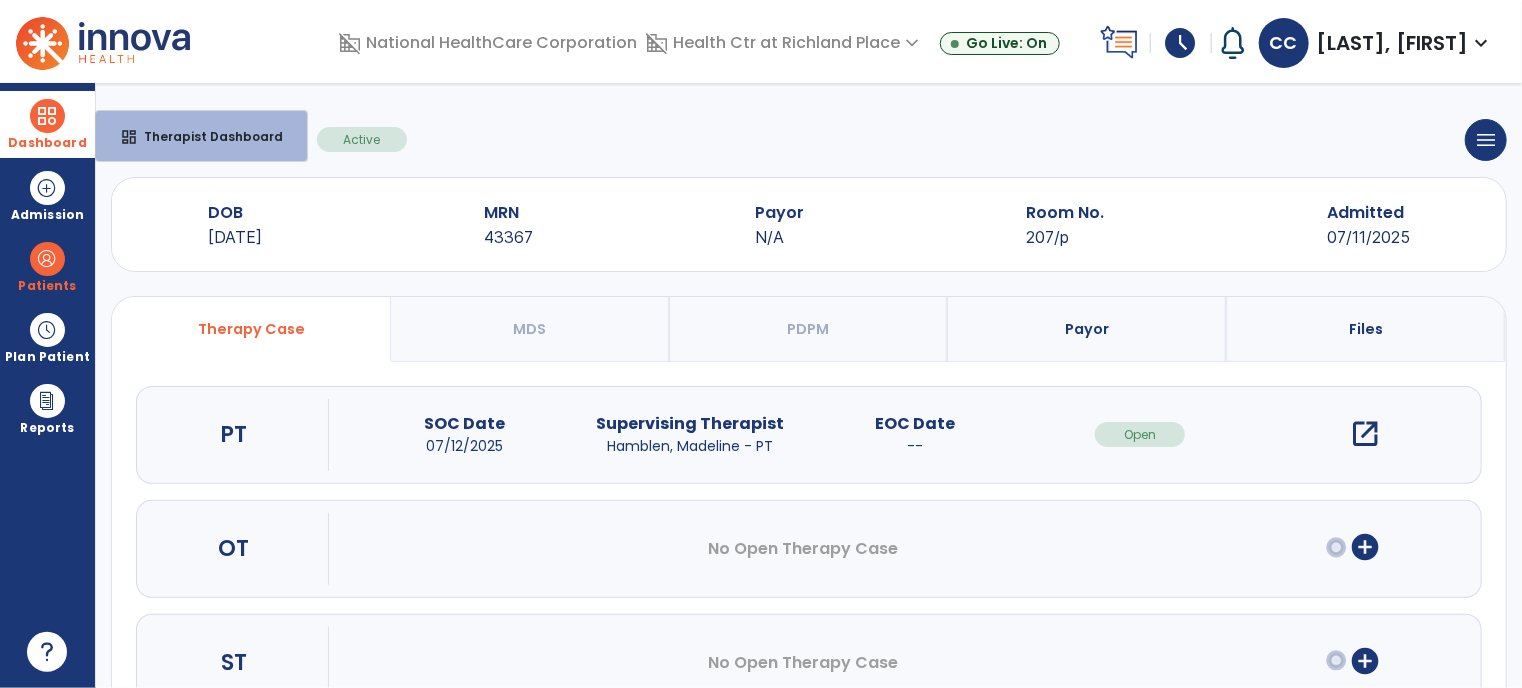 select on "****" 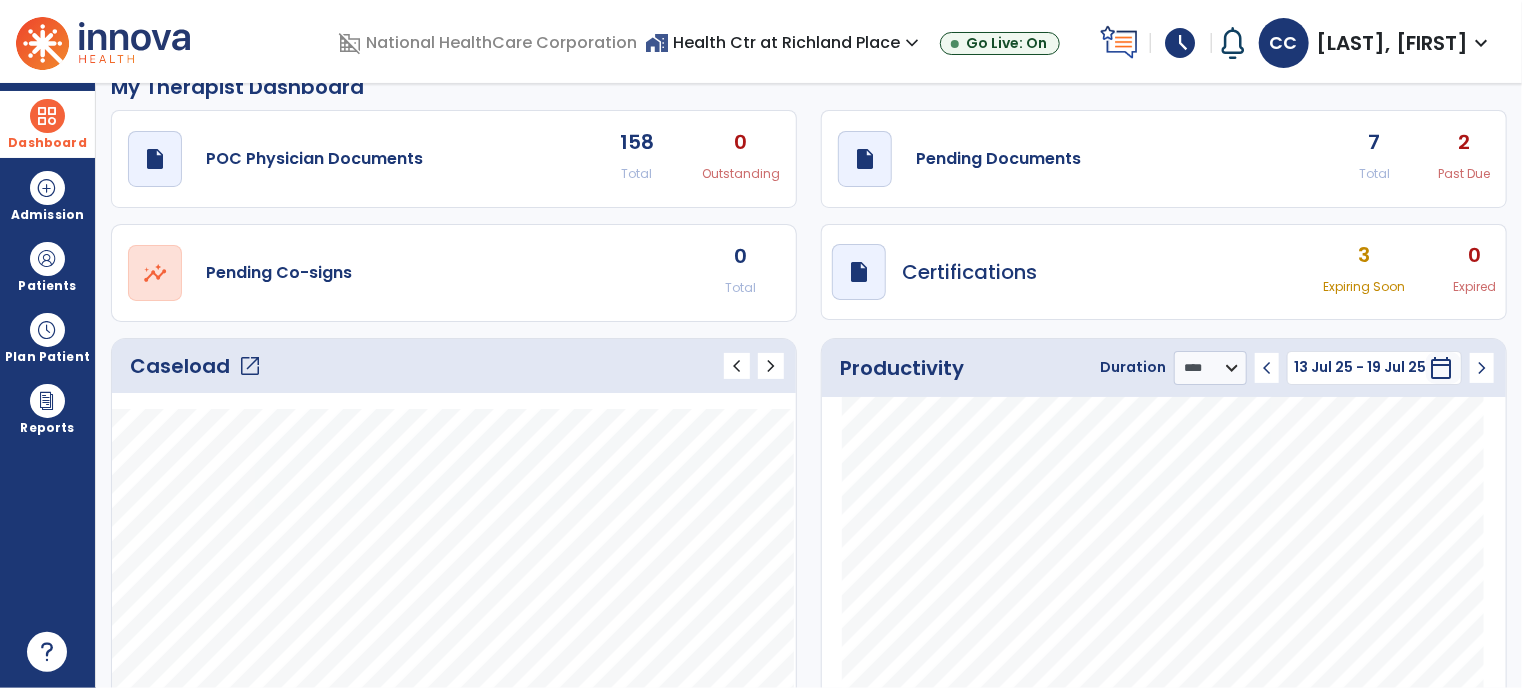 scroll, scrollTop: 0, scrollLeft: 0, axis: both 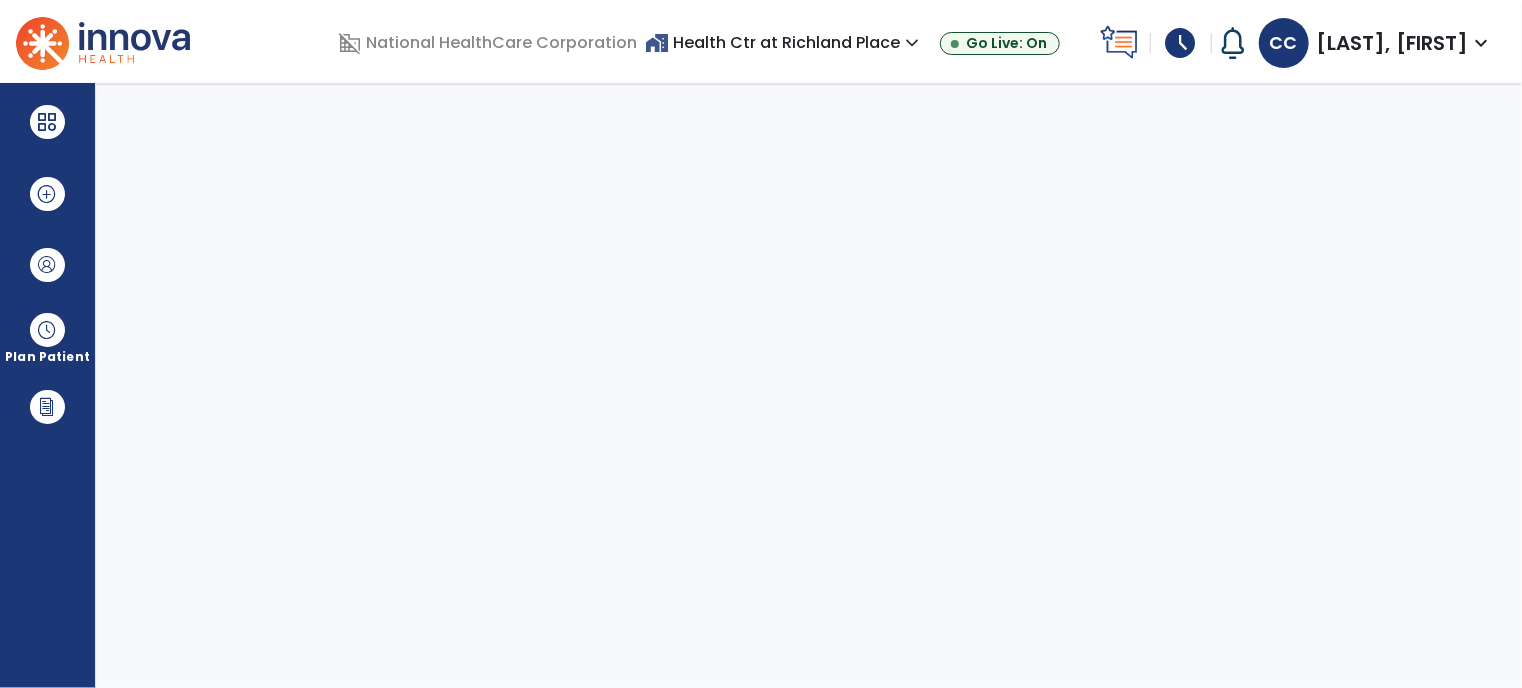 select on "****" 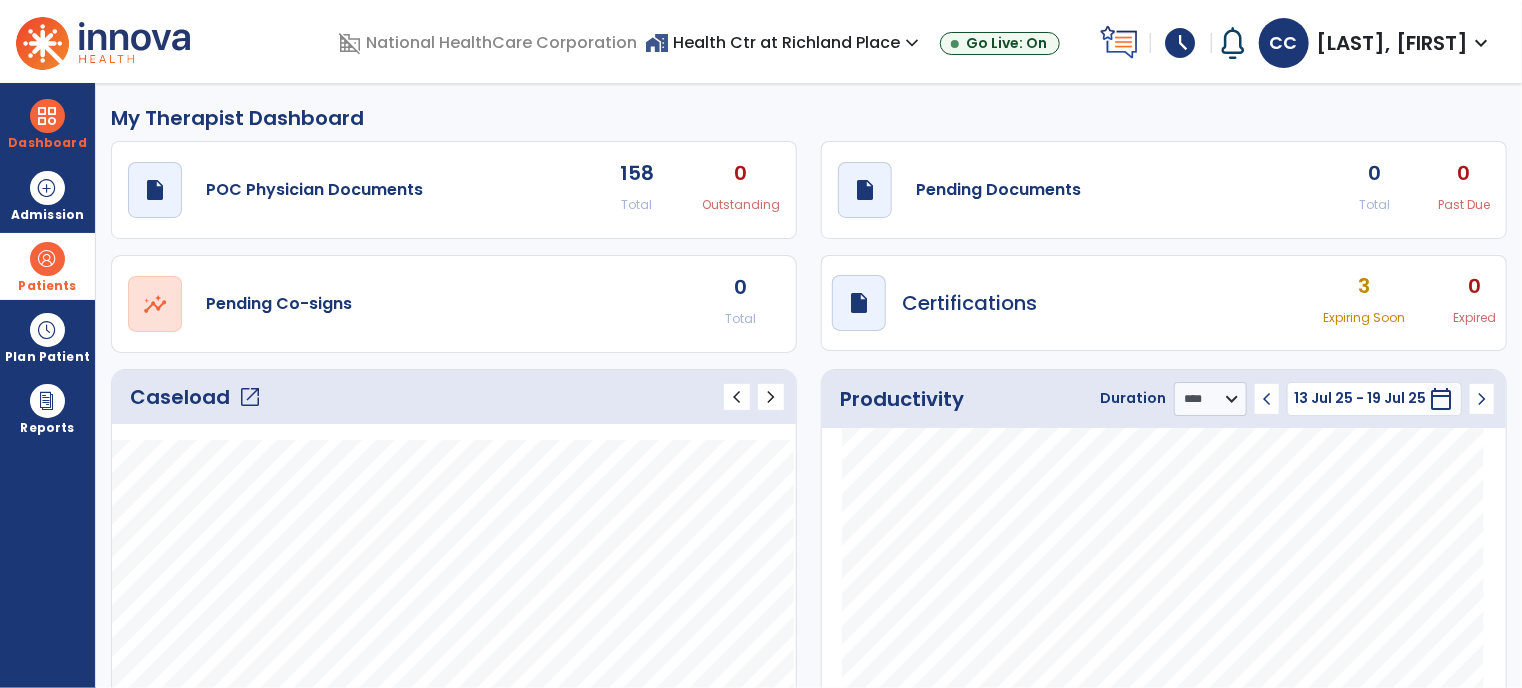 click on "Patients" at bounding box center (47, 286) 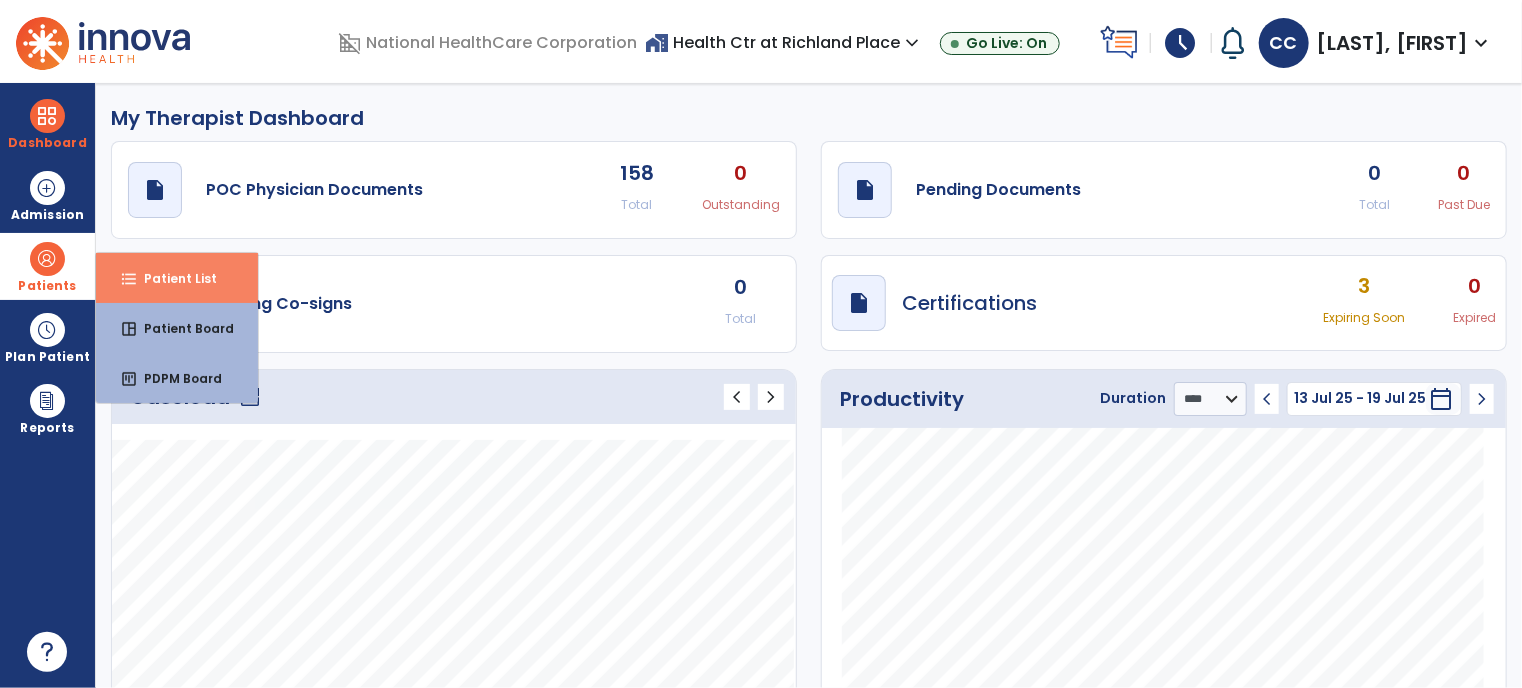 click on "Patient List" at bounding box center (172, 278) 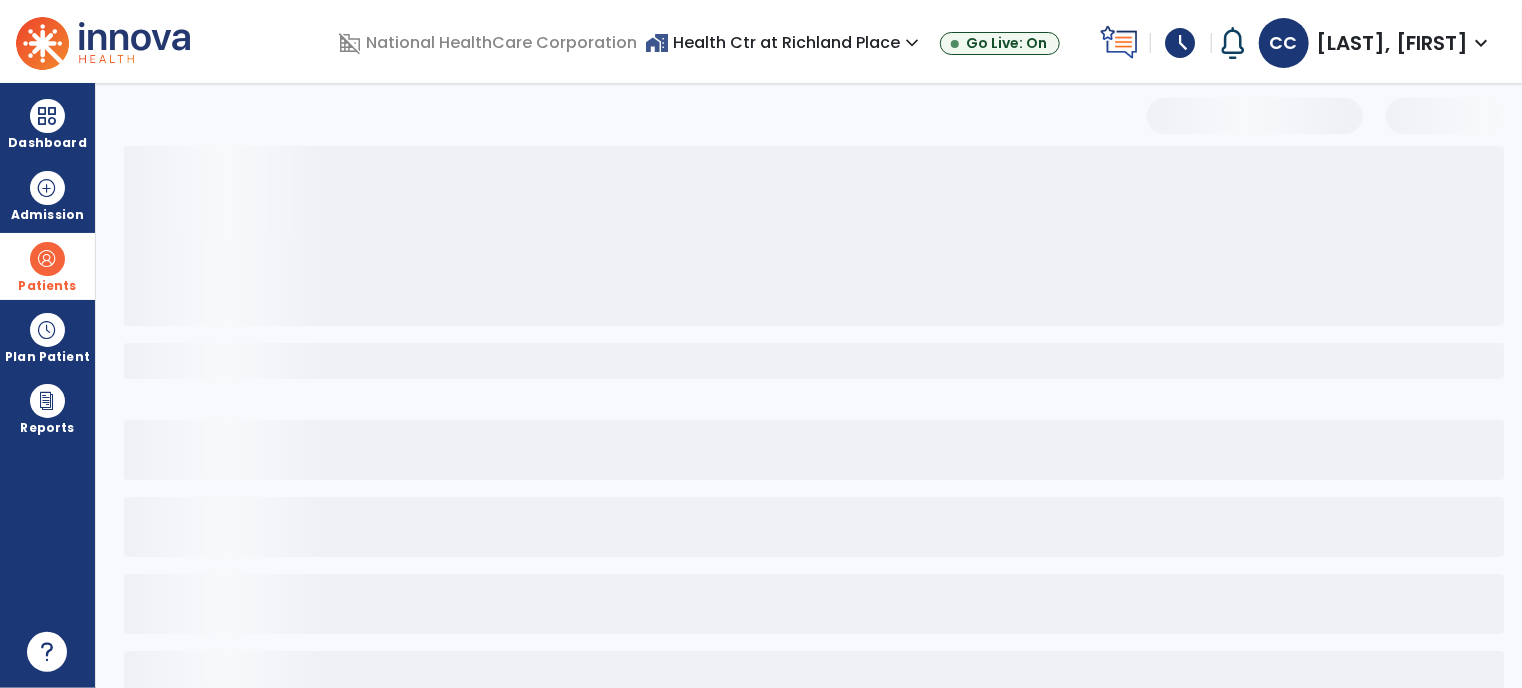 select on "***" 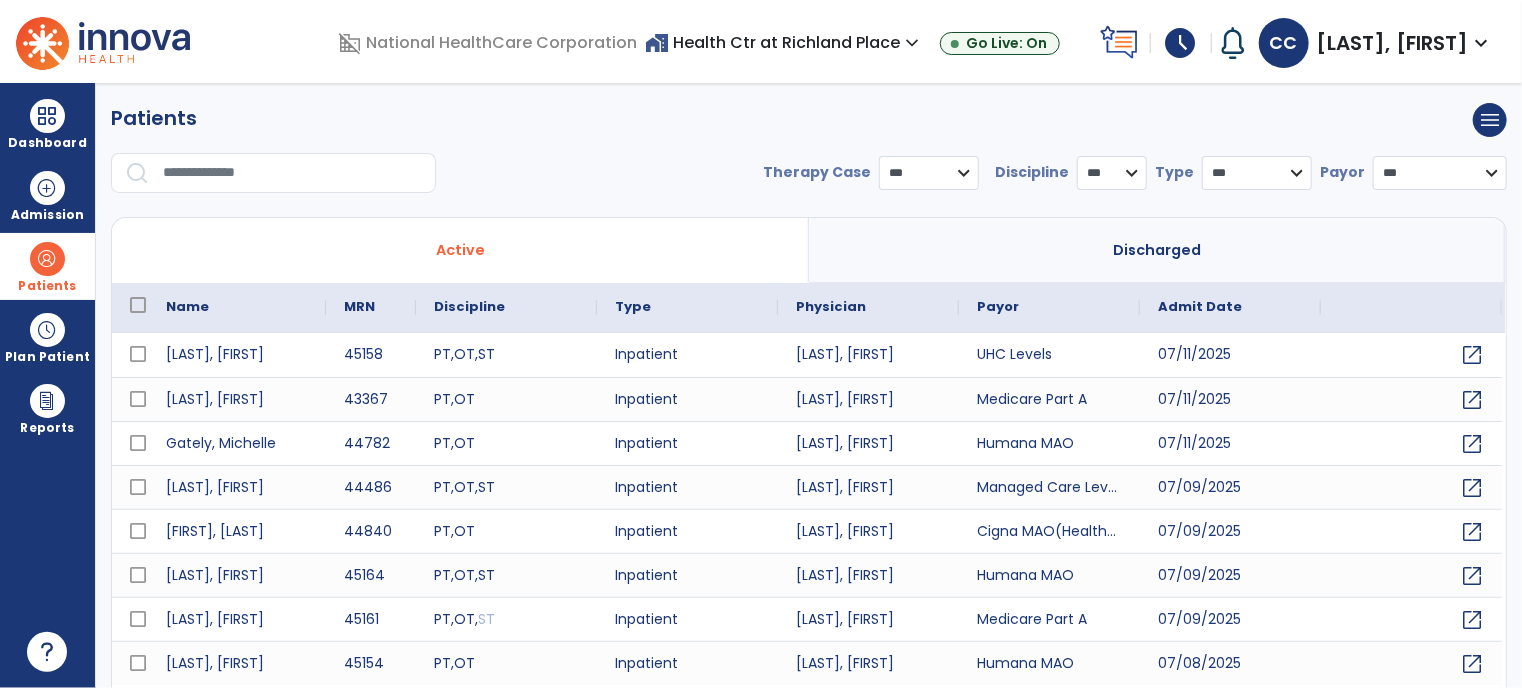 click at bounding box center [292, 173] 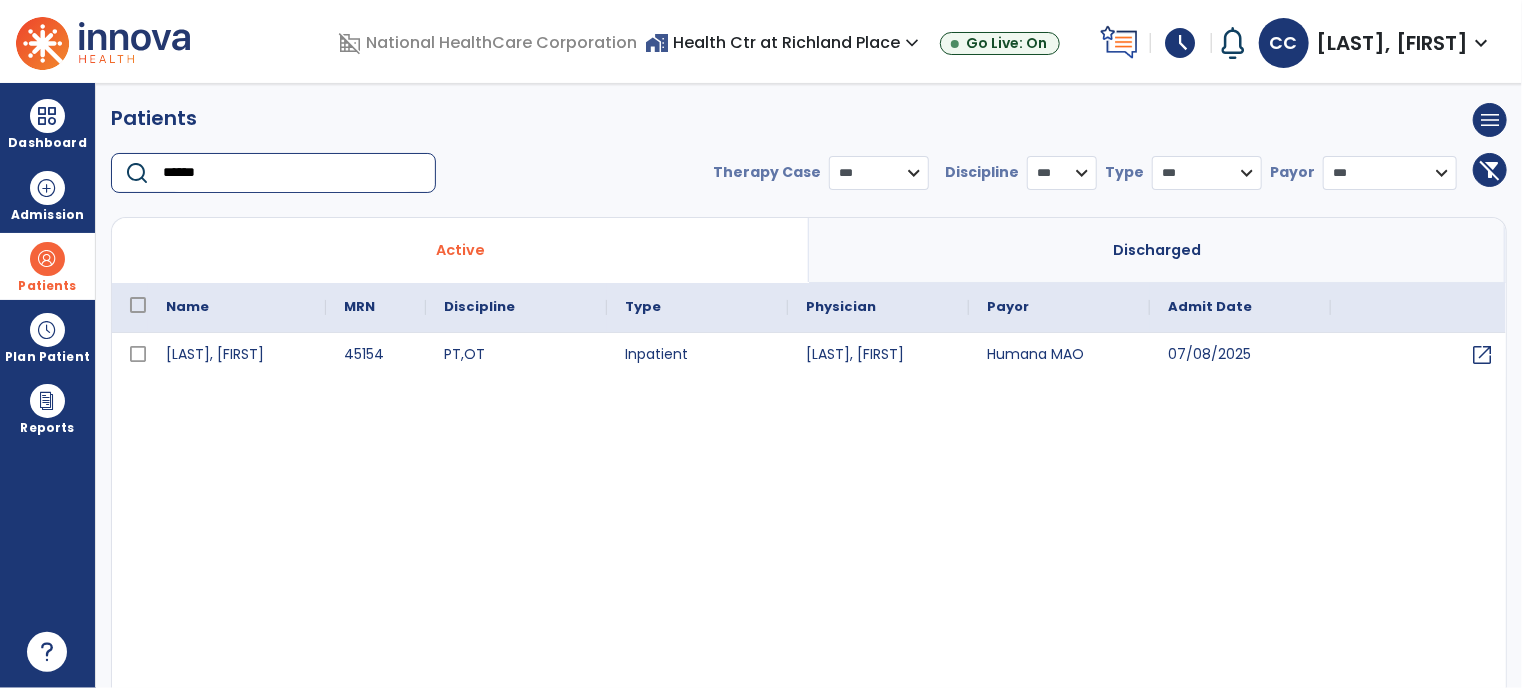 type on "******" 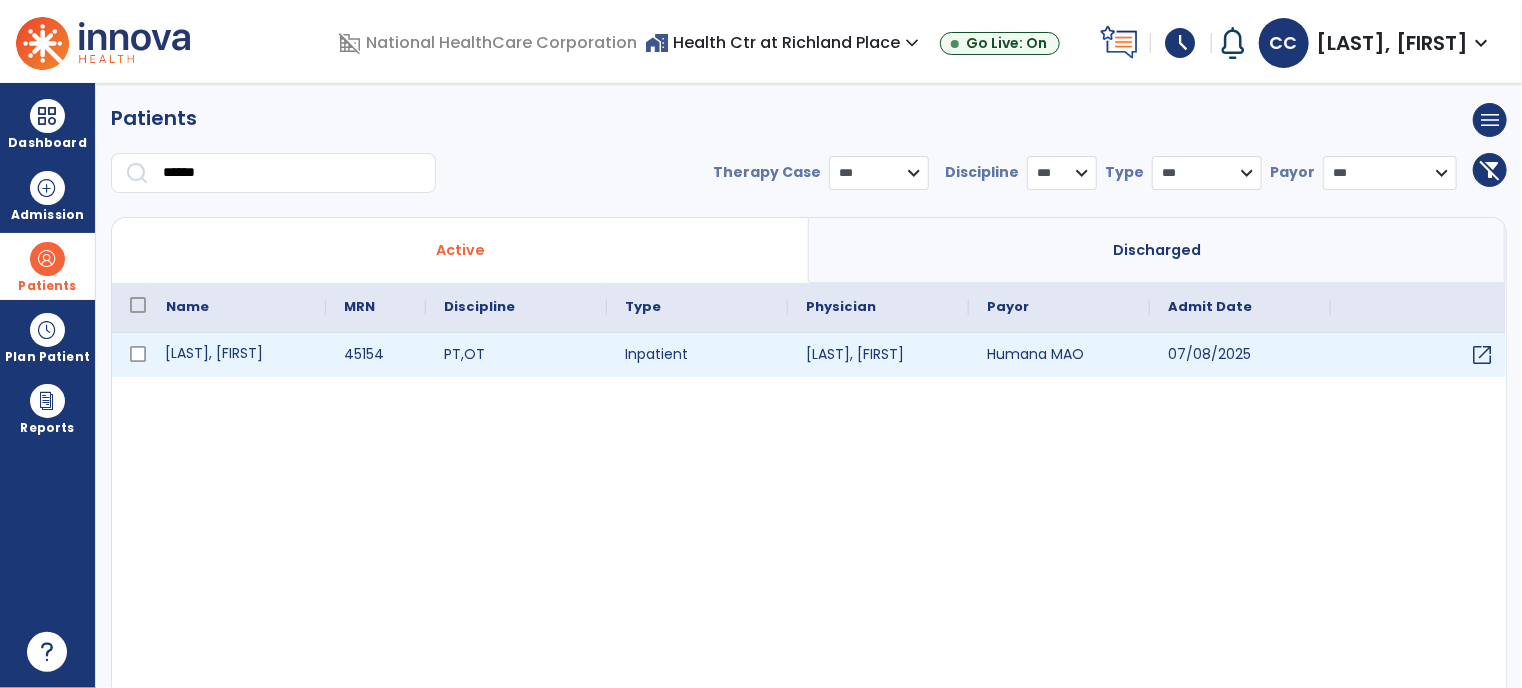 click on "[LAST], [FIRST]" at bounding box center [237, 355] 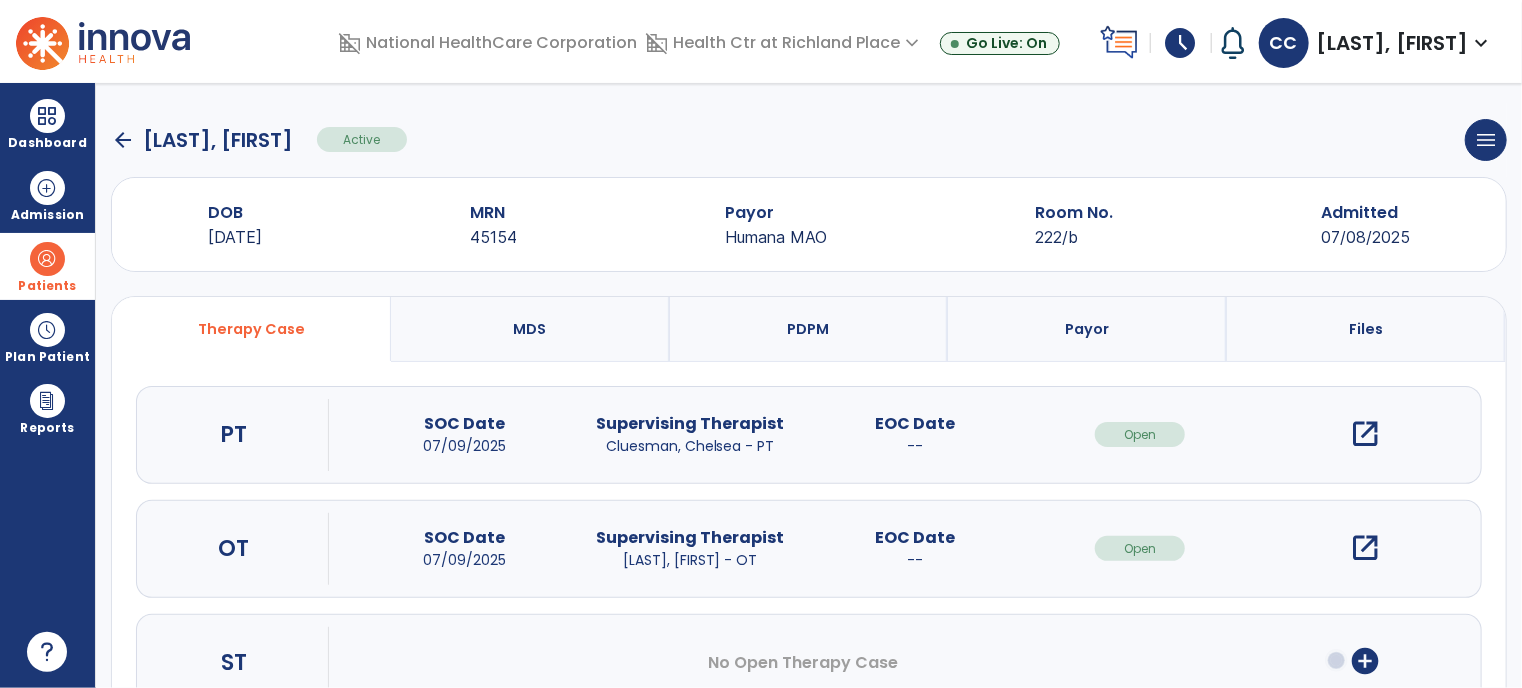 click on "open_in_new" at bounding box center [1365, 434] 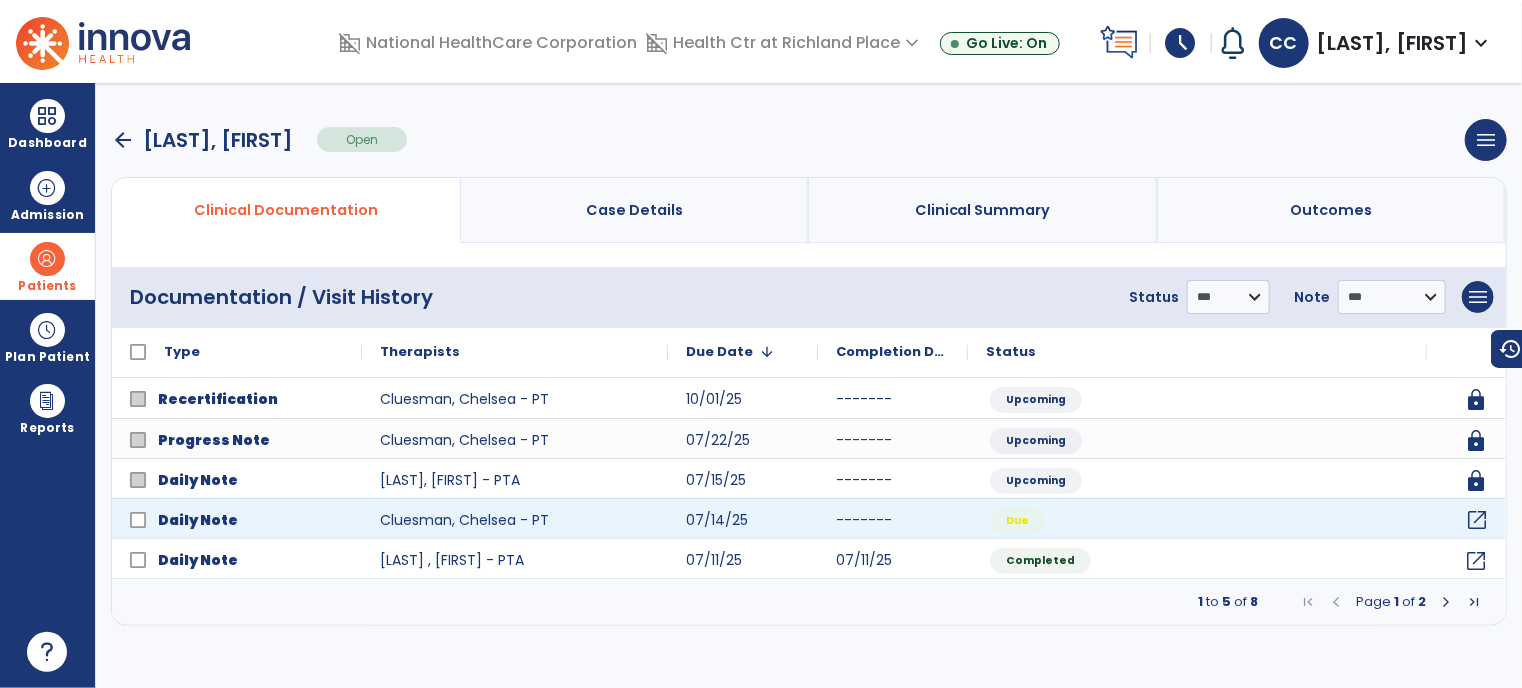 click on "open_in_new" 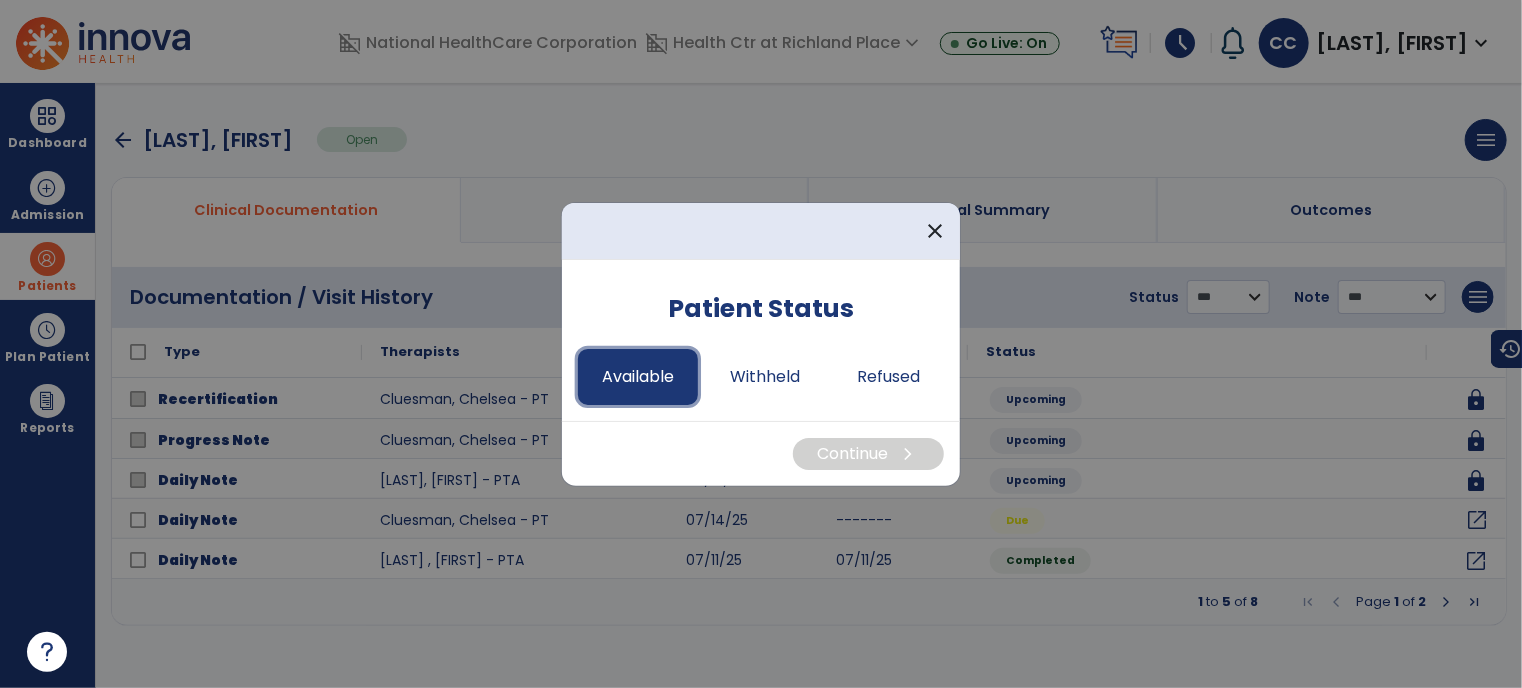 click on "Available" at bounding box center (638, 377) 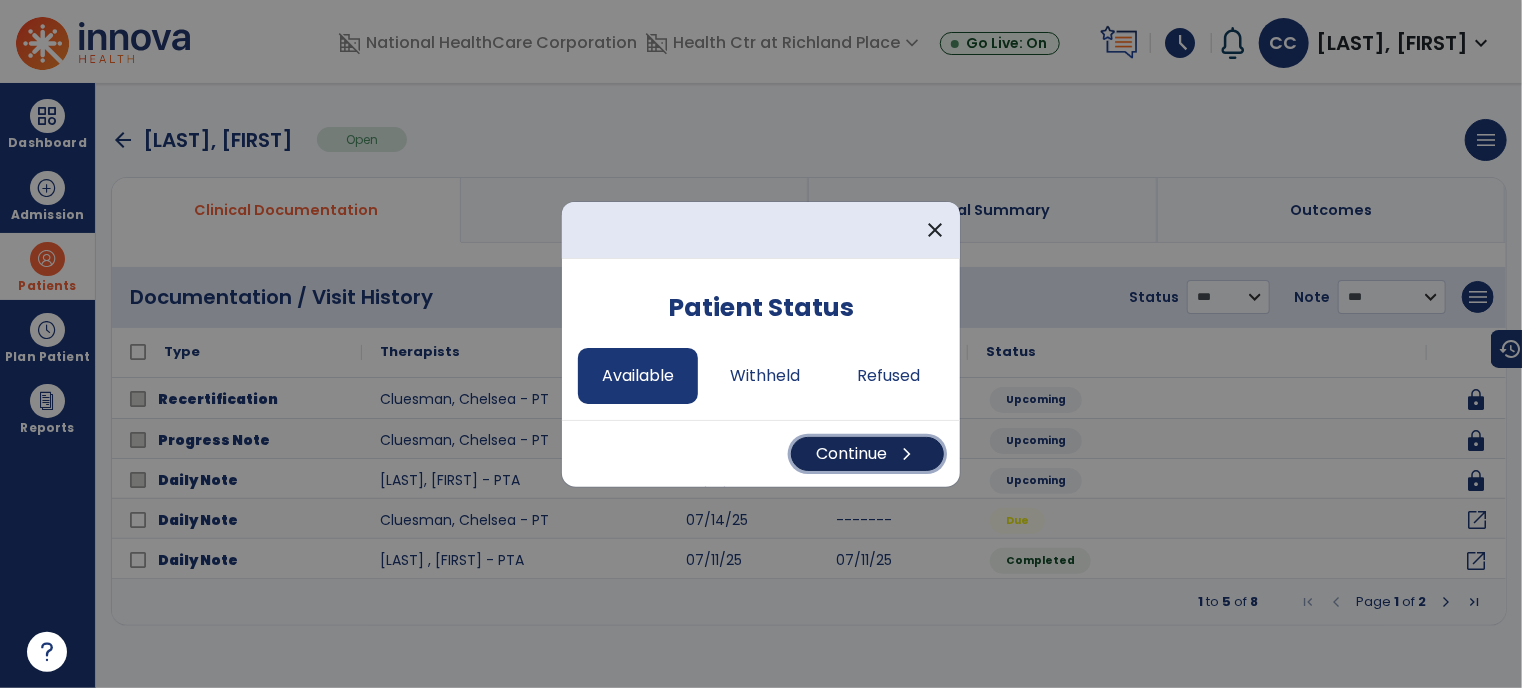 click on "Continue   chevron_right" at bounding box center (867, 454) 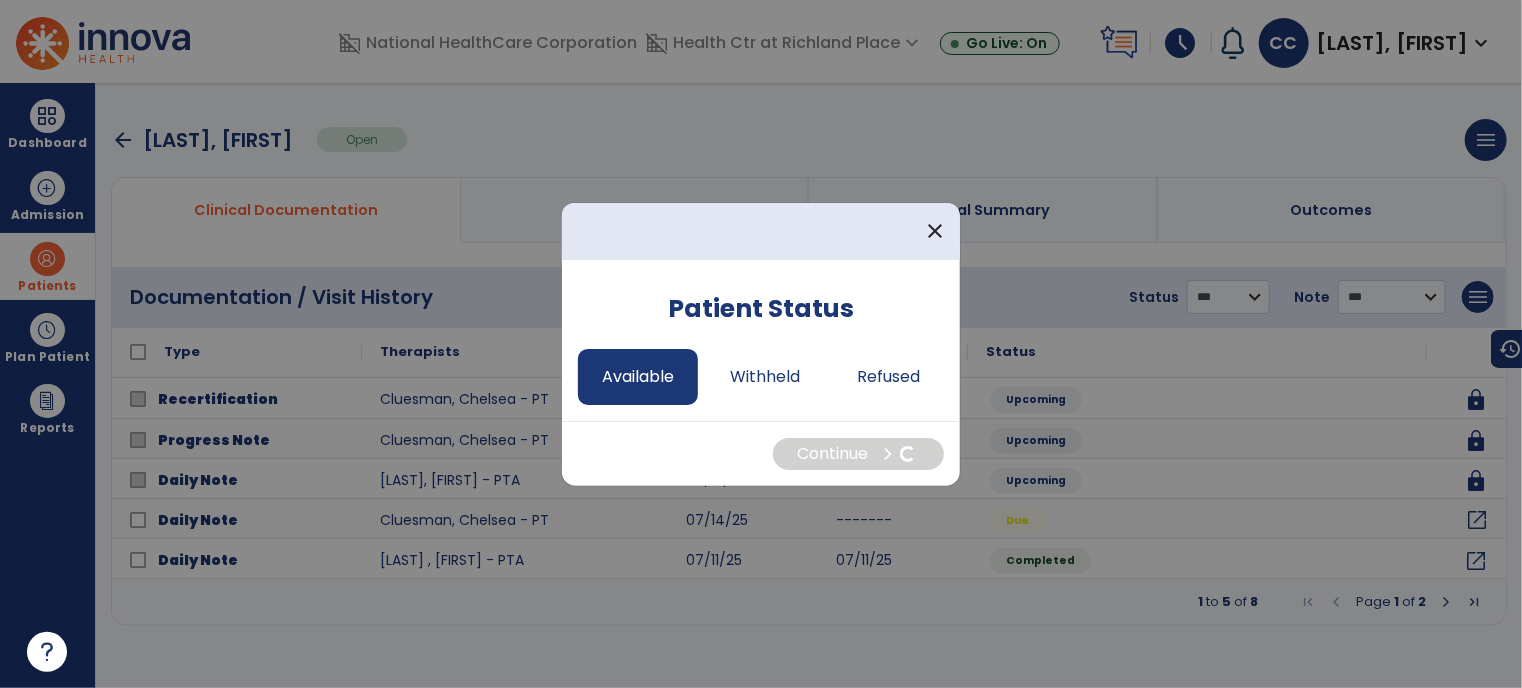 select on "*" 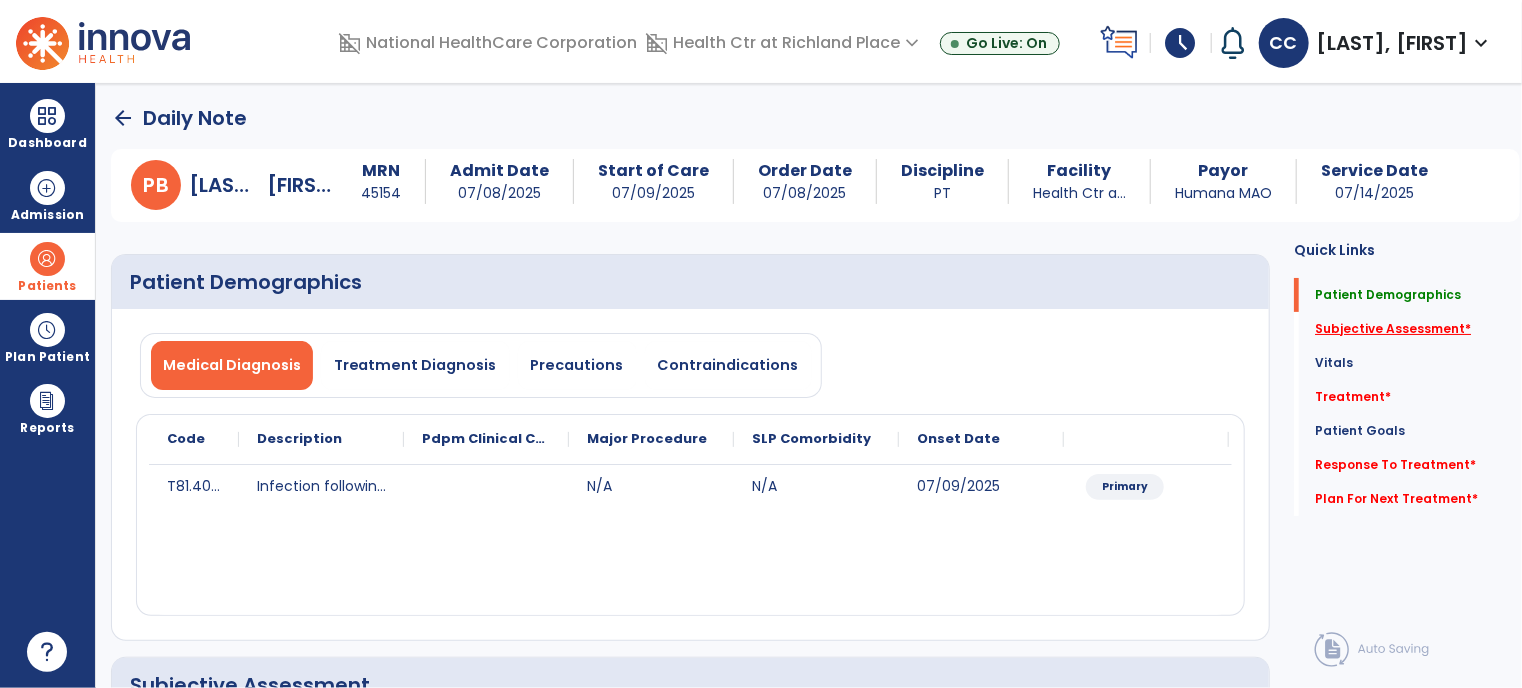 click on "Subjective Assessment   *" 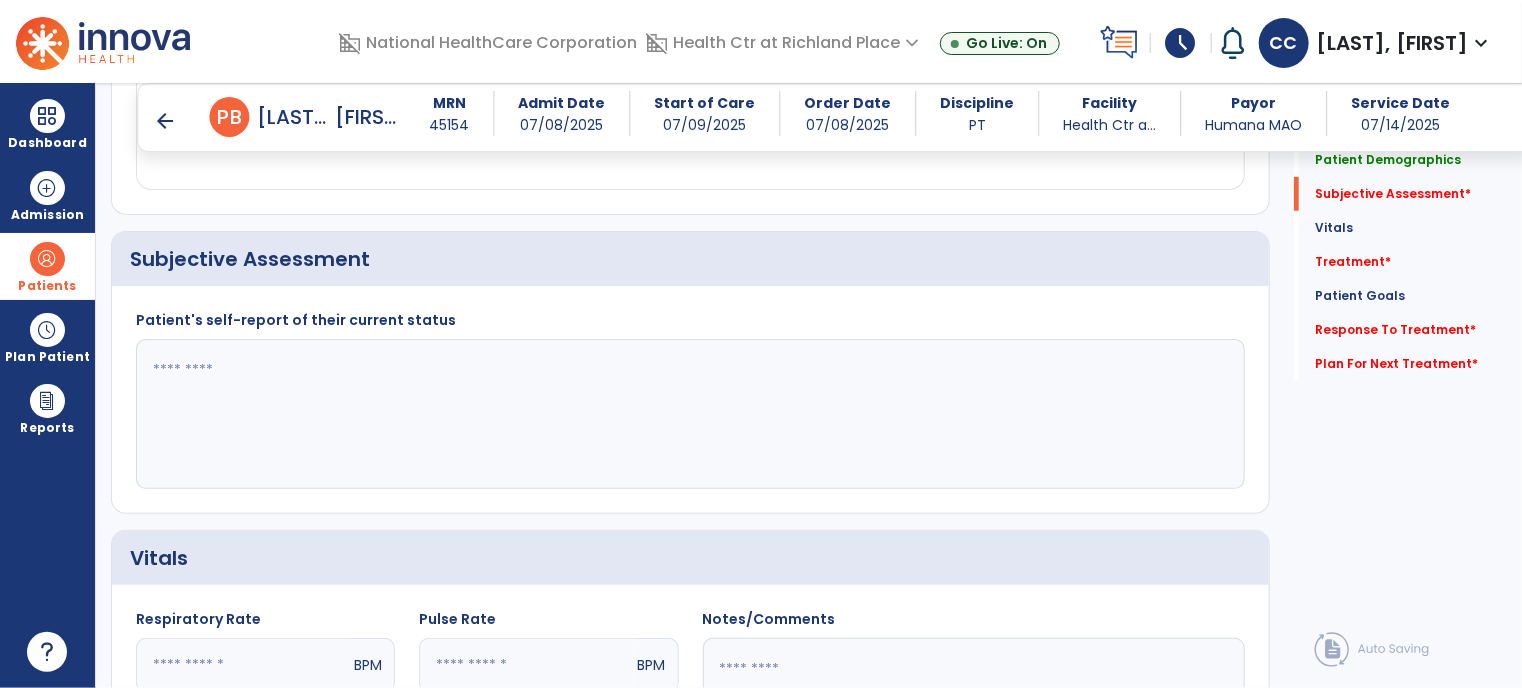 scroll, scrollTop: 412, scrollLeft: 0, axis: vertical 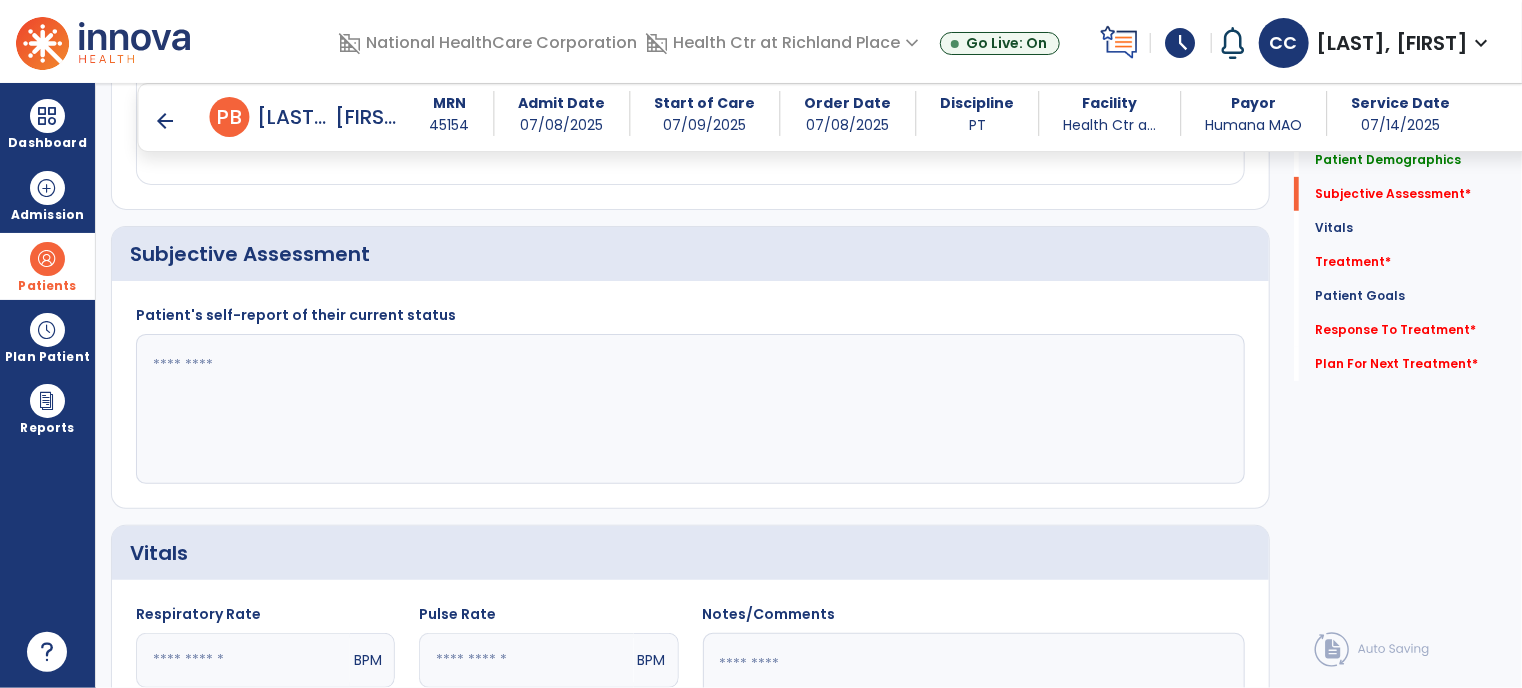 click 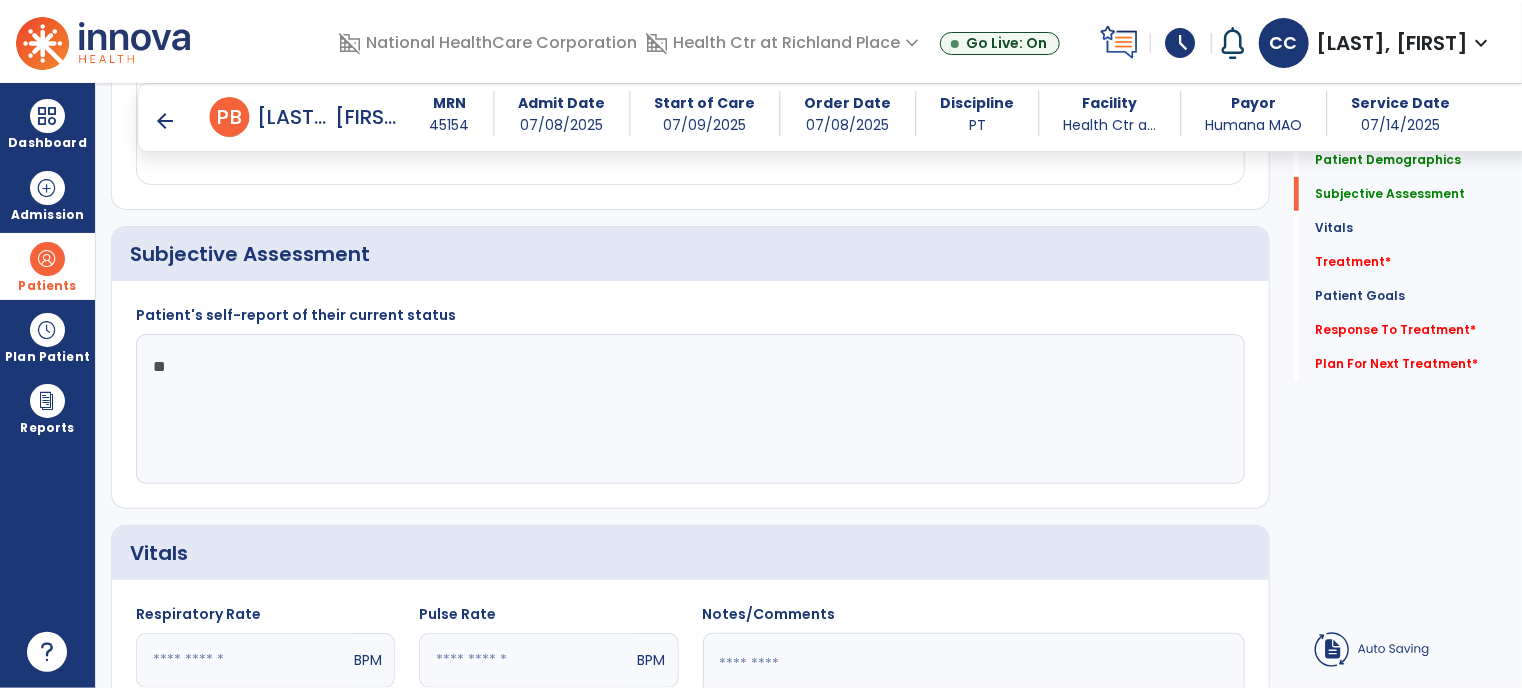 type on "*" 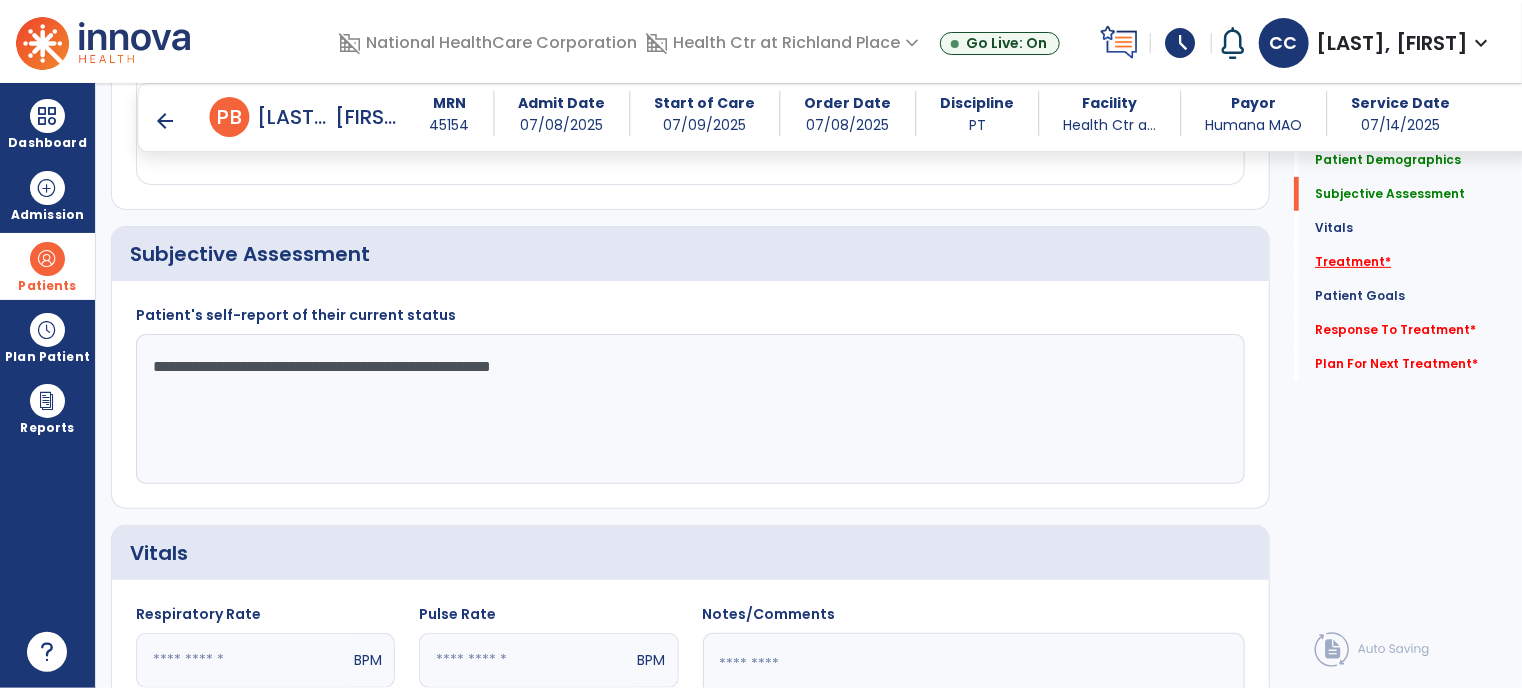 type on "**********" 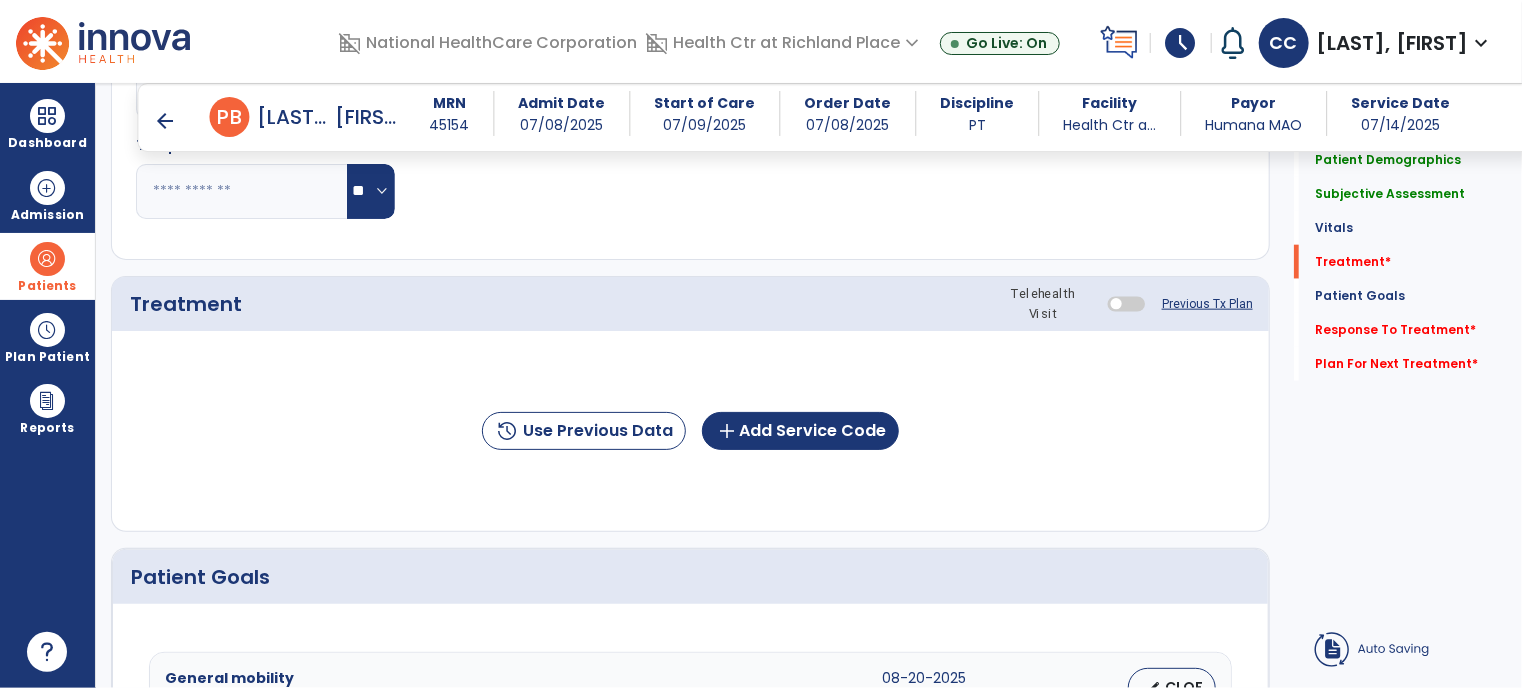 scroll, scrollTop: 1100, scrollLeft: 0, axis: vertical 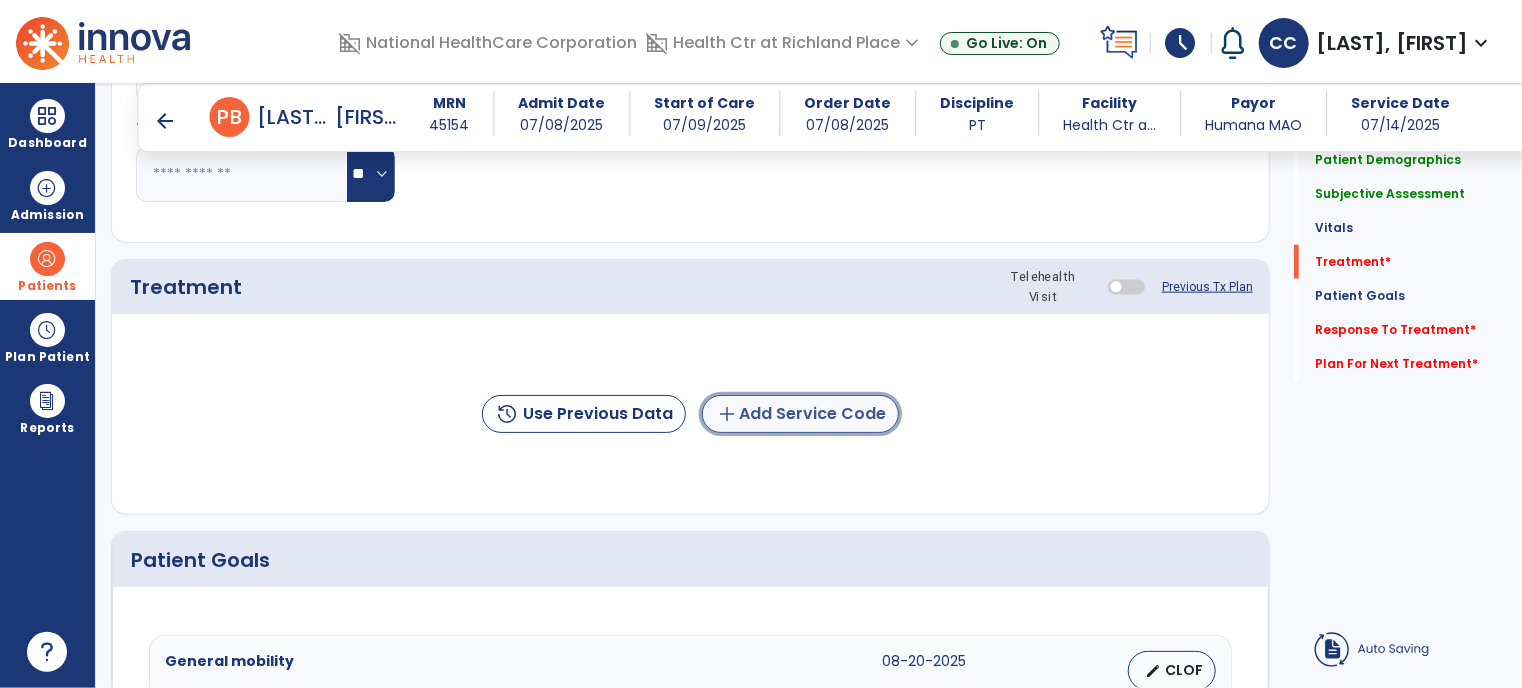 click on "add  Add Service Code" 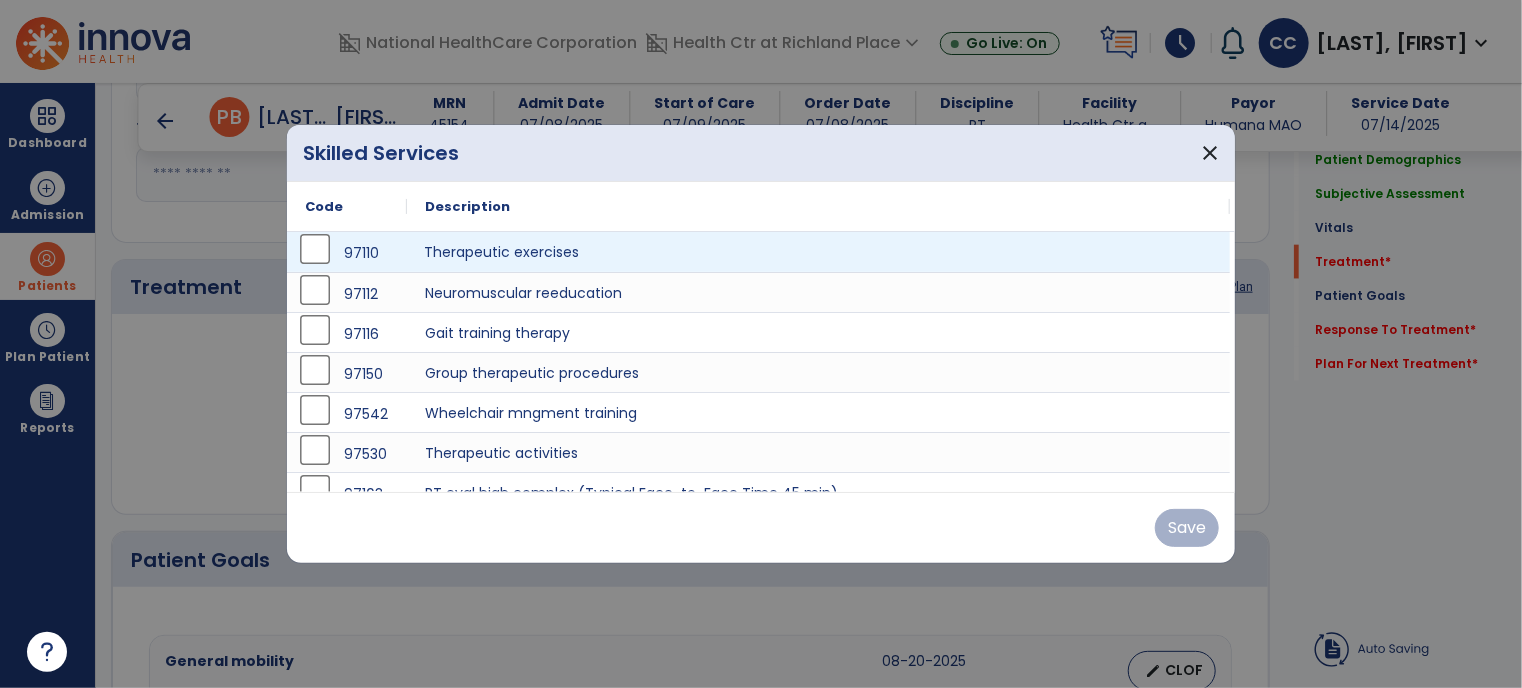 click on "Therapeutic exercises" at bounding box center (818, 252) 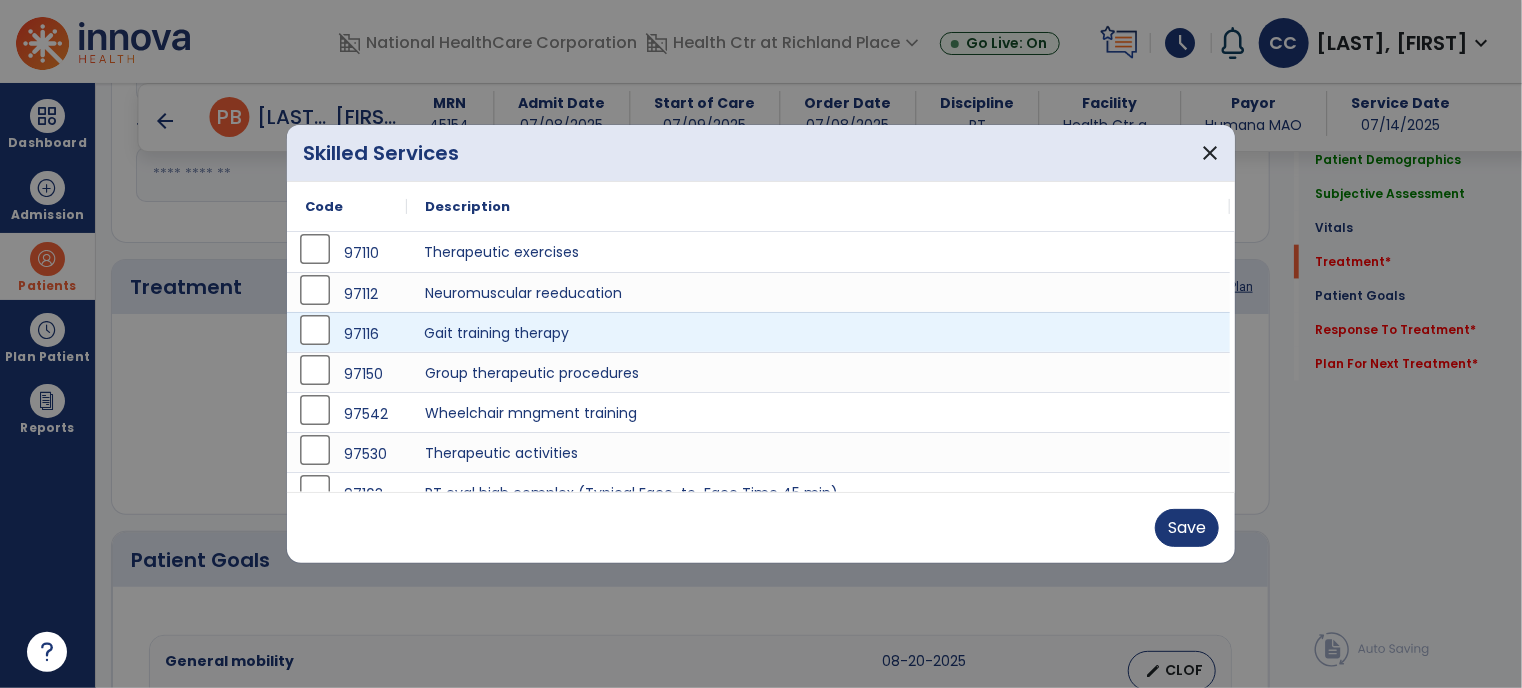 click on "Gait training therapy" at bounding box center [818, 332] 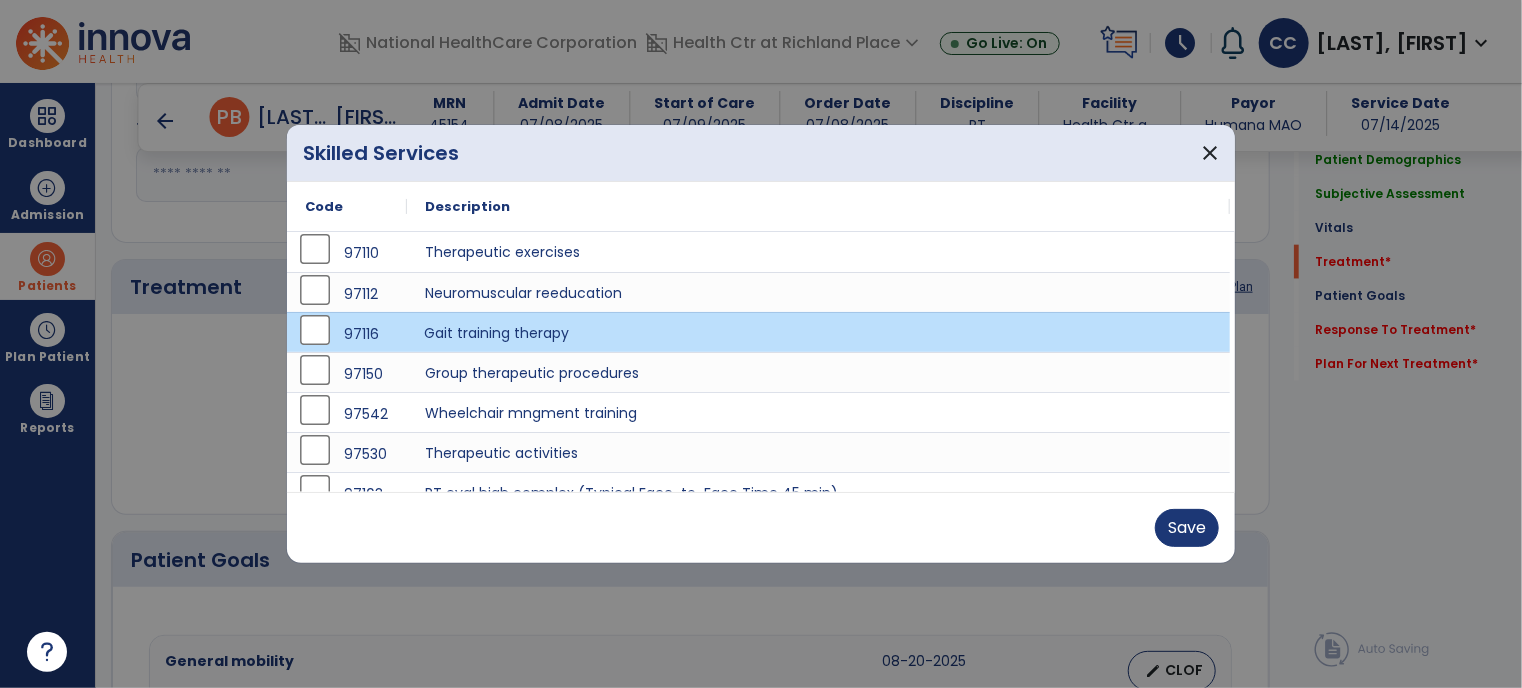 click on "Gait training therapy" at bounding box center (818, 332) 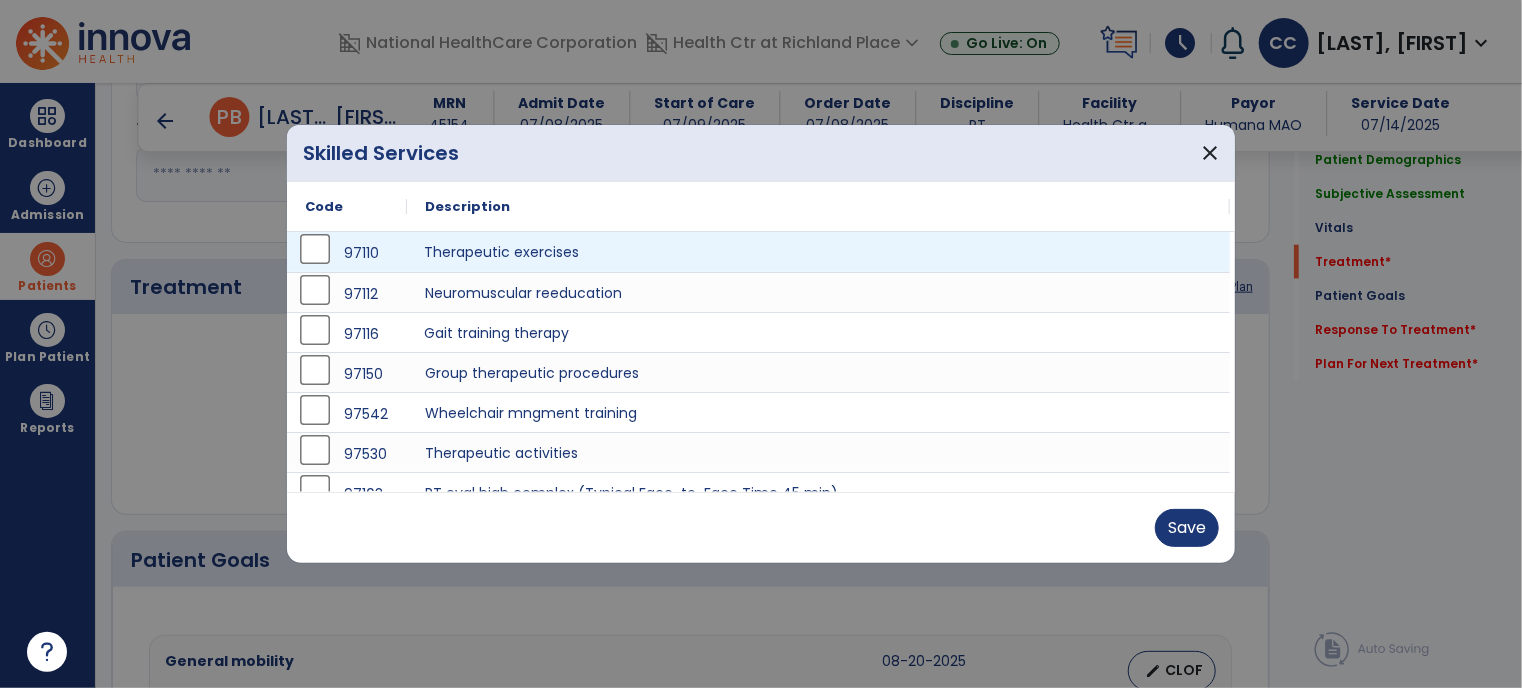 click on "Therapeutic exercises" at bounding box center (818, 252) 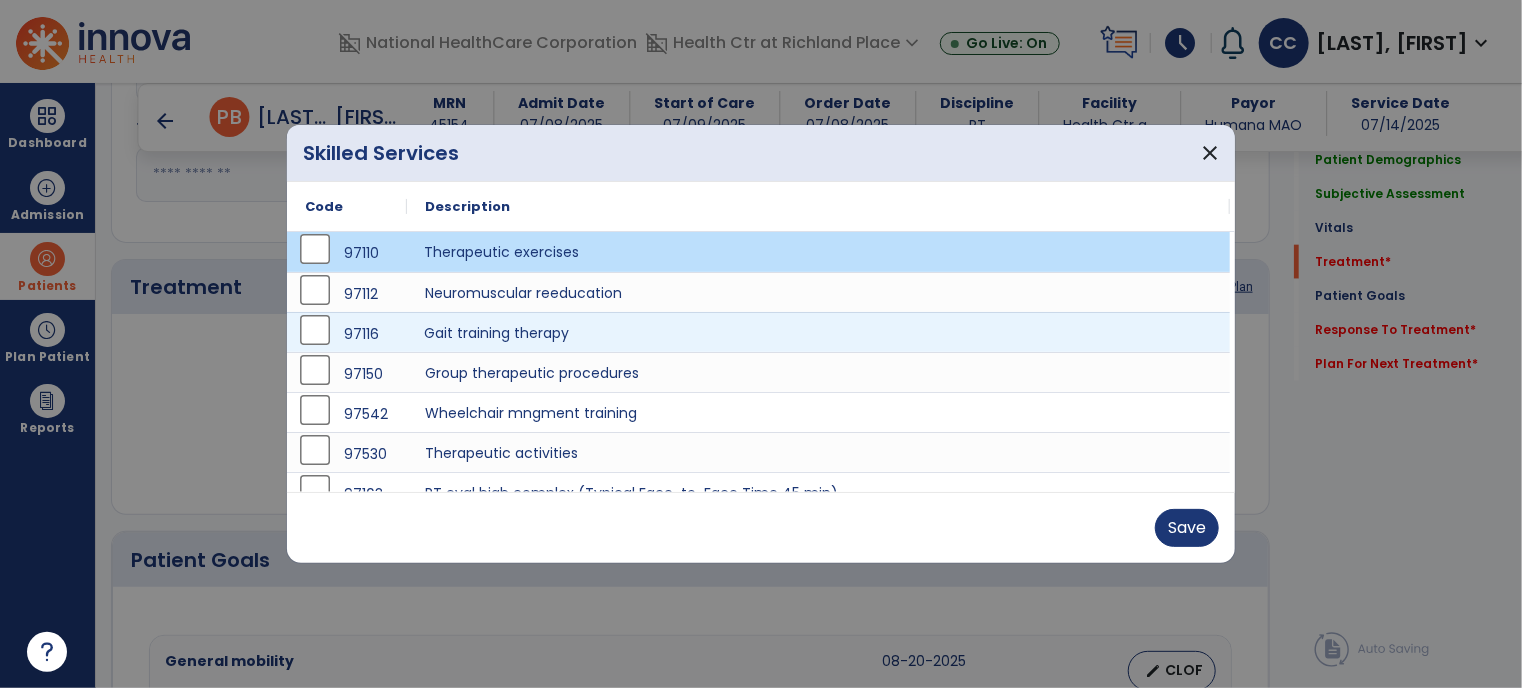 click on "Gait training therapy" at bounding box center [818, 332] 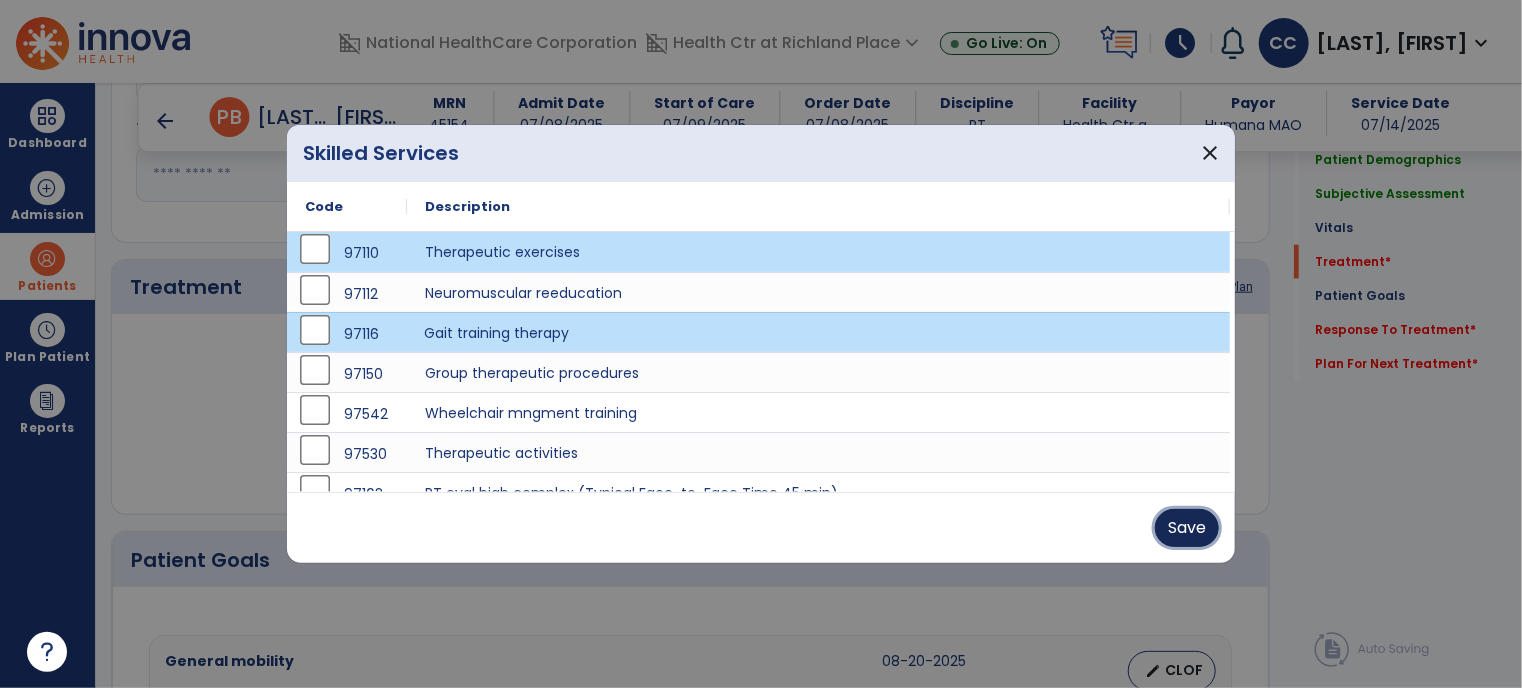 click on "Save" at bounding box center [1187, 528] 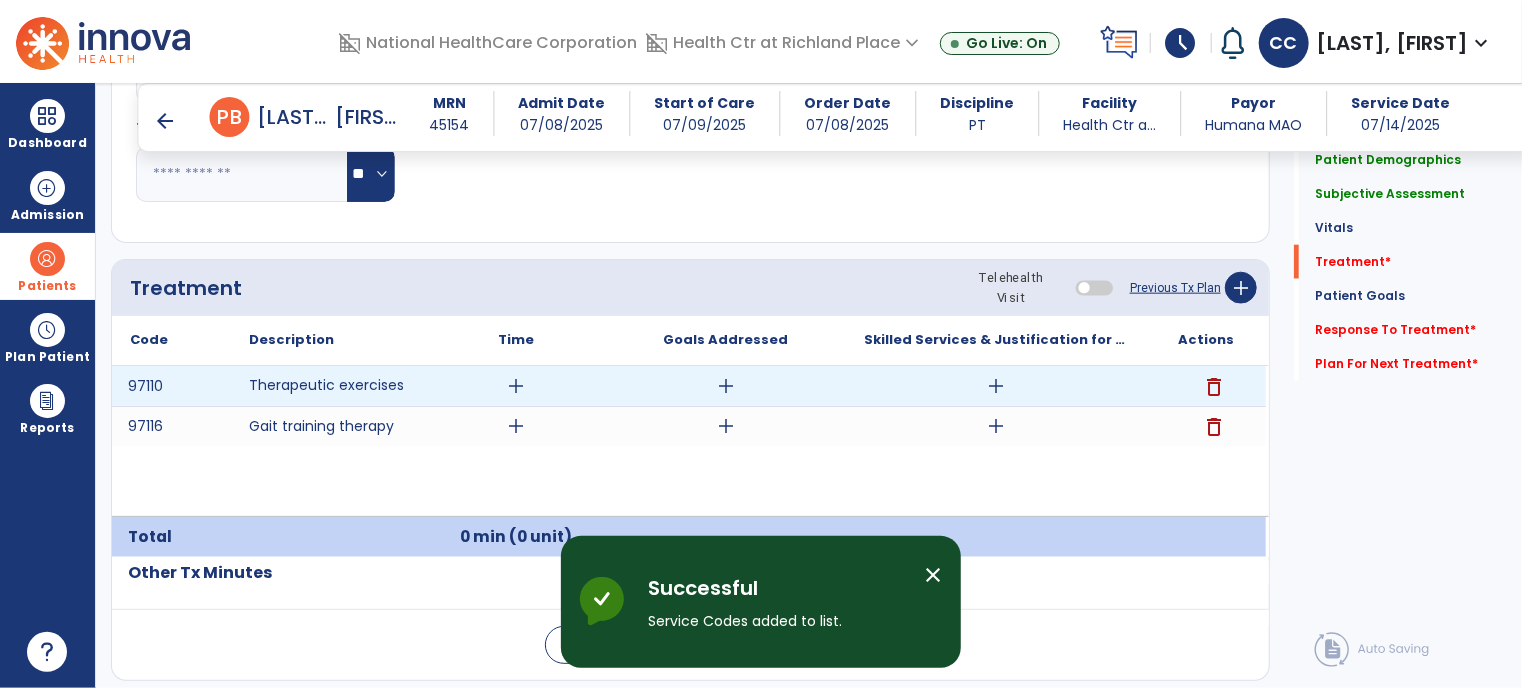 click on "add" at bounding box center [516, 386] 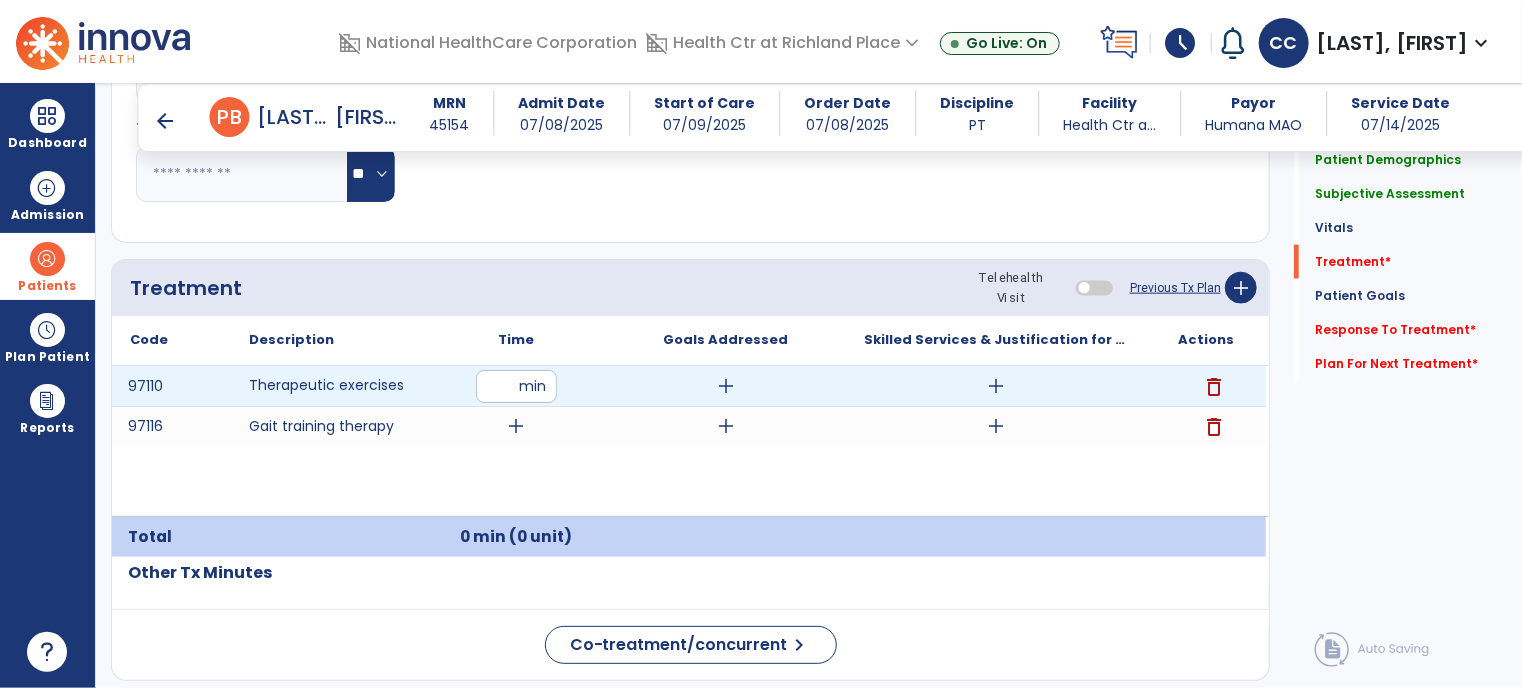 click at bounding box center (516, 386) 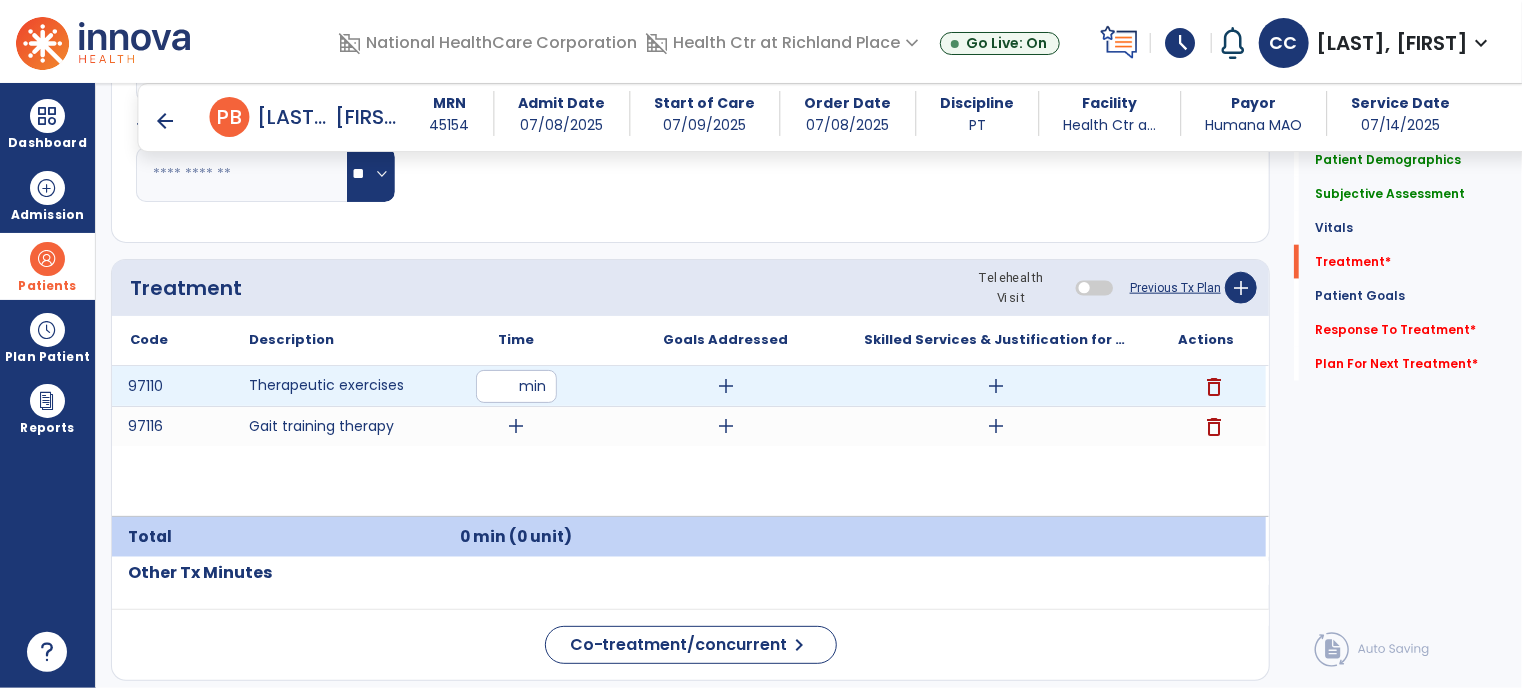 type on "**" 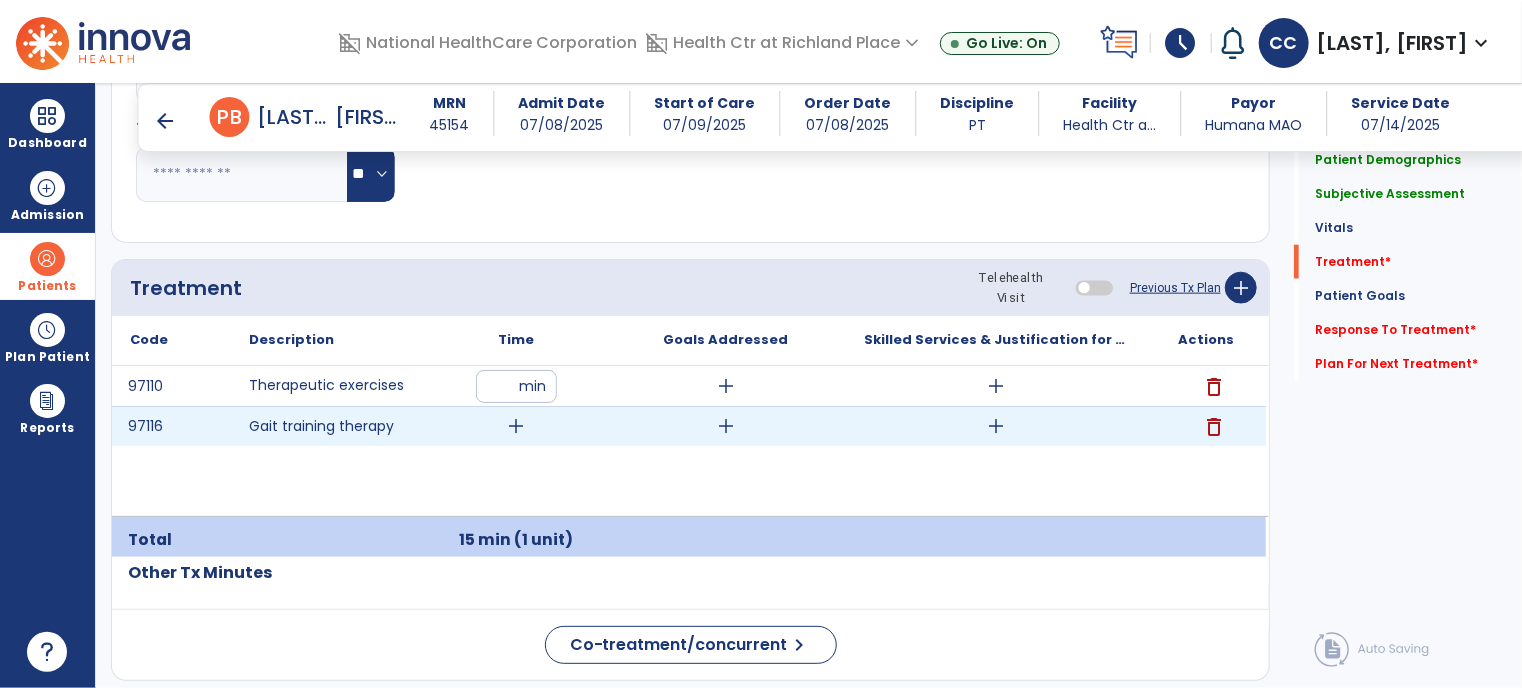 click on "add" at bounding box center (516, 426) 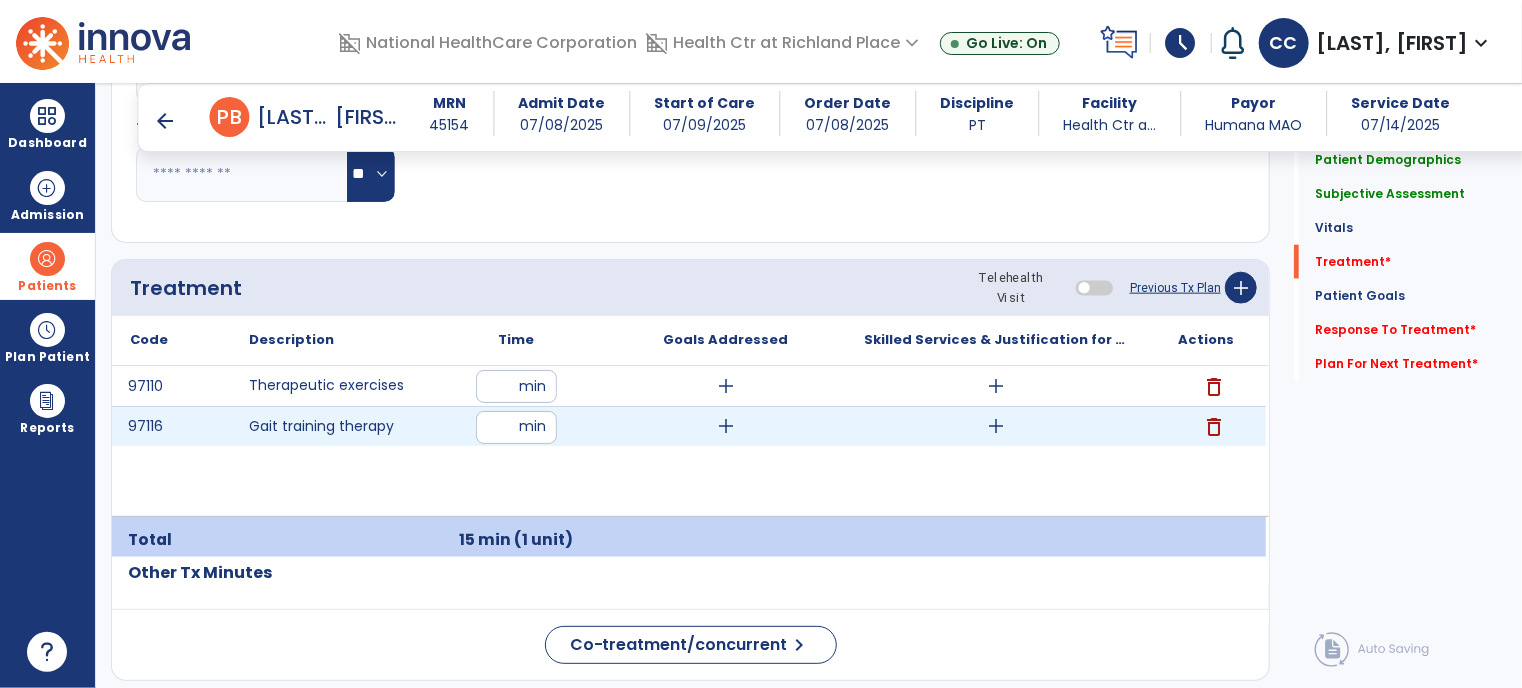 type on "**" 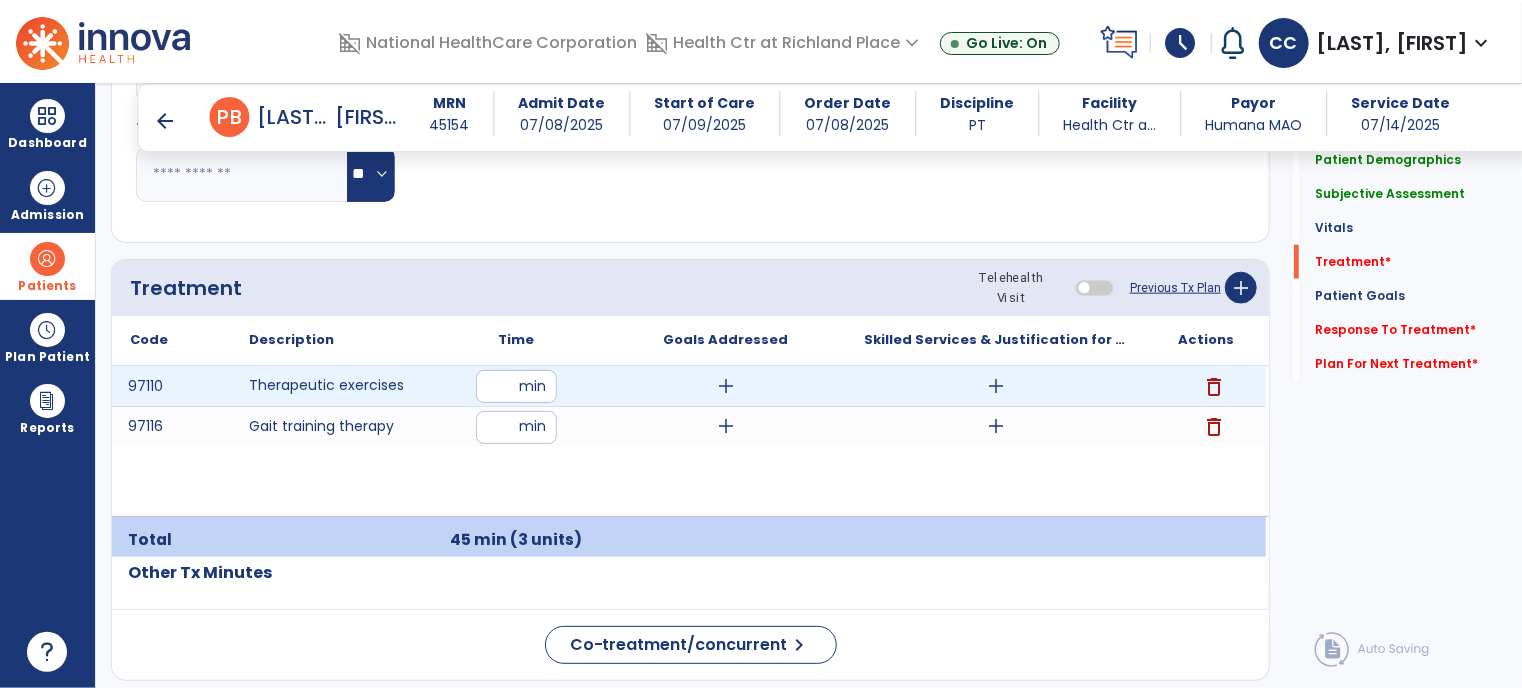 click on "add" at bounding box center (996, 386) 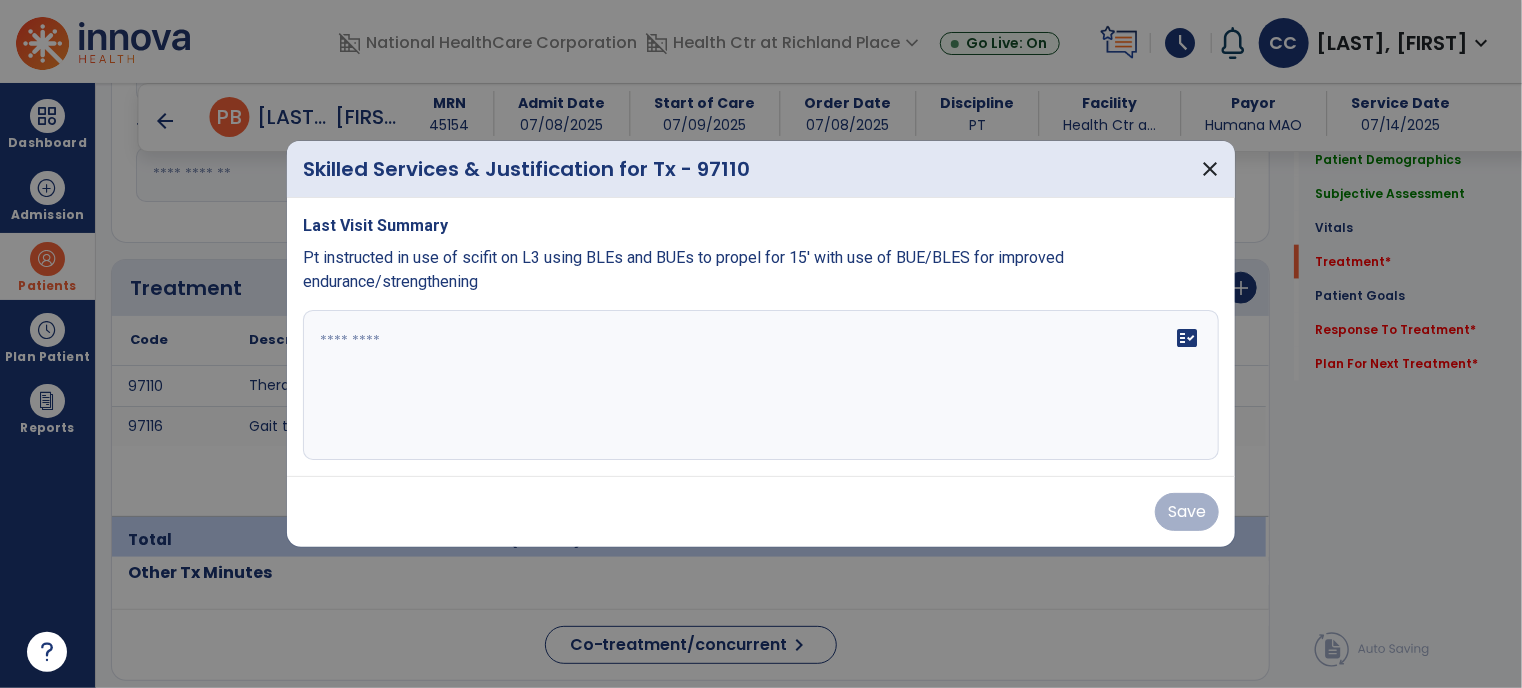 click on "fact_check" at bounding box center [761, 385] 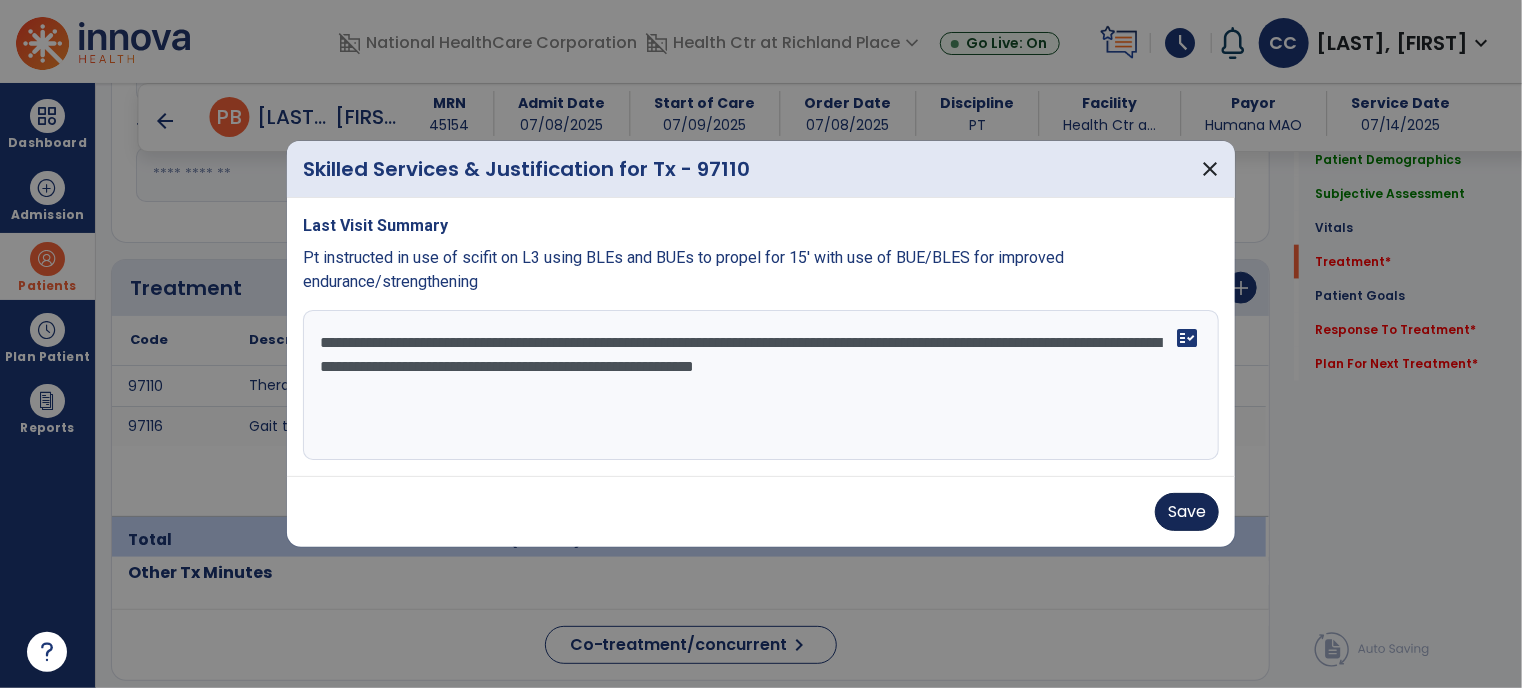type on "**********" 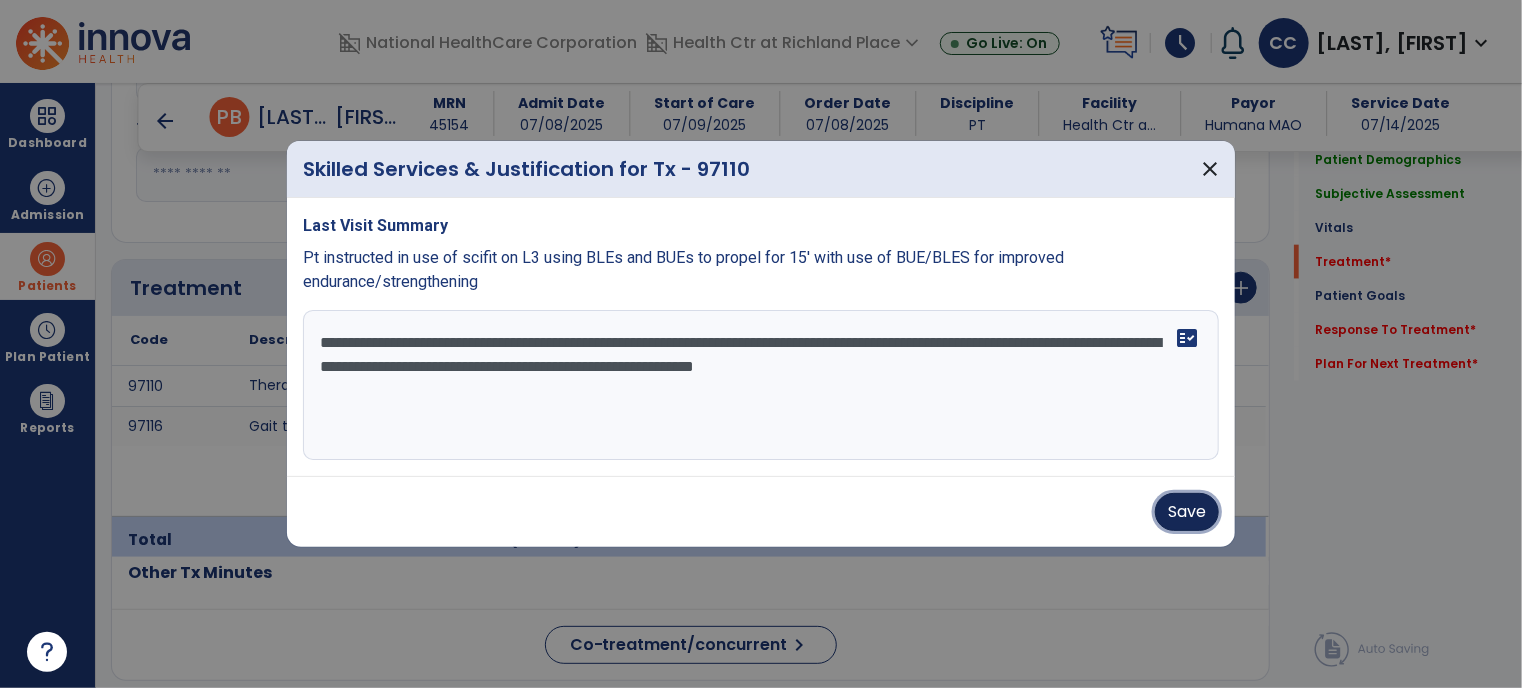 click on "Save" at bounding box center [1187, 512] 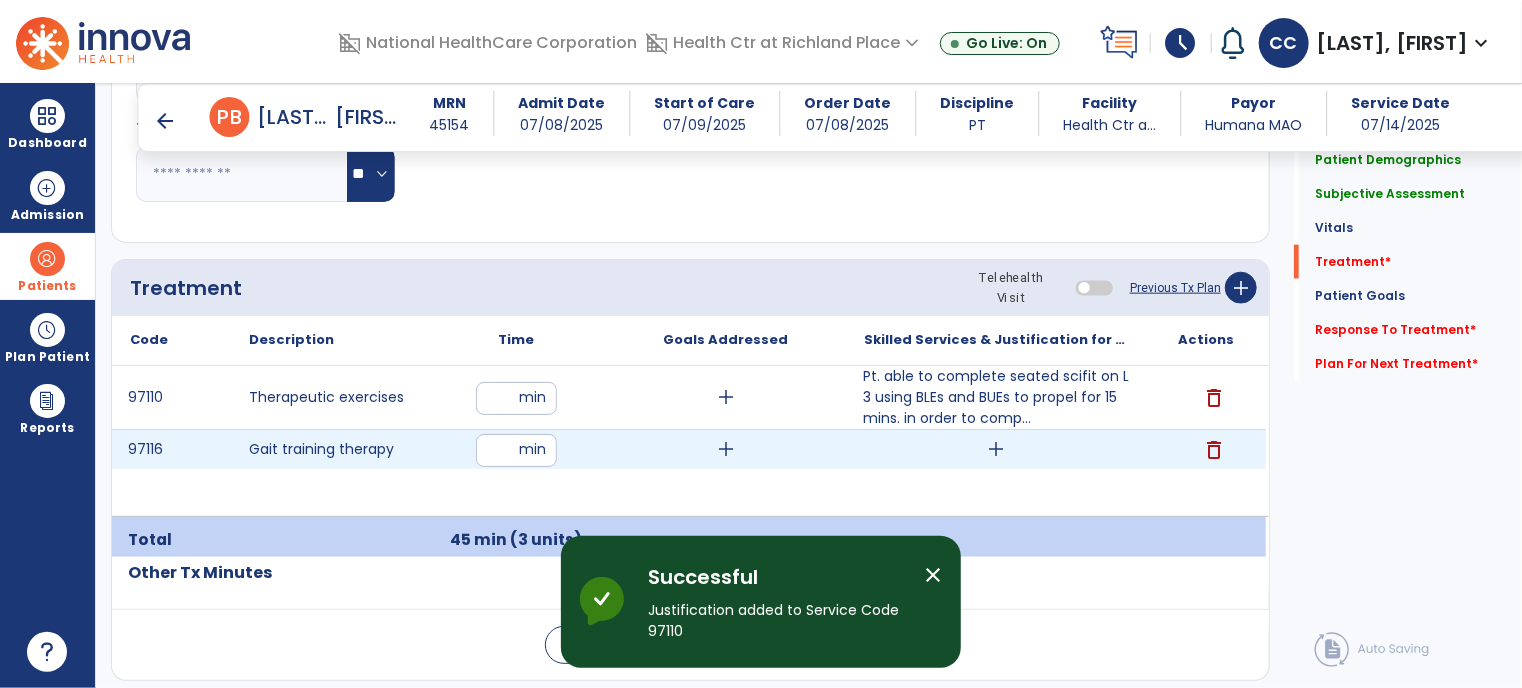 click on "add" at bounding box center (996, 449) 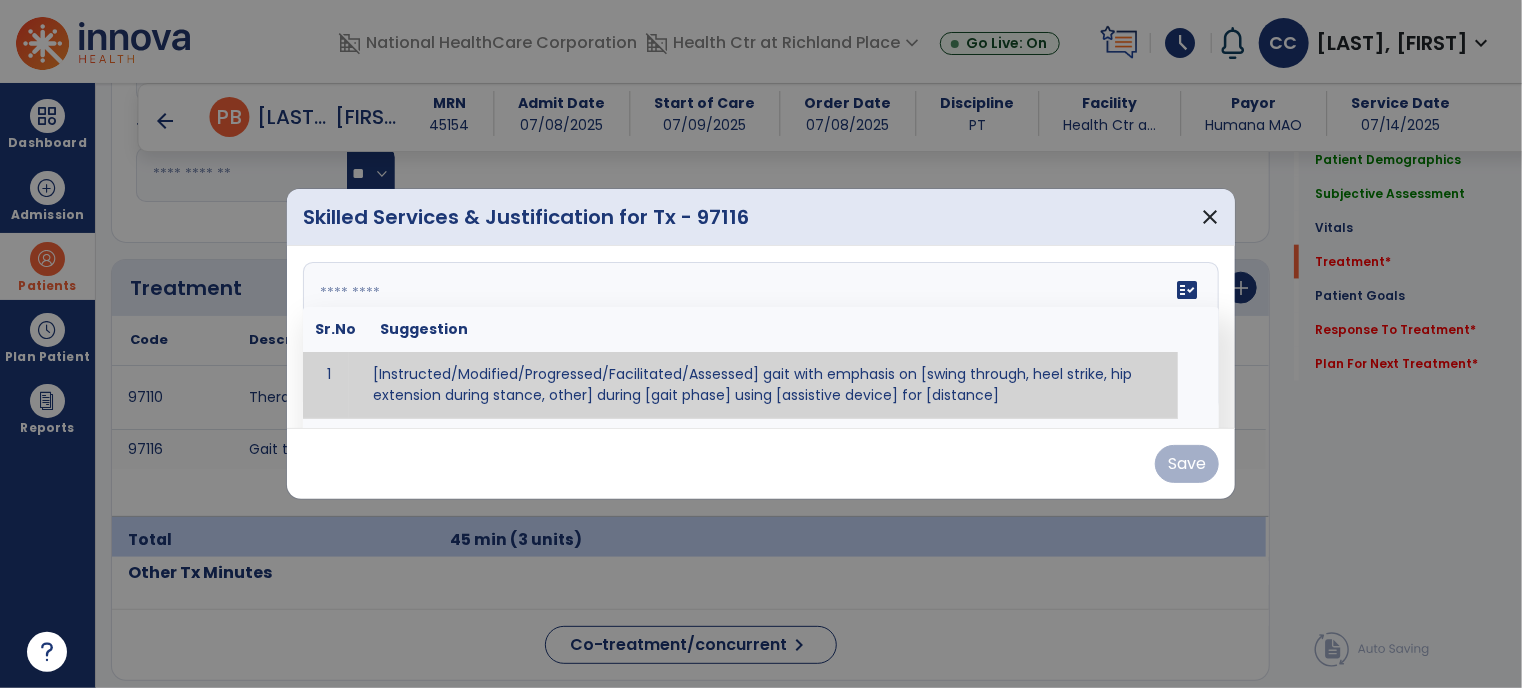 click on "fact_check  Sr.No Suggestion 1 [Instructed/Modified/Progressed/Facilitated/Assessed] gait with emphasis on [swing through, heel strike, hip extension during stance, other] during [gait phase] using [assistive device] for [distance] 2 [Instructed/Modified/Progressed/Facilitated/Assessed] use of [assistive device] and [NWB, PWB, step-to gait pattern, step through gait pattern] 3 [Instructed/Modified/Progressed/Facilitated/Assessed] patient's ability to [ascend/descend # of steps, perform directional changes, walk on even/uneven surfaces, pick-up objects off floor, velocity changes, other] using [assistive device]. 4 [Instructed/Modified/Progressed/Facilitated/Assessed] pre-gait activities including [identify exercise] in order to prepare for gait training. 5" at bounding box center (761, 337) 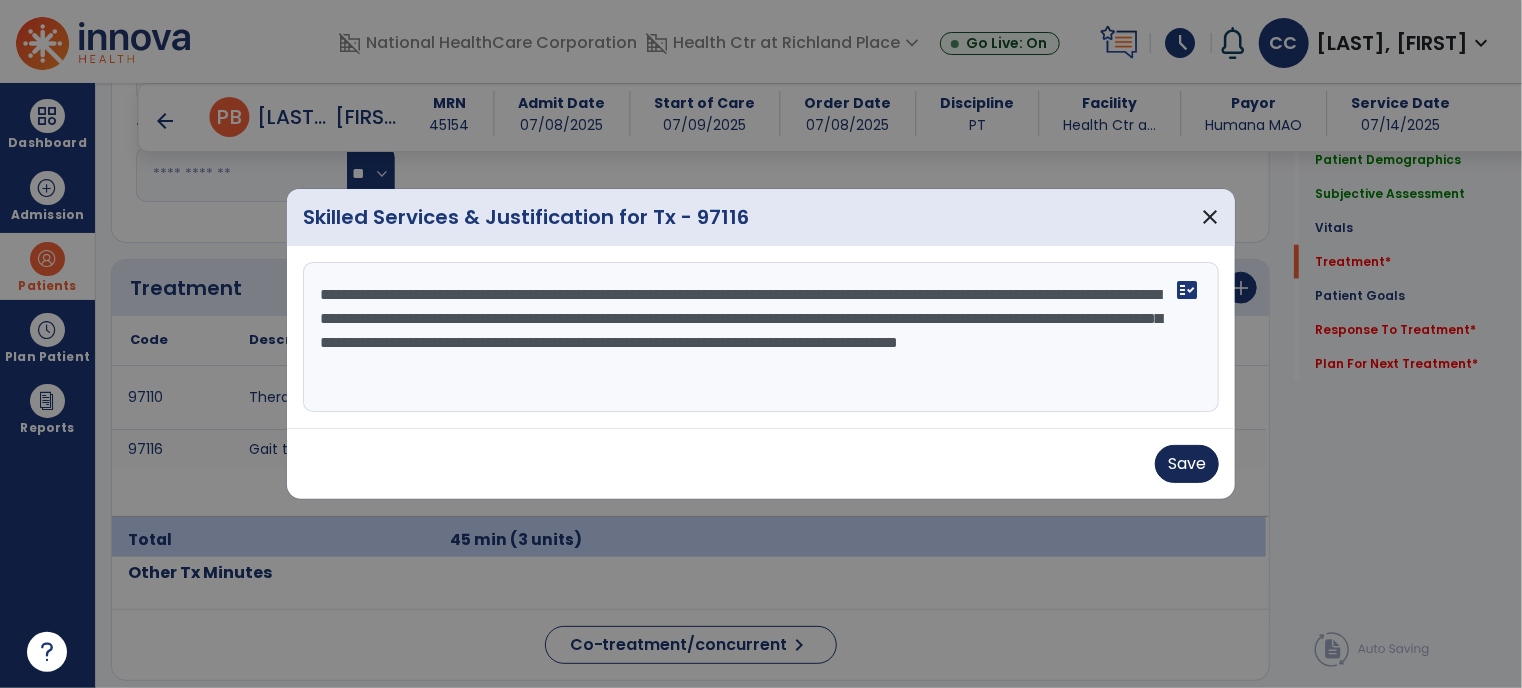 type on "**********" 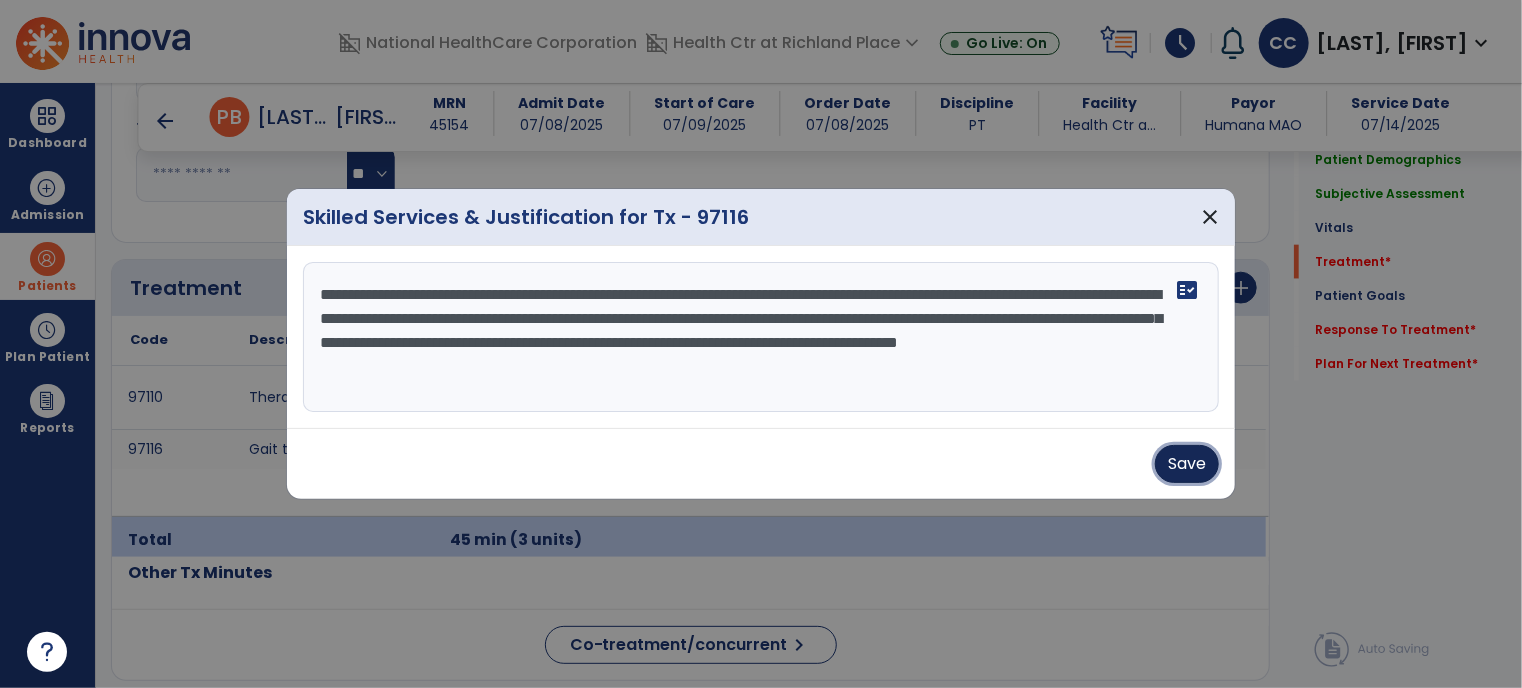 click on "Save" at bounding box center [1187, 464] 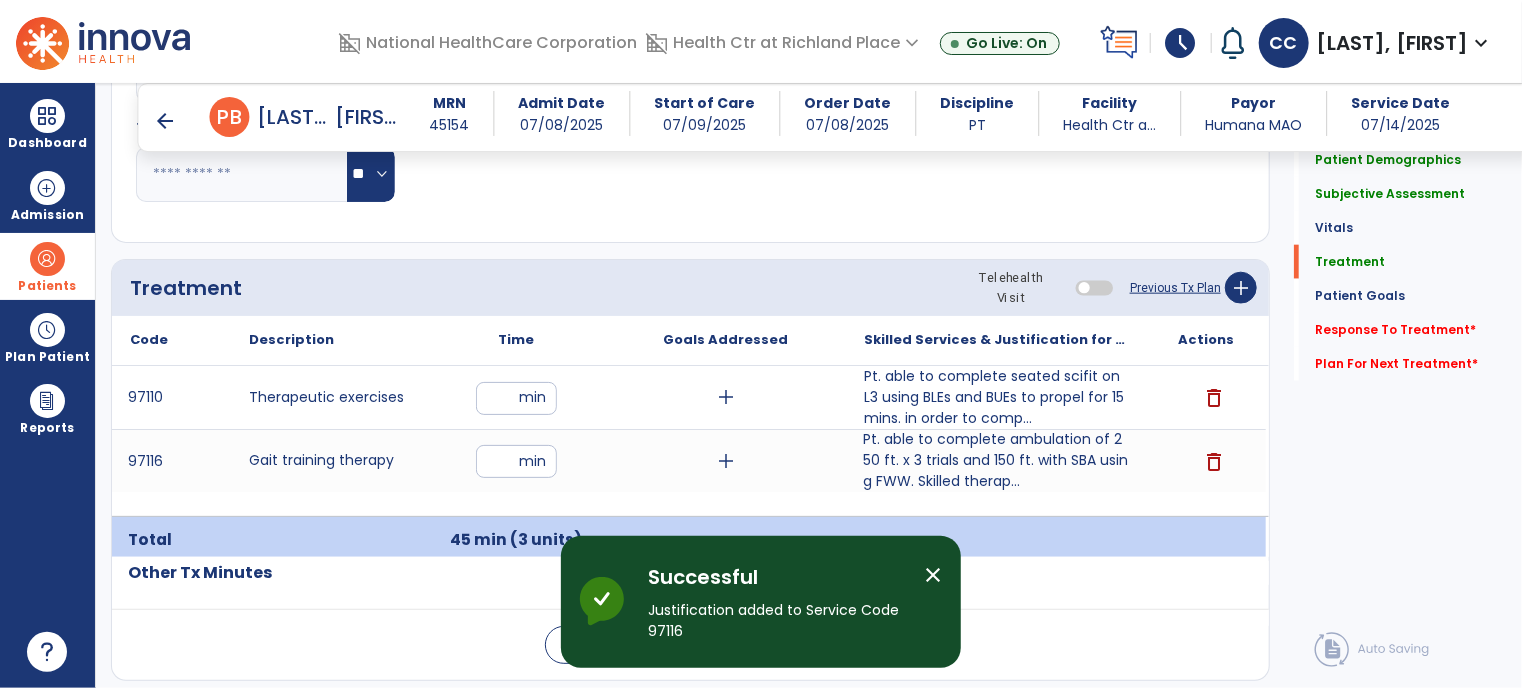 click on "Response To Treatment   *  Response To Treatment   *" 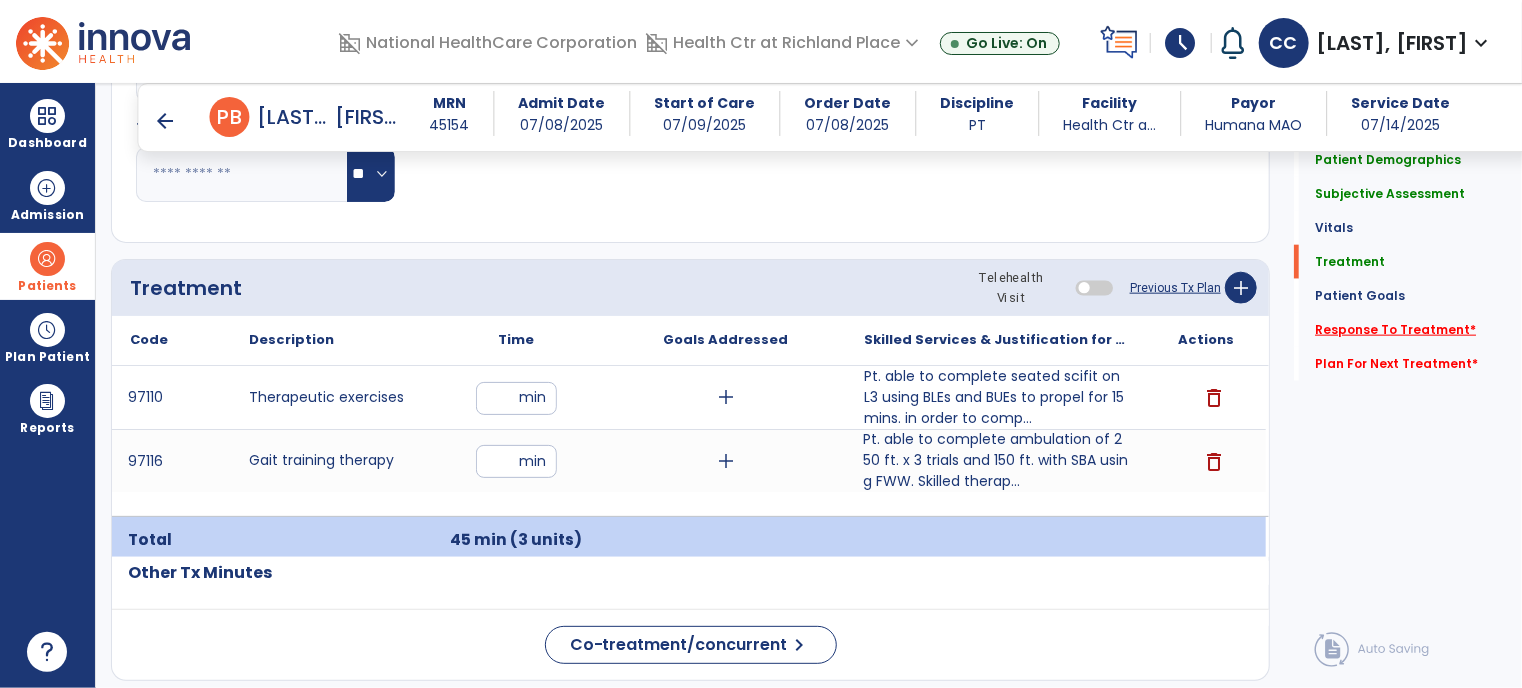 click on "Response To Treatment   *" 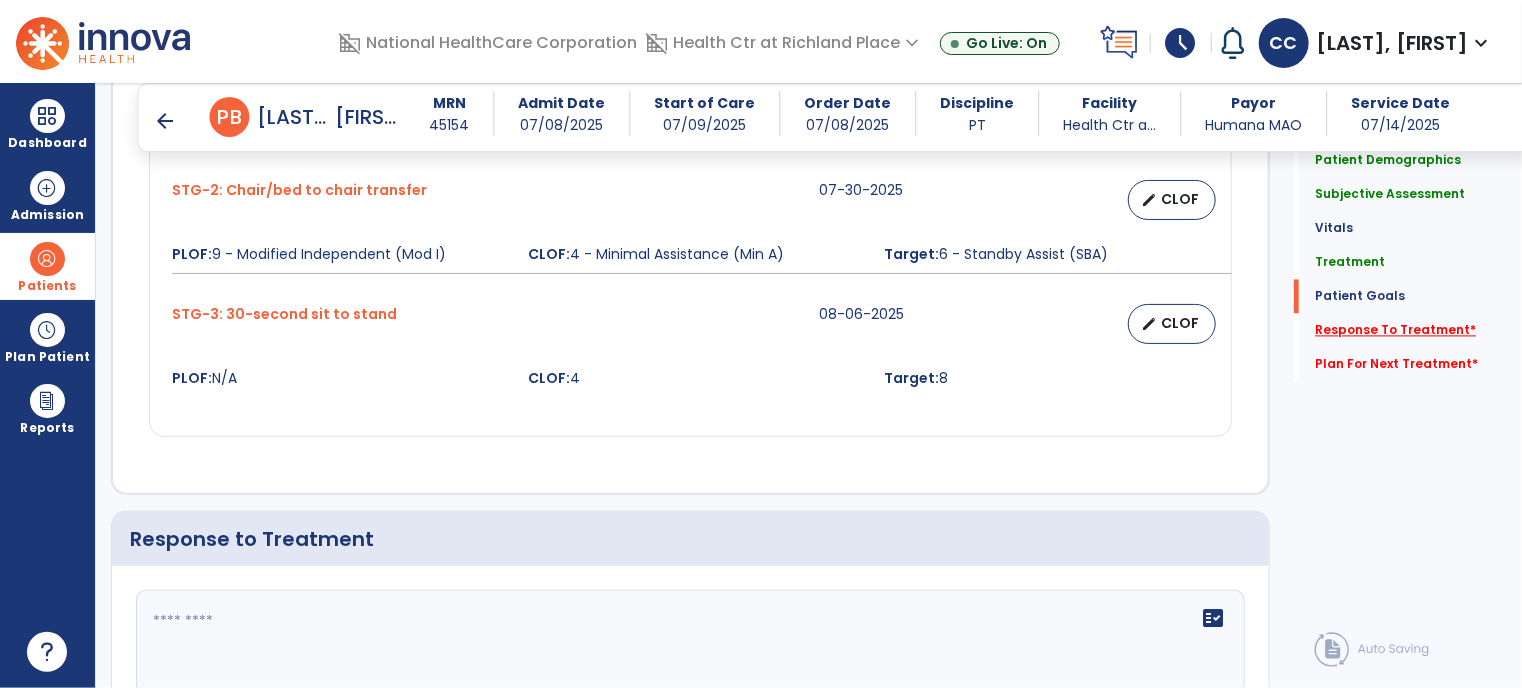 scroll, scrollTop: 2266, scrollLeft: 0, axis: vertical 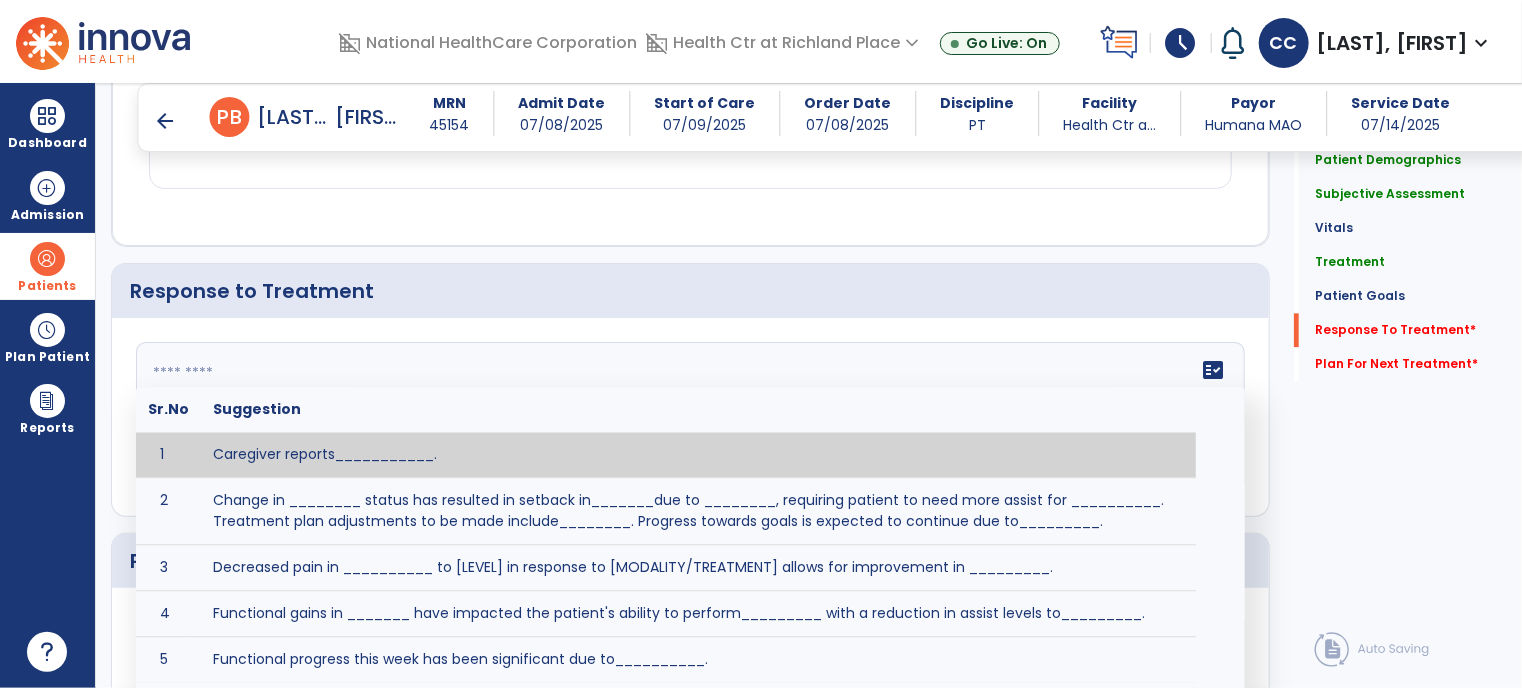 click on "fact_check  Sr.No Suggestion 1 Caregiver reports___________. 2 Change in ________ status has resulted in setback in_______due to ________, requiring patient to need more assist for __________.   Treatment plan adjustments to be made include________.  Progress towards goals is expected to continue due to_________. 3 Decreased pain in __________ to [LEVEL] in response to [MODALITY/TREATMENT] allows for improvement in _________. 4 Functional gains in _______ have impacted the patient's ability to perform_________ with a reduction in assist levels to_________. 5 Functional progress this week has been significant due to__________. 6 Gains in ________ have improved the patient's ability to perform ______with decreased levels of assist to___________. 7 Improvement in ________allows patient to tolerate higher levels of challenges in_________. 8 Pain in [AREA] has decreased to [LEVEL] in response to [TREATMENT/MODALITY], allowing fore ease in completing__________. 9 10 11 12 13 14 15 16 17 18 19 20 21" 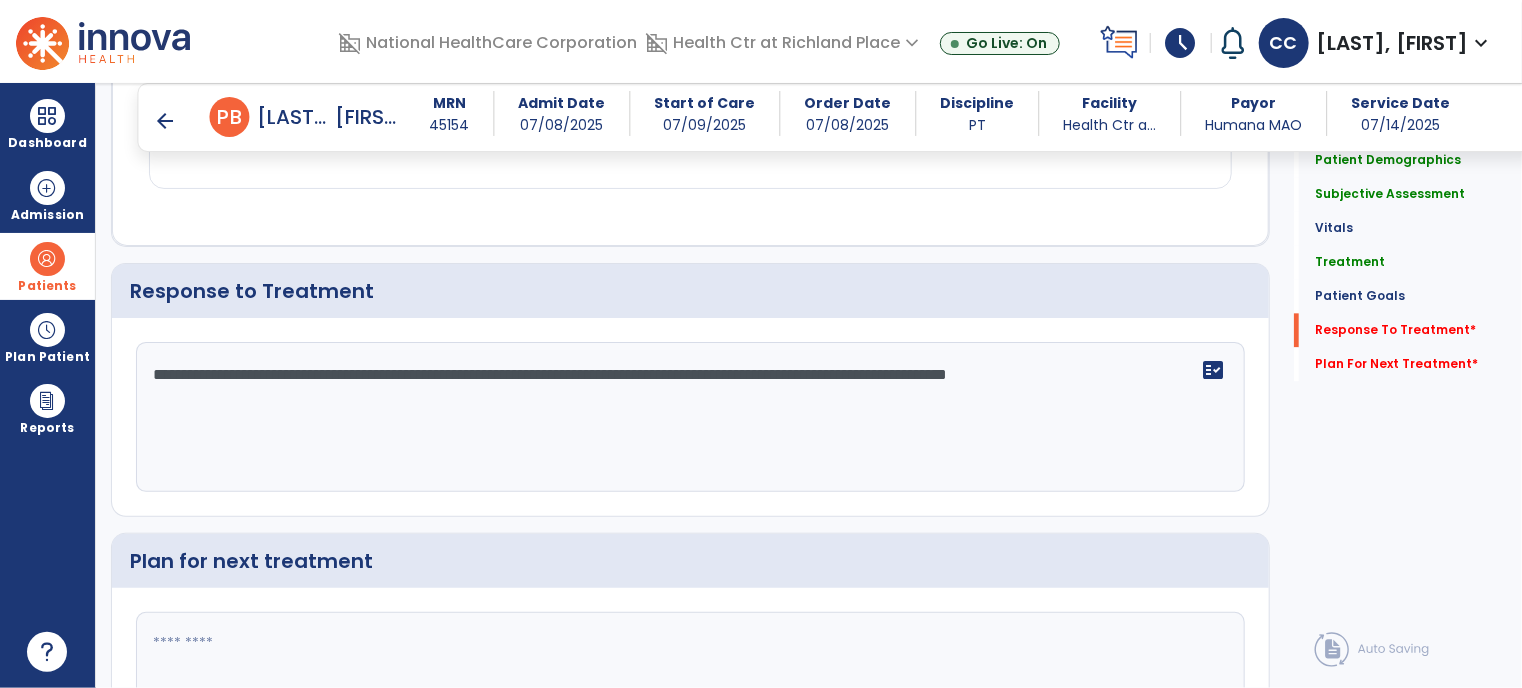 type on "**********" 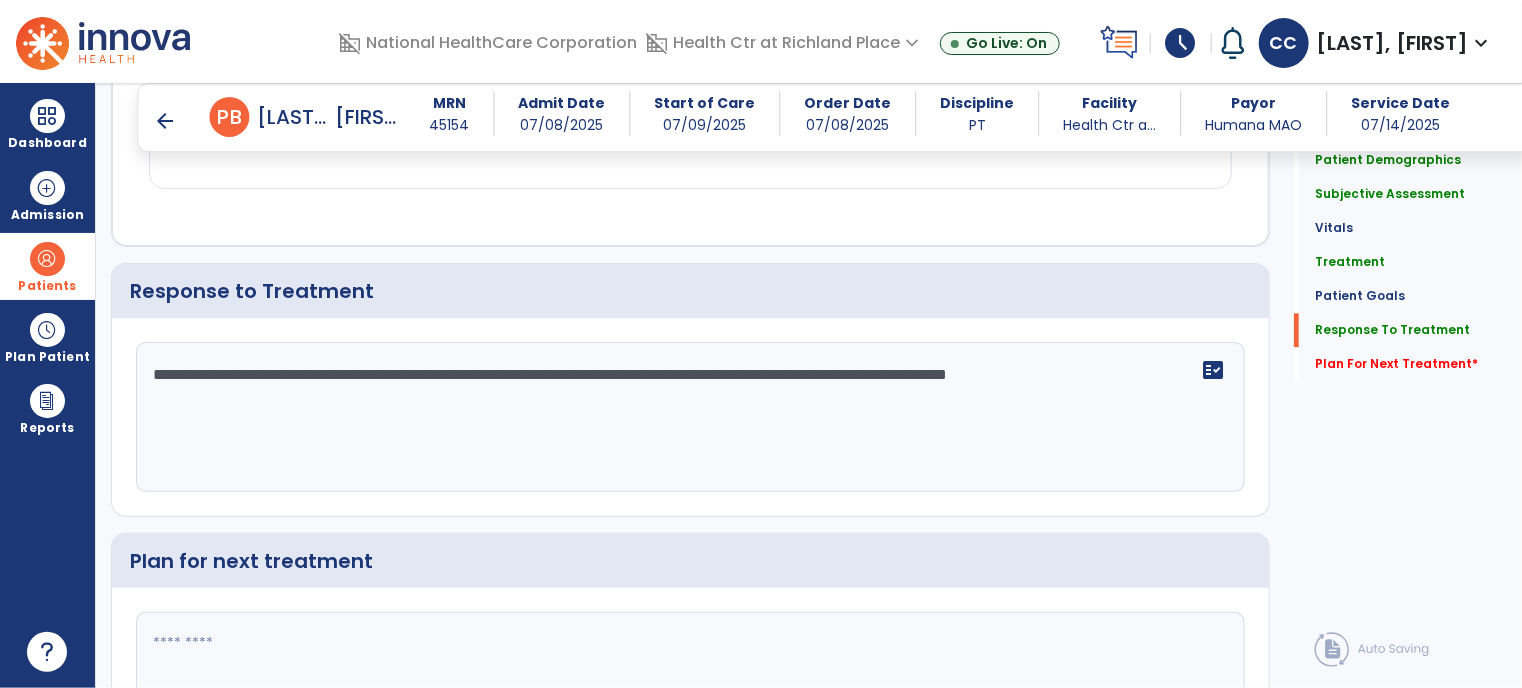 click 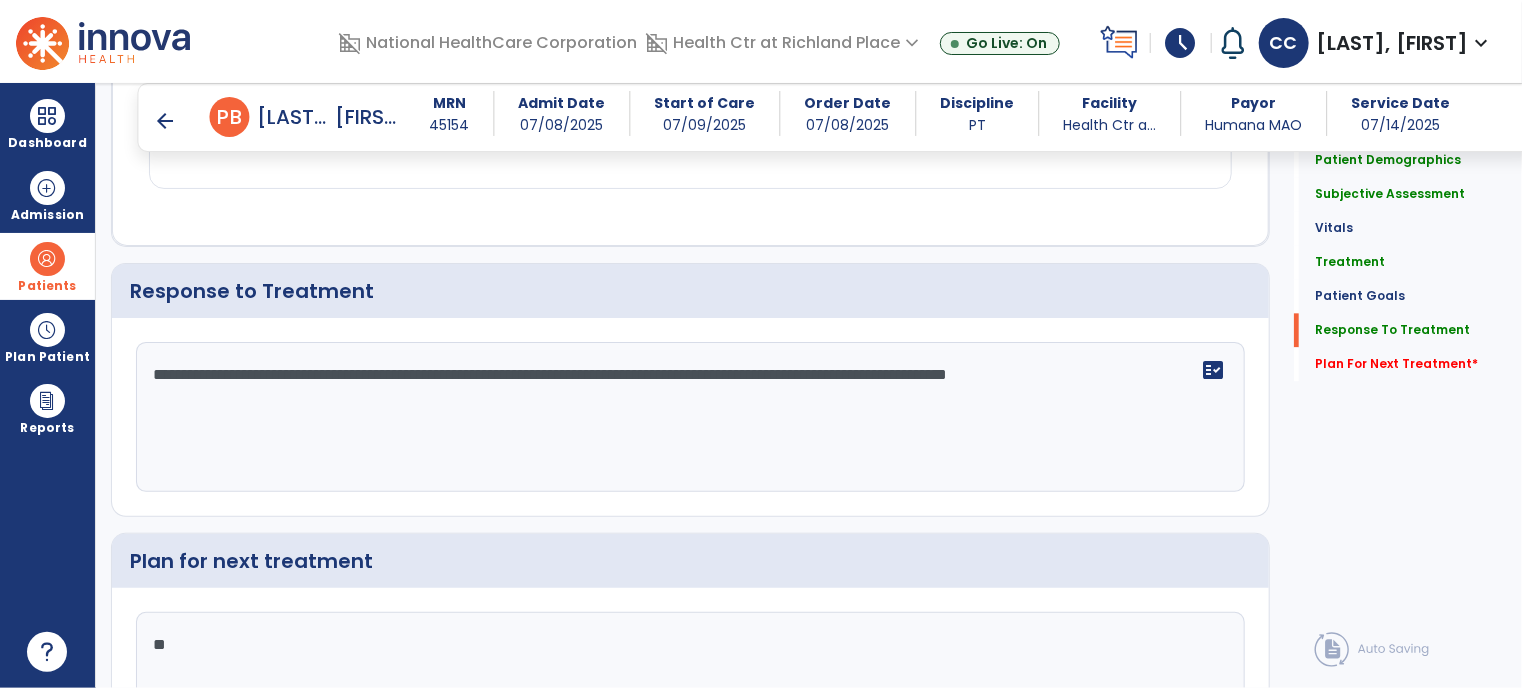 type on "*" 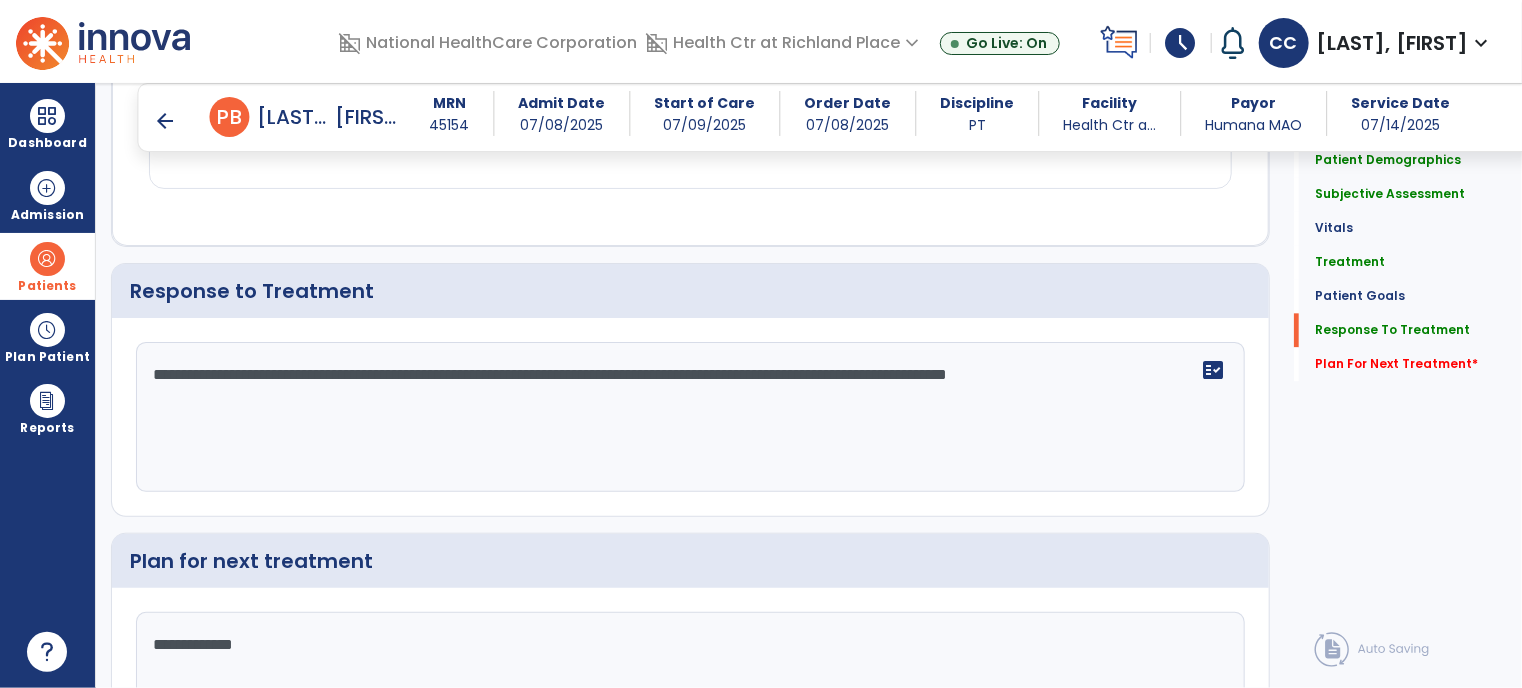 type on "**********" 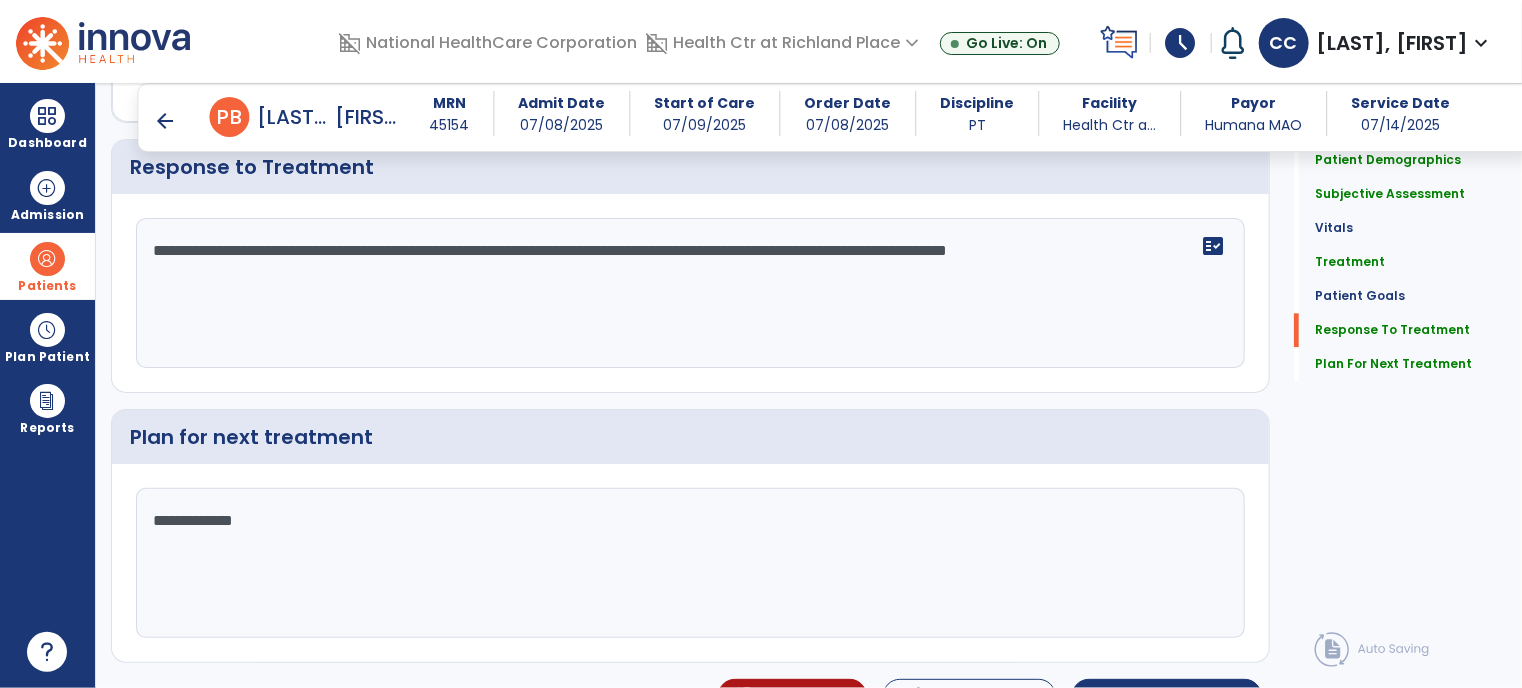 scroll, scrollTop: 2424, scrollLeft: 0, axis: vertical 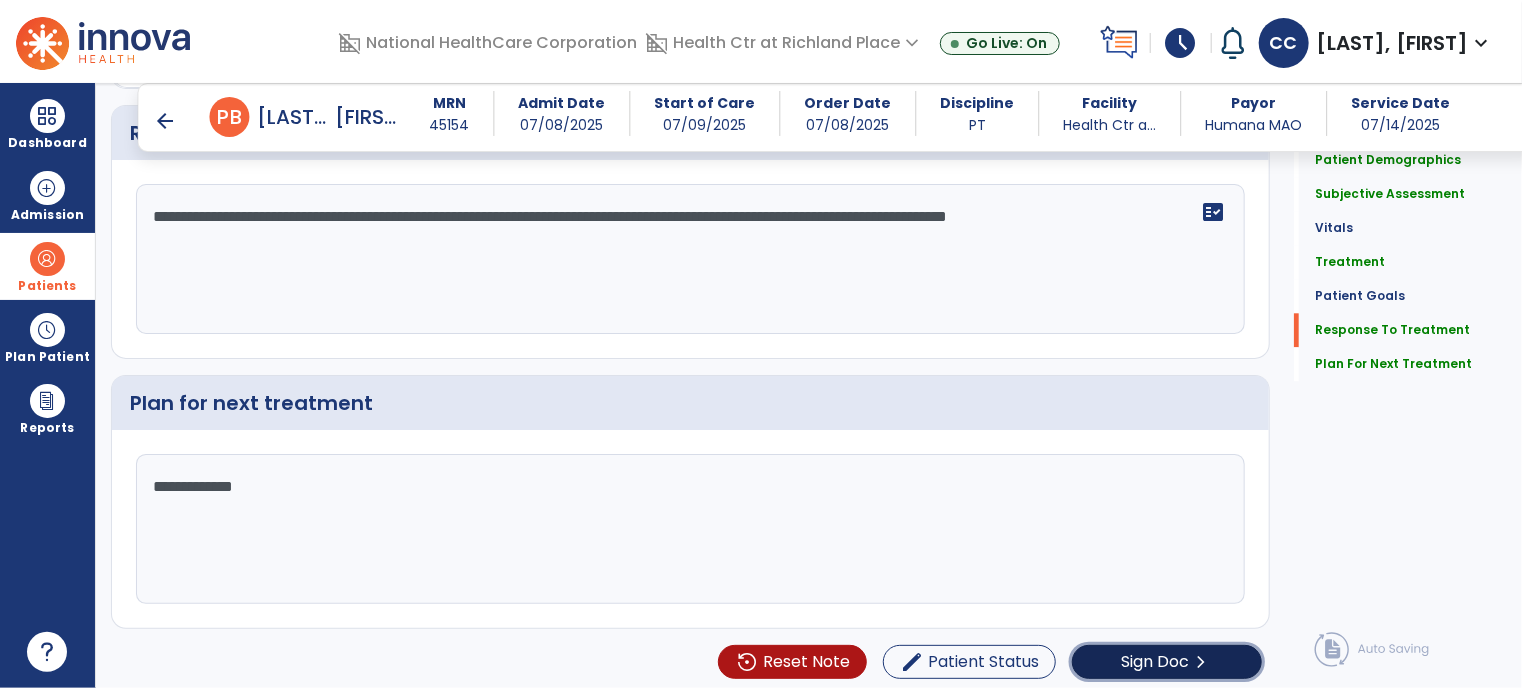 click on "Sign Doc" 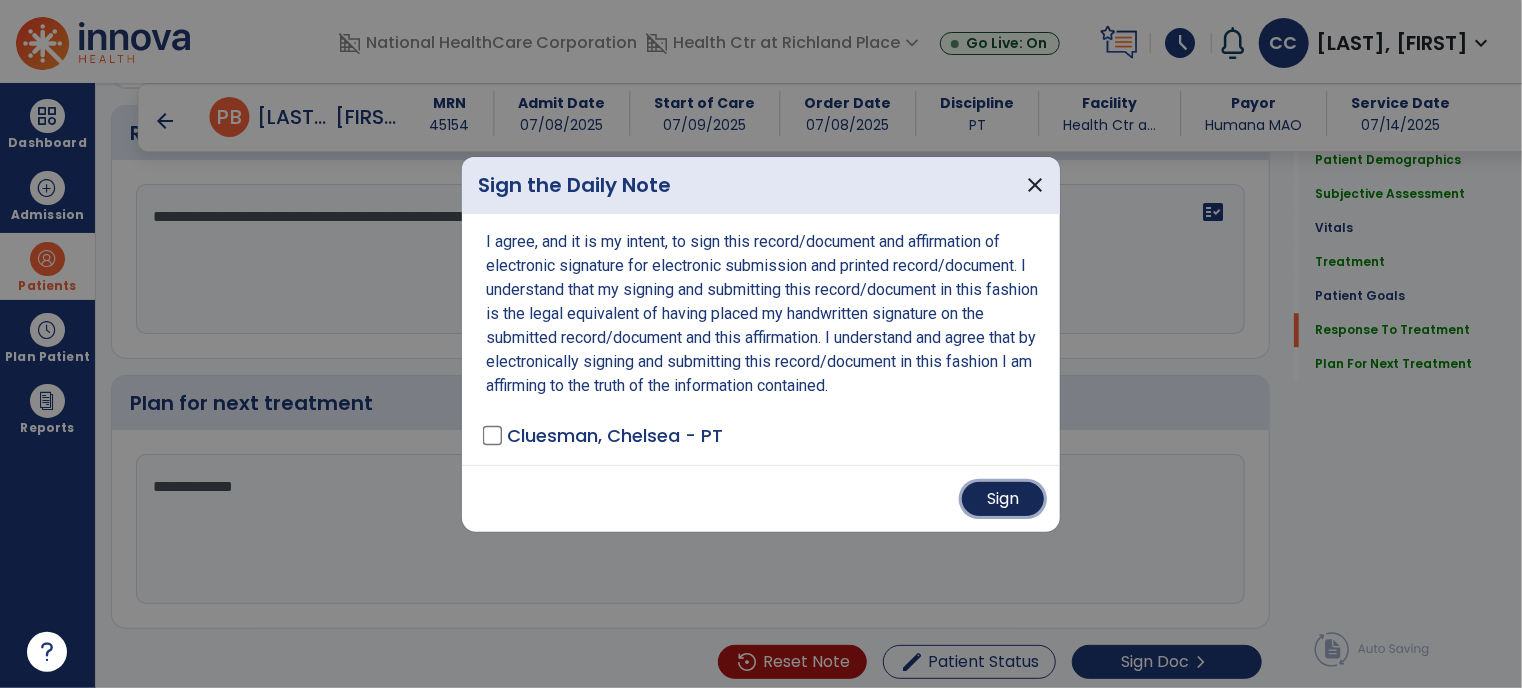 click on "Sign" at bounding box center (1003, 499) 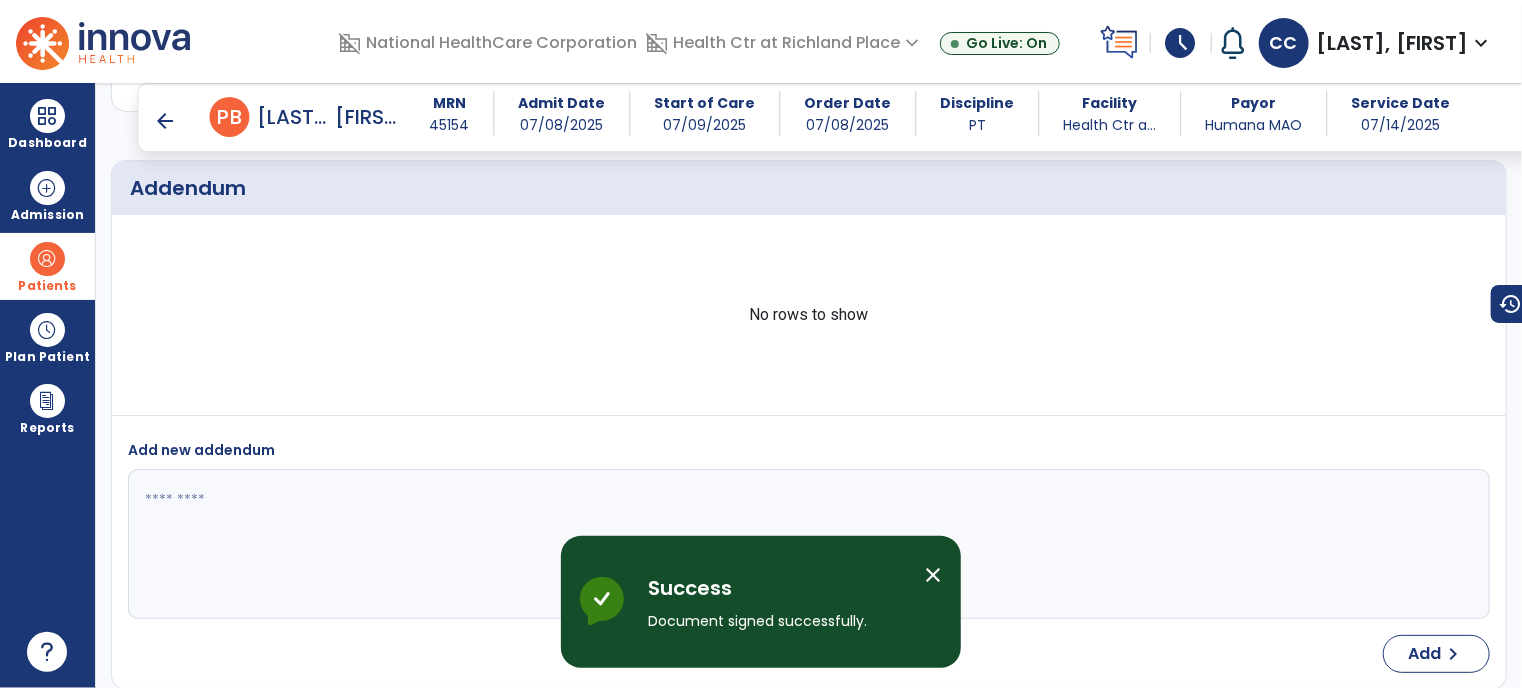 scroll, scrollTop: 3525, scrollLeft: 0, axis: vertical 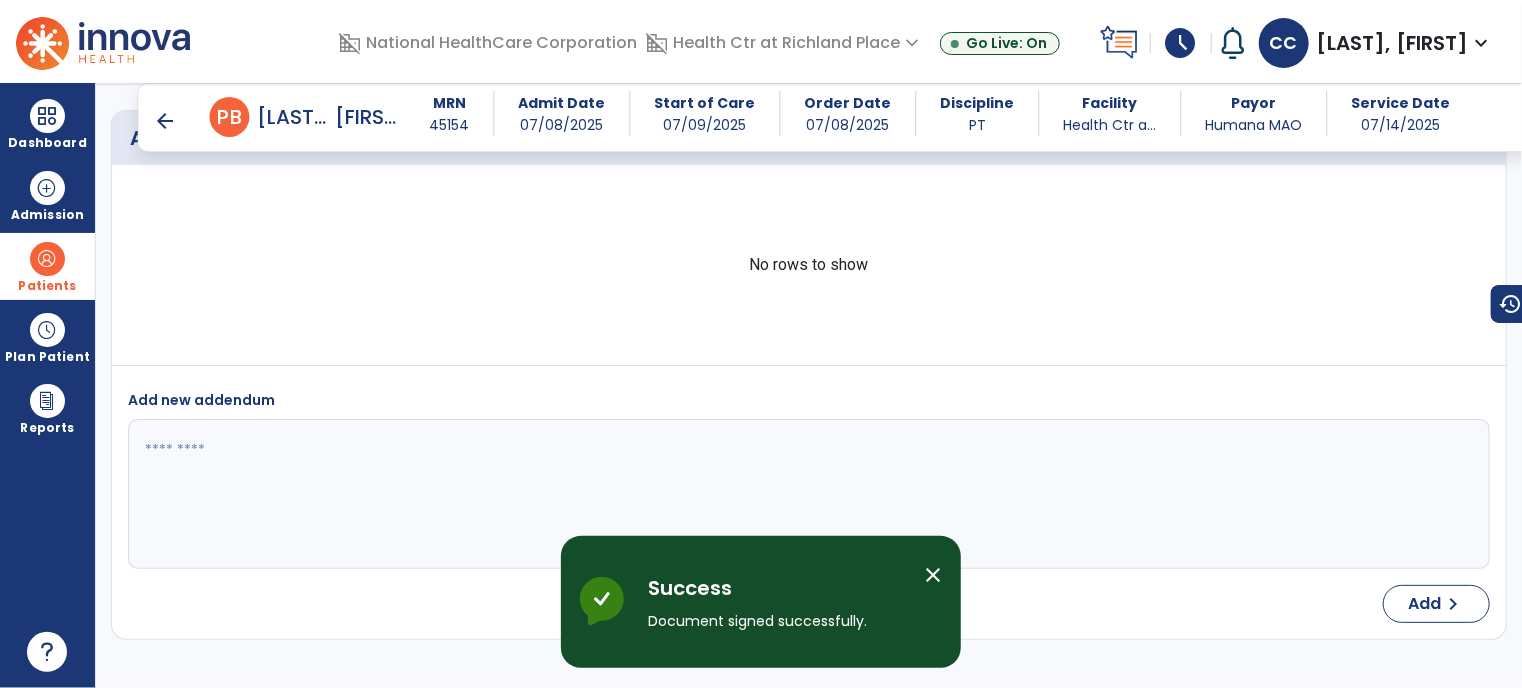 click on "arrow_back" at bounding box center [166, 121] 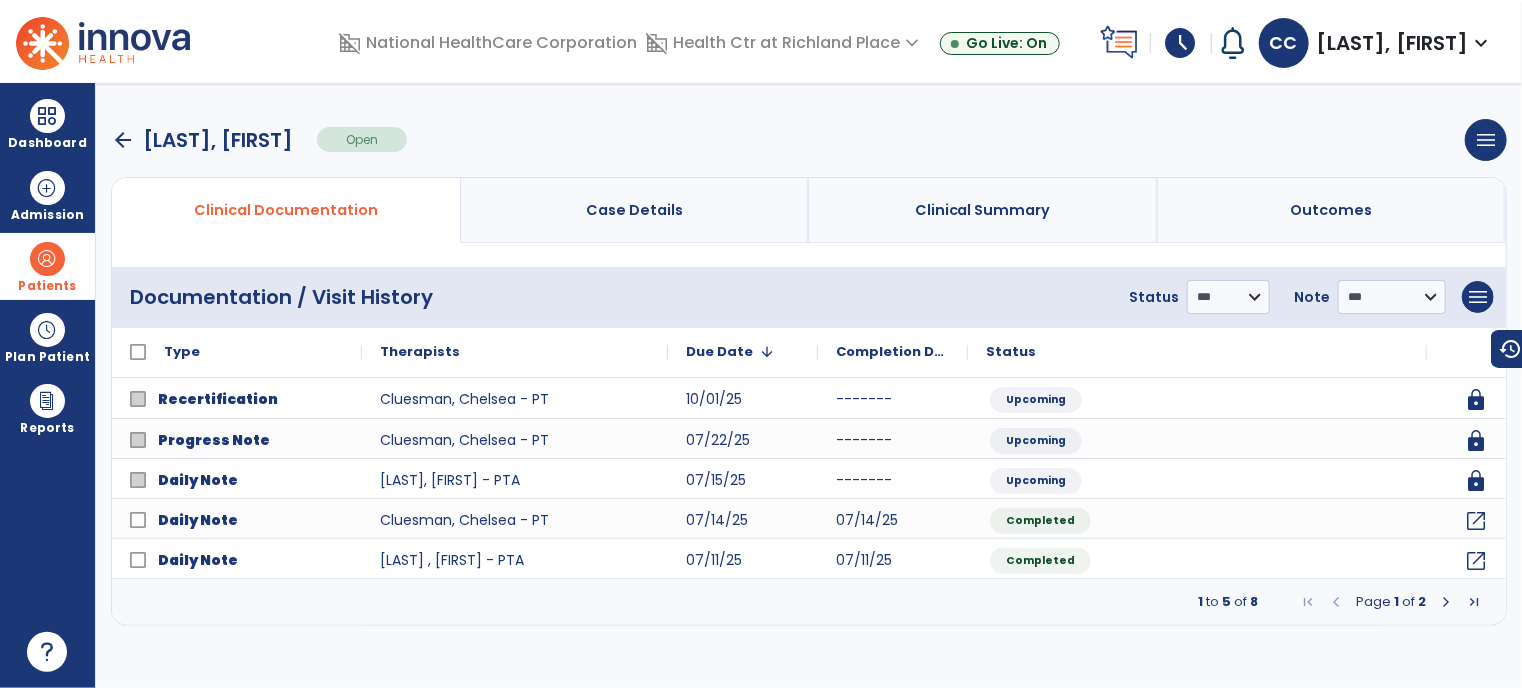 click on "arrow_back" at bounding box center (123, 140) 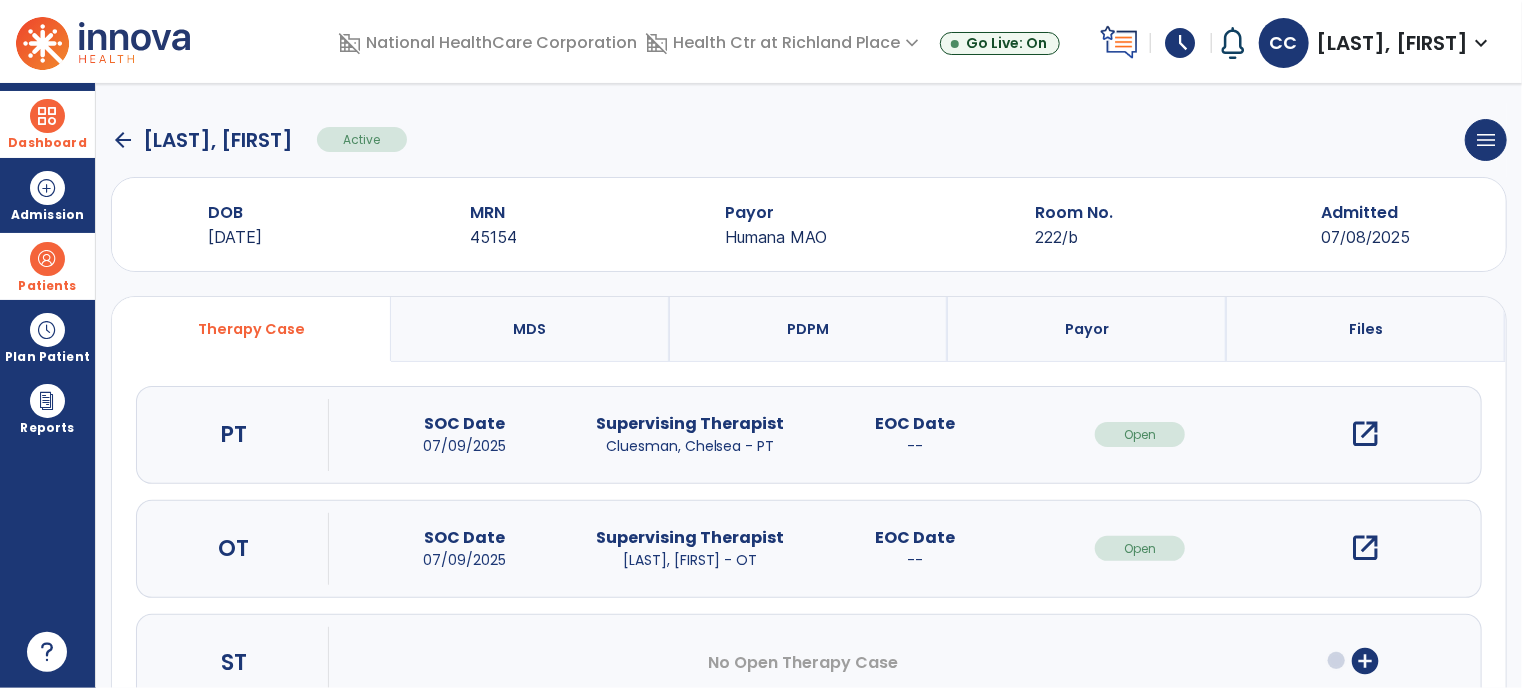 click on "Dashboard" at bounding box center (47, 143) 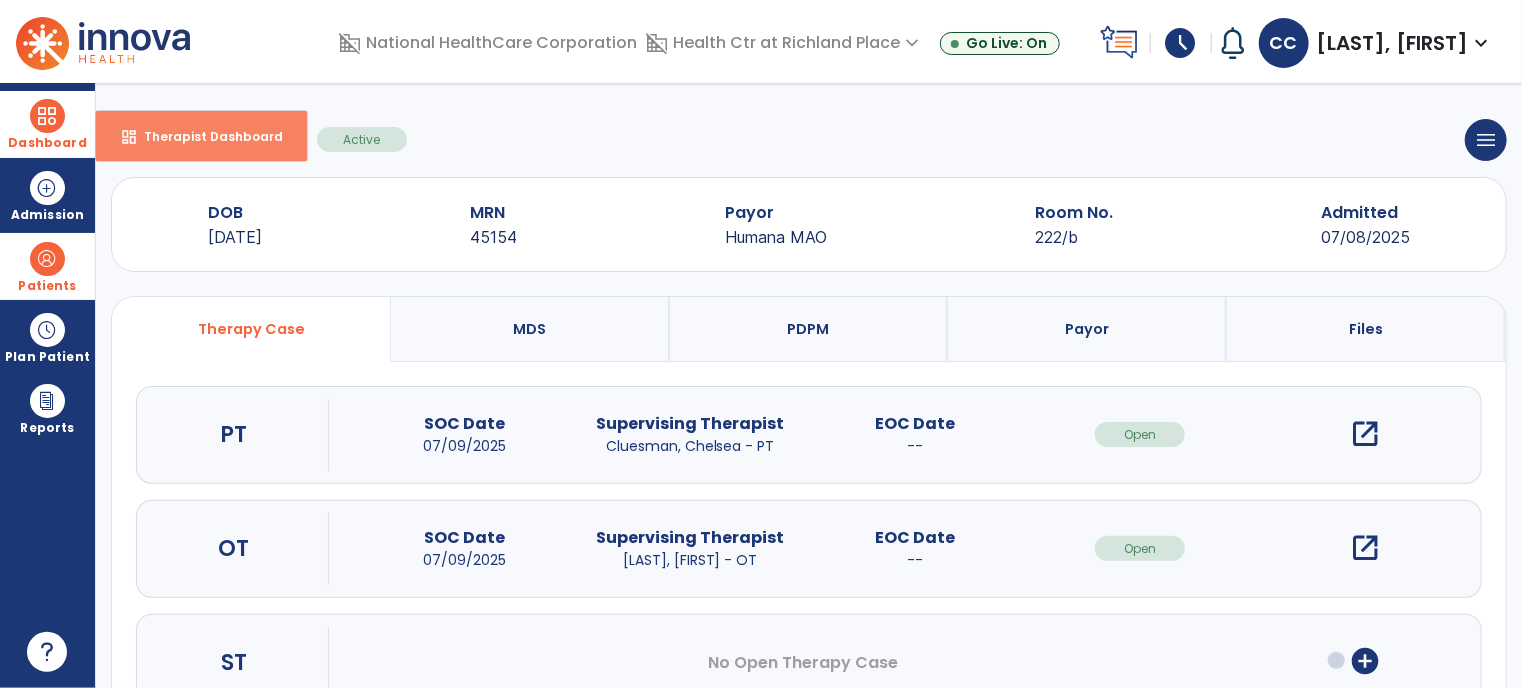 click on "dashboard  Therapist Dashboard" at bounding box center (201, 136) 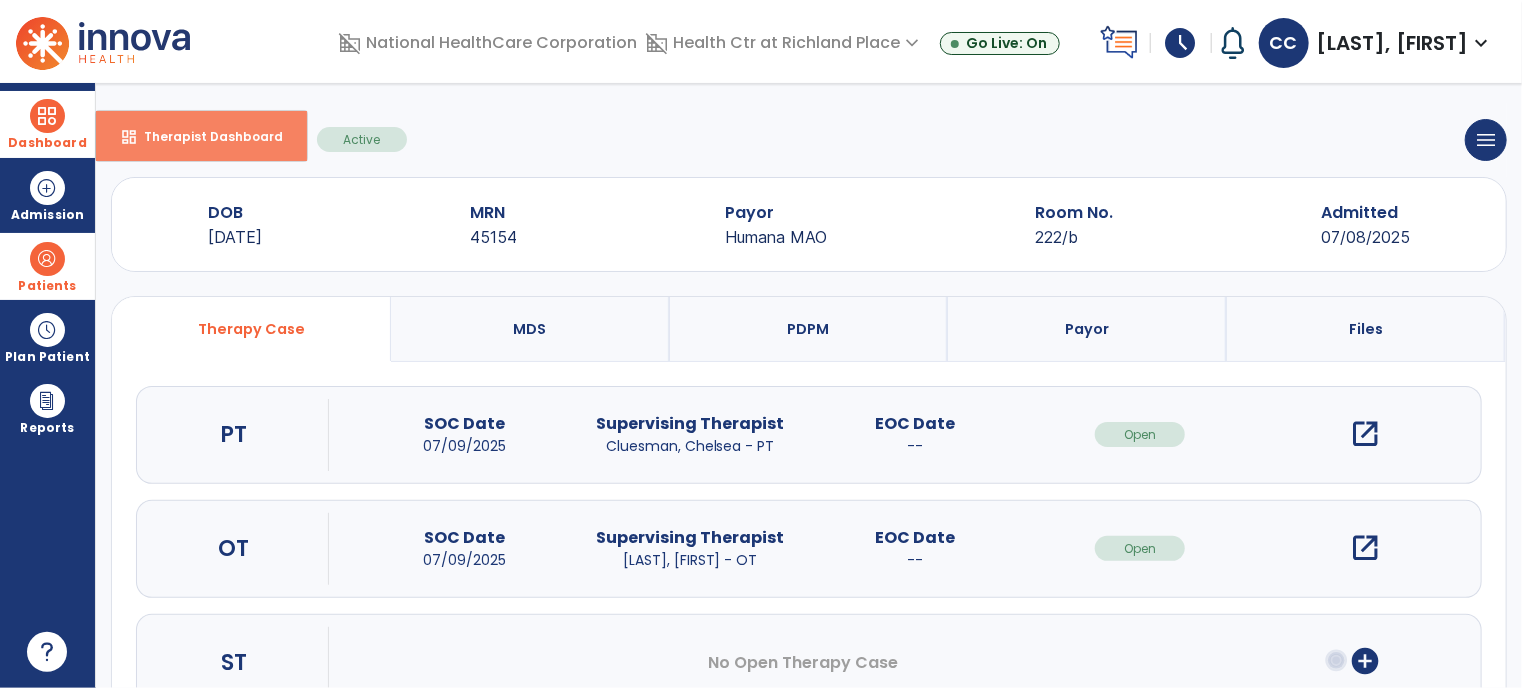 select on "****" 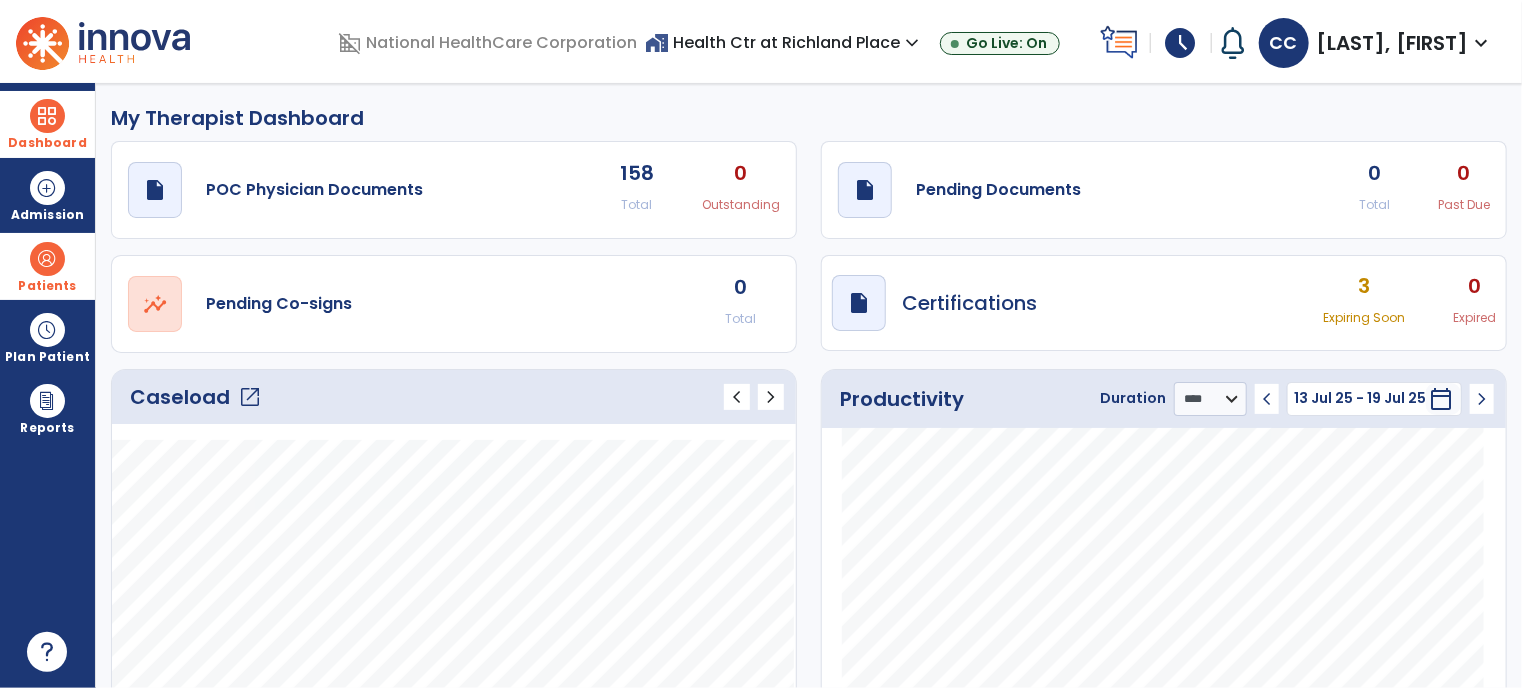 click on "schedule" at bounding box center (1181, 43) 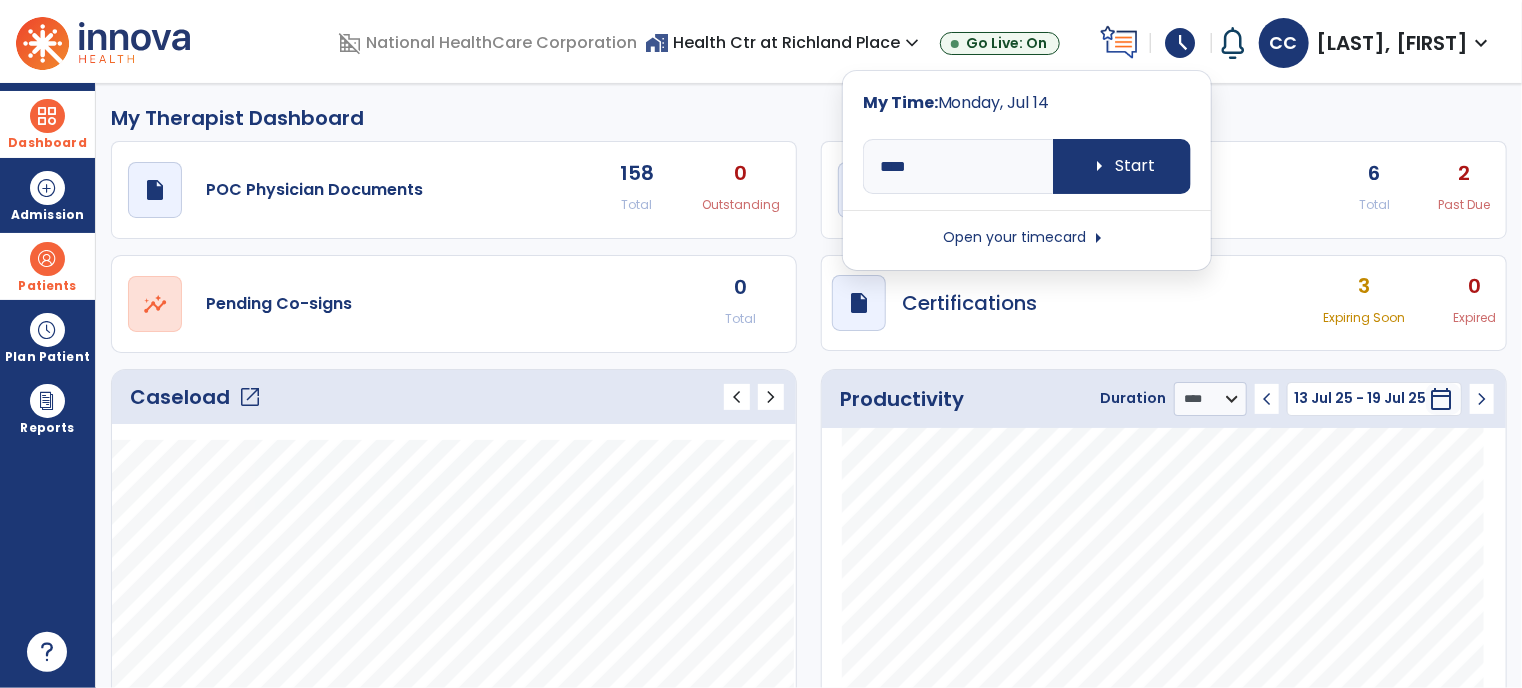click on "Open your timecard  arrow_right" at bounding box center [1027, 238] 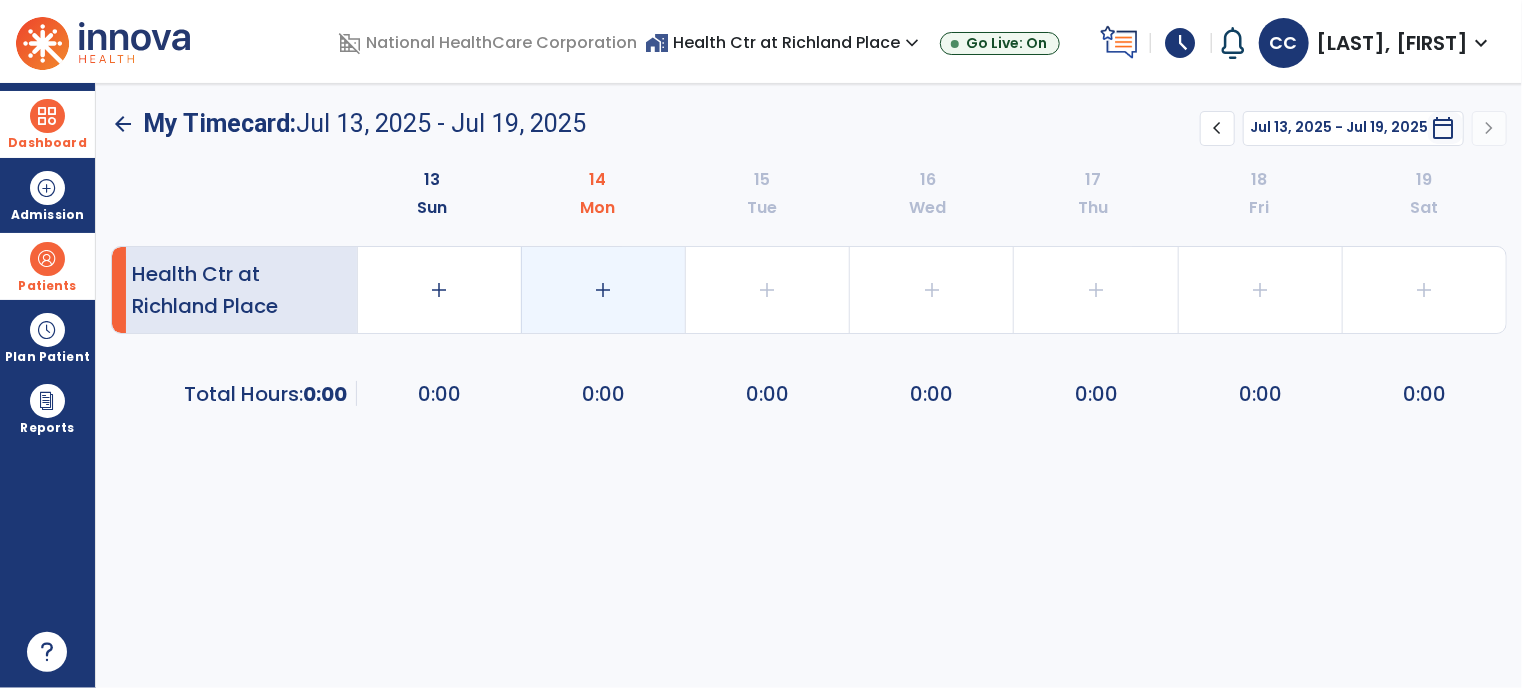 click on "add   0:00" 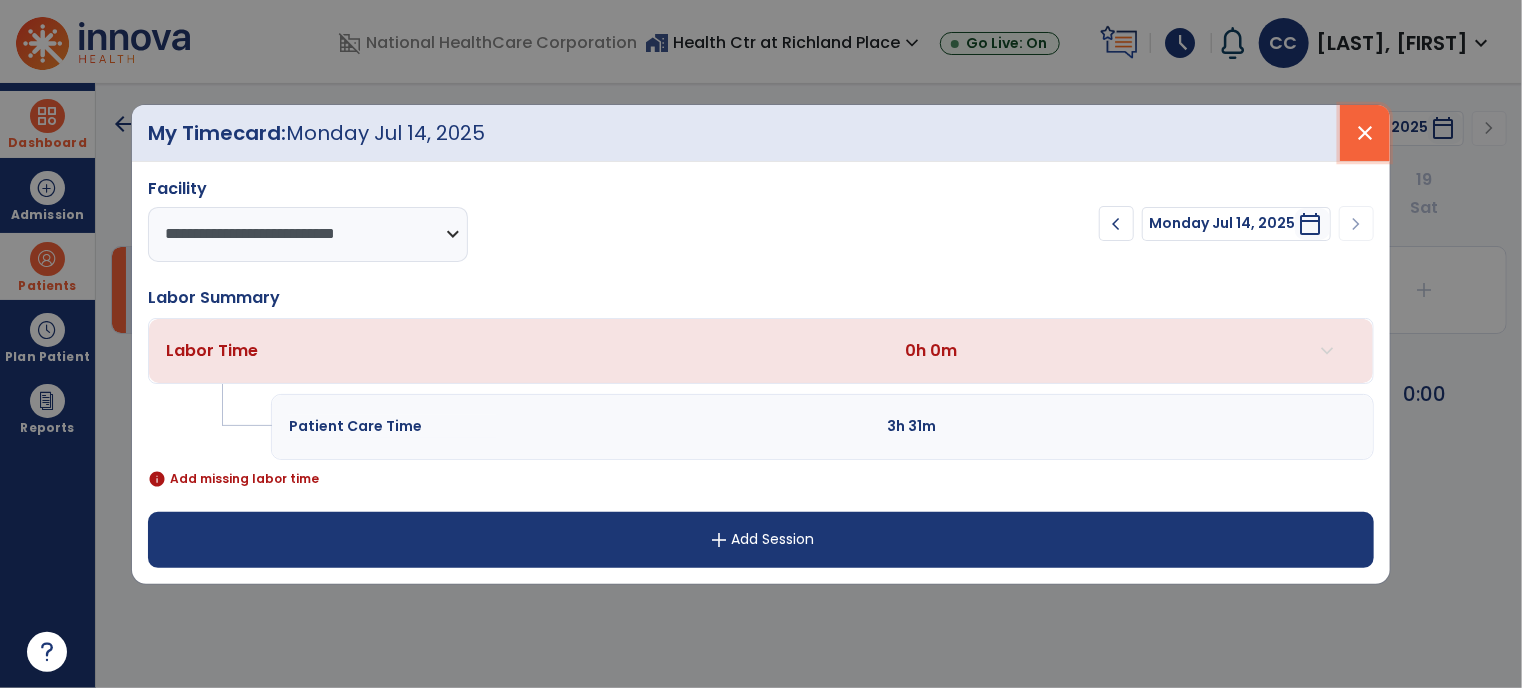 click on "close" at bounding box center [1365, 133] 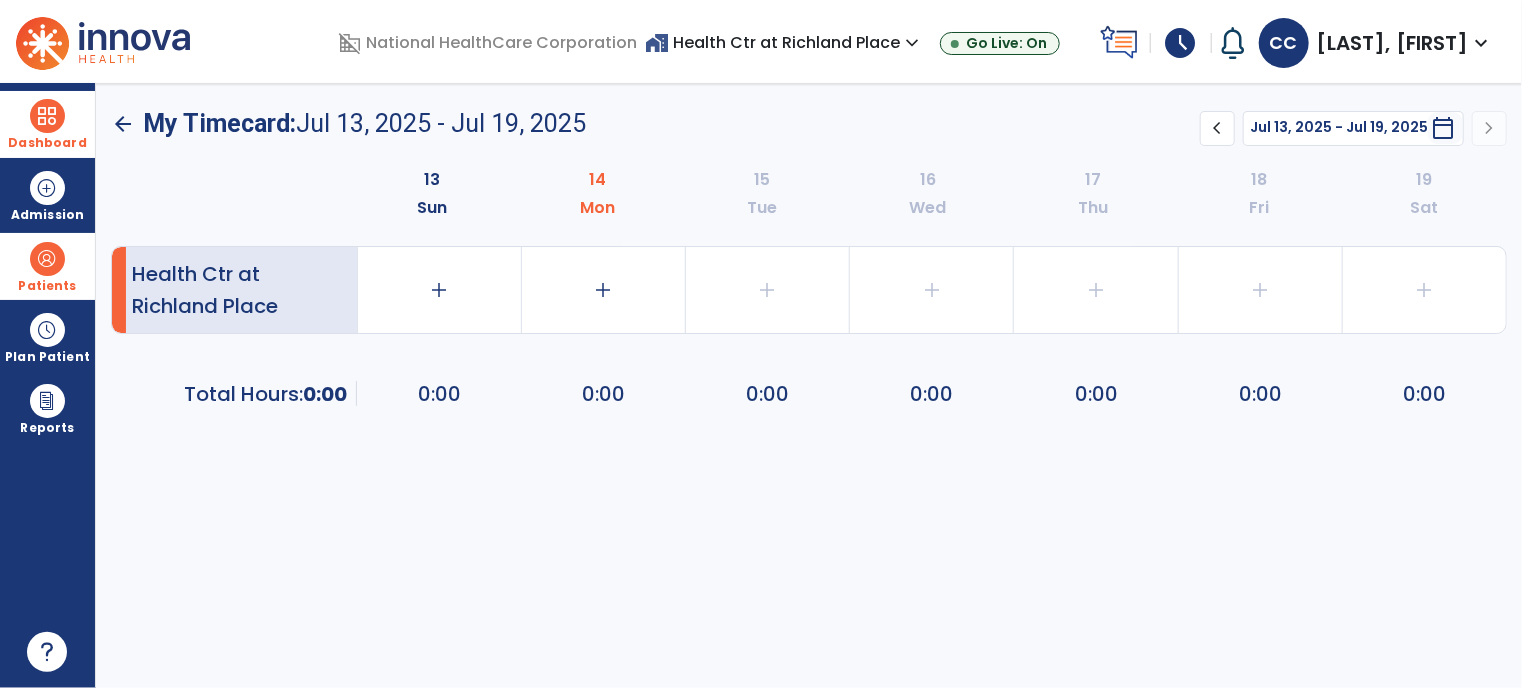 click at bounding box center [47, 116] 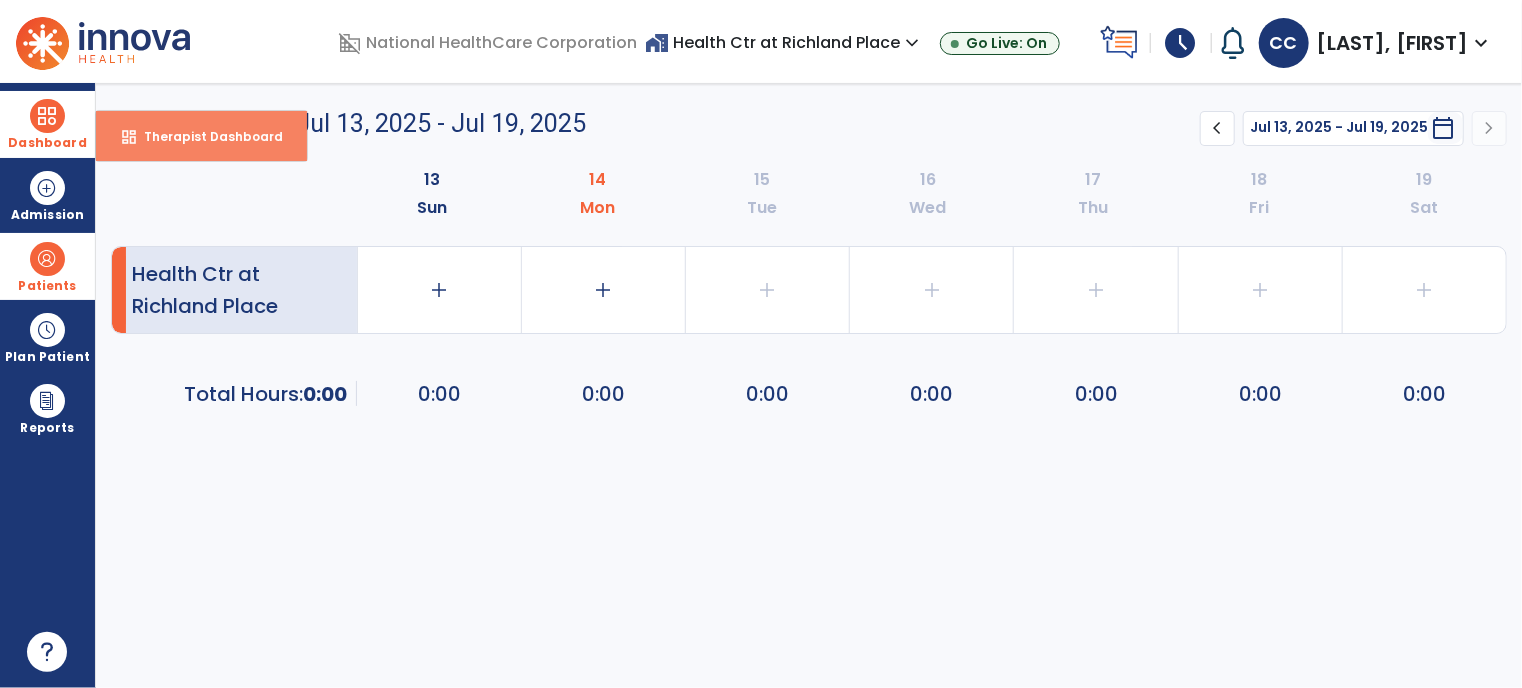 click on "dashboard  Therapist Dashboard" at bounding box center (201, 136) 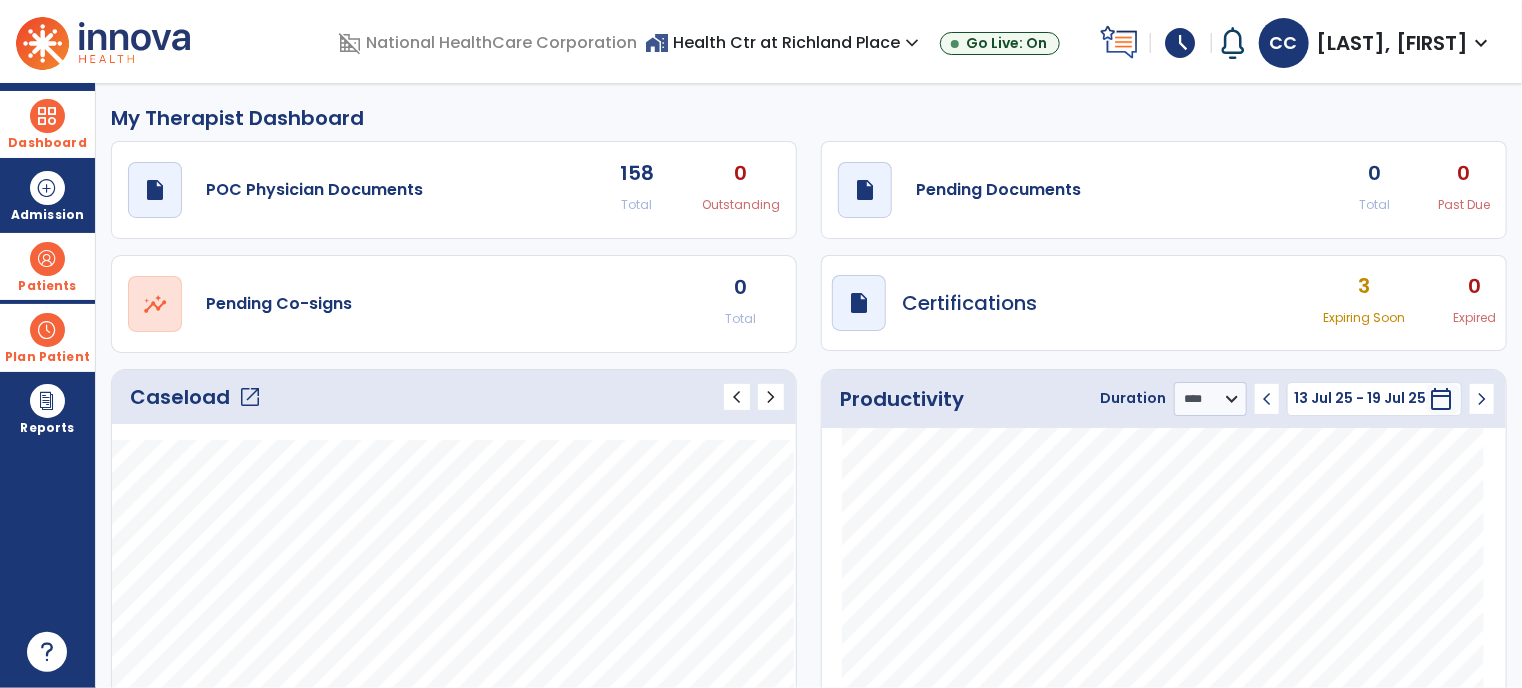 click on "Plan Patient" at bounding box center (47, 266) 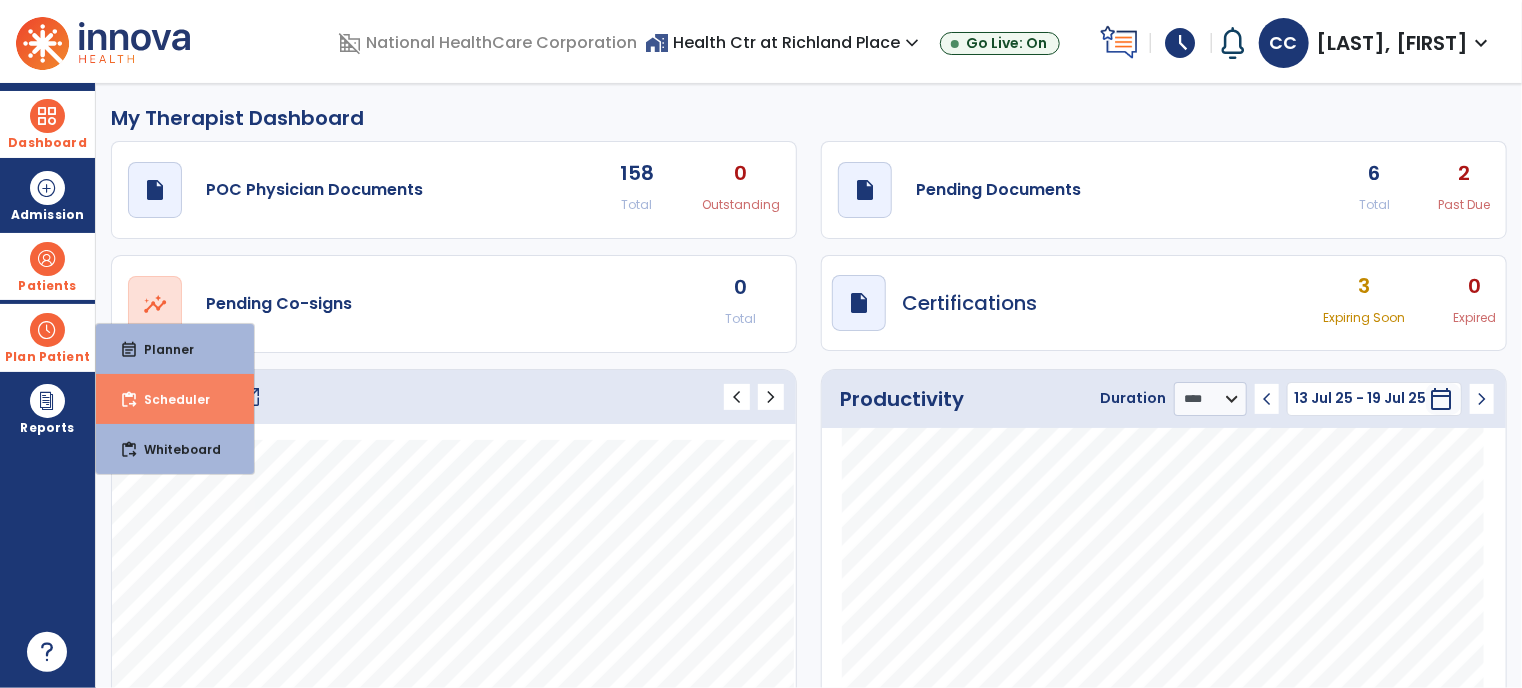 click on "Scheduler" at bounding box center (169, 399) 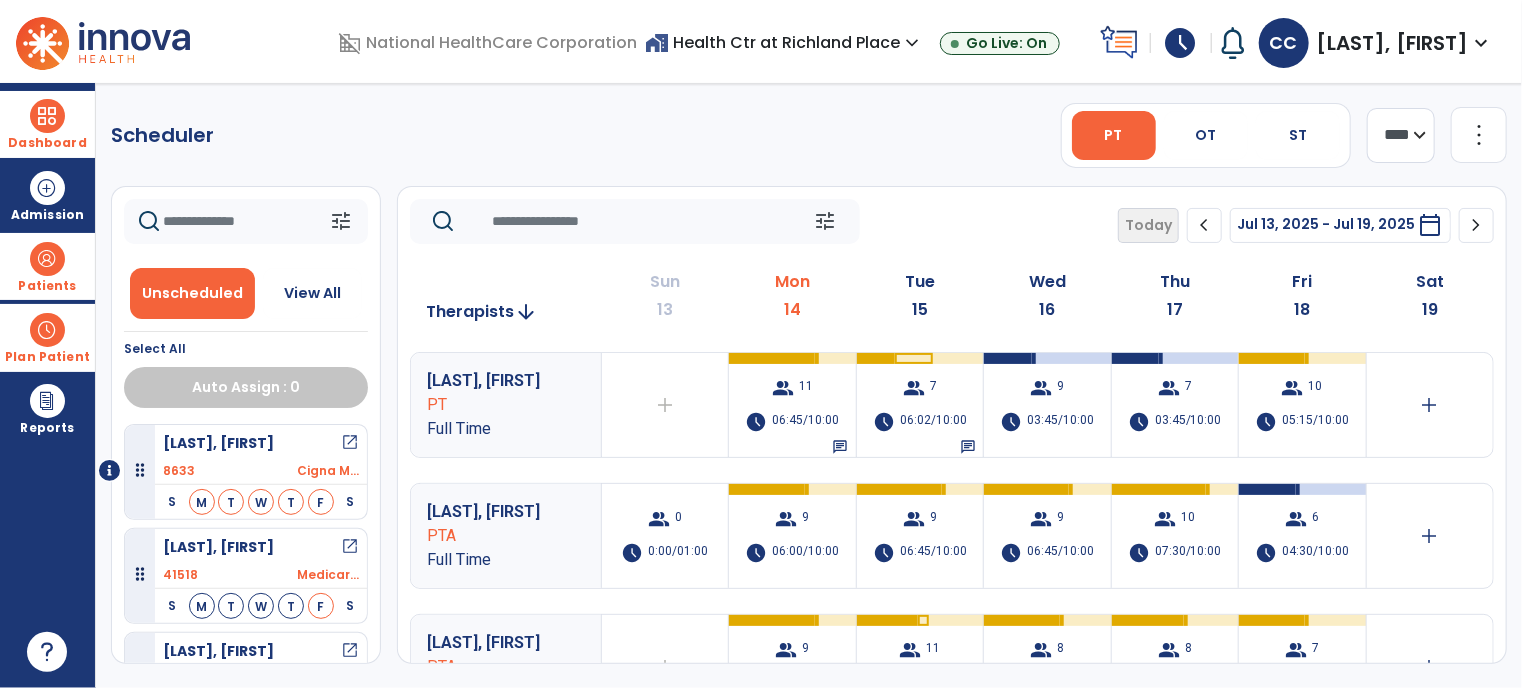 drag, startPoint x: 902, startPoint y: 84, endPoint x: 906, endPoint y: 172, distance: 88.09086 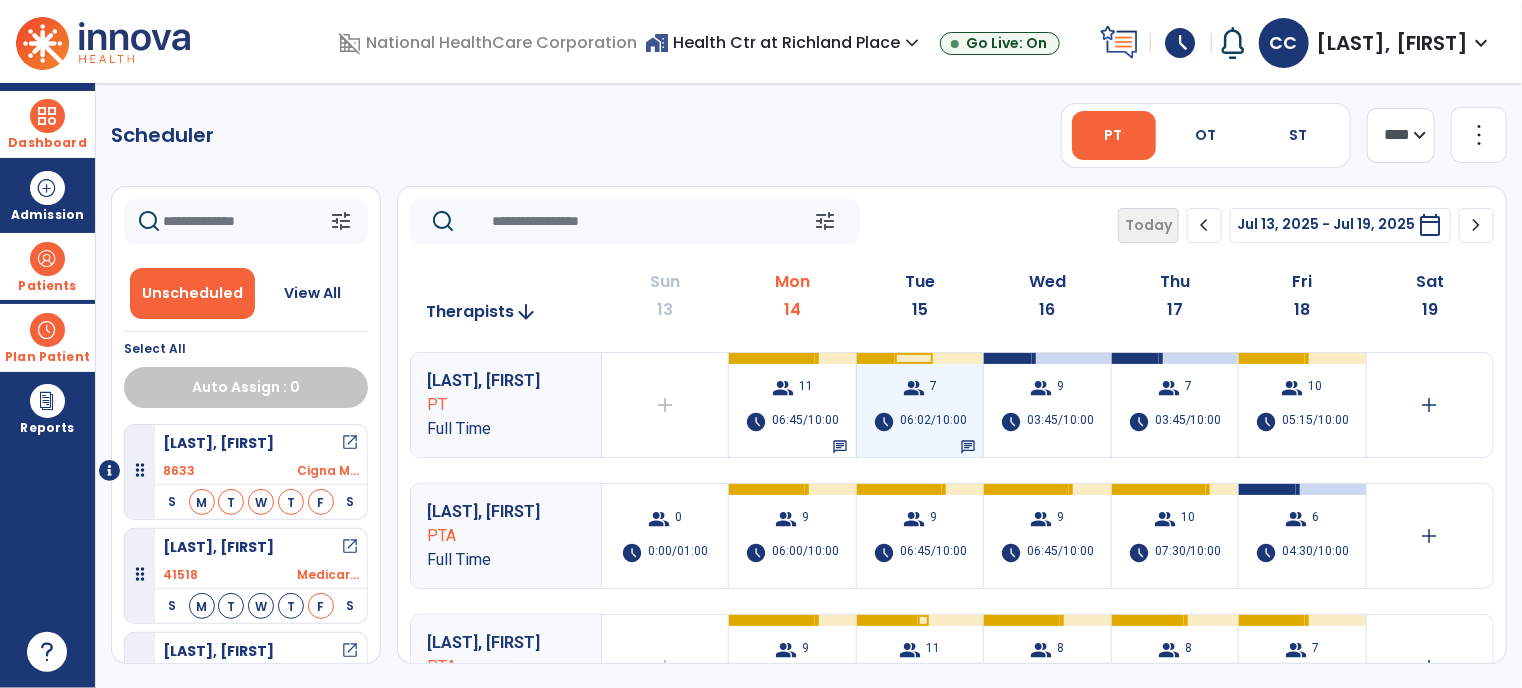 click on "group  7  schedule  06:02/10:00   chat" at bounding box center (920, 405) 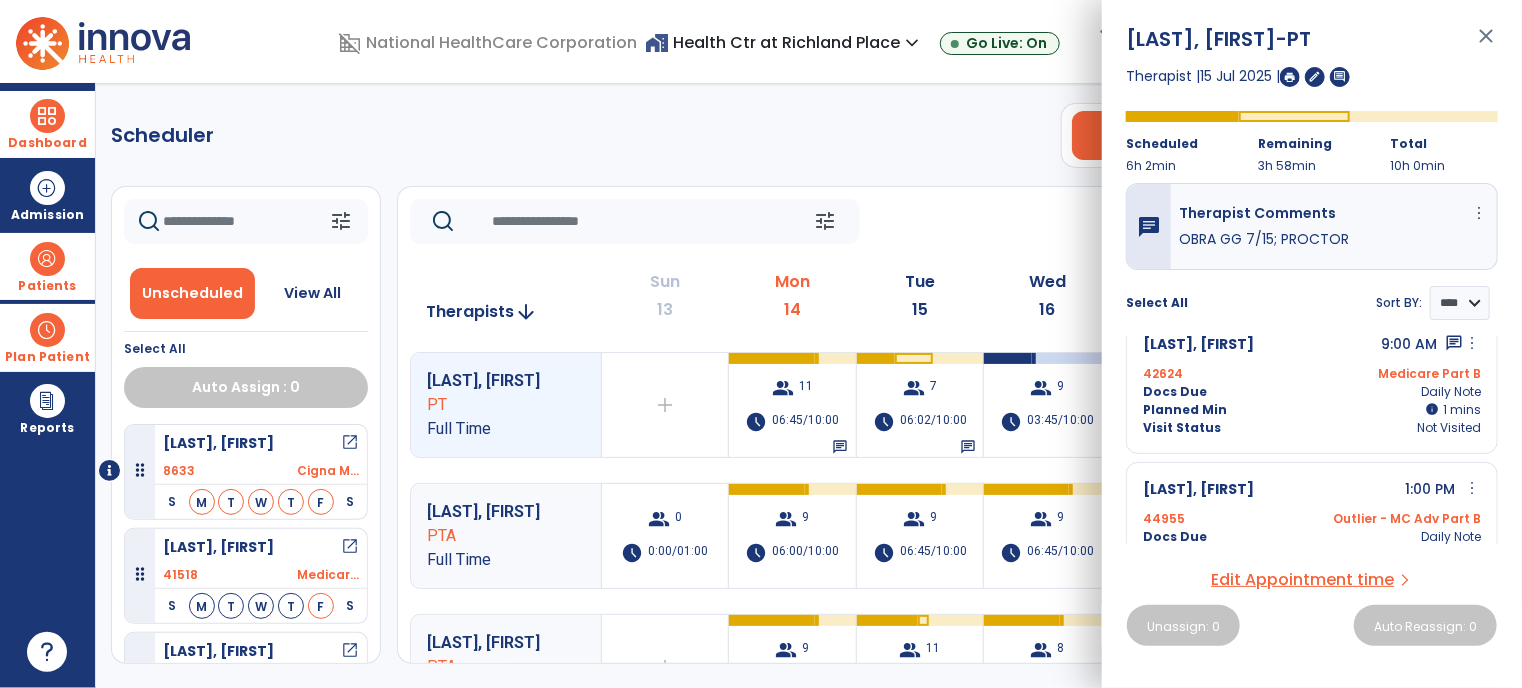 scroll, scrollTop: 18, scrollLeft: 0, axis: vertical 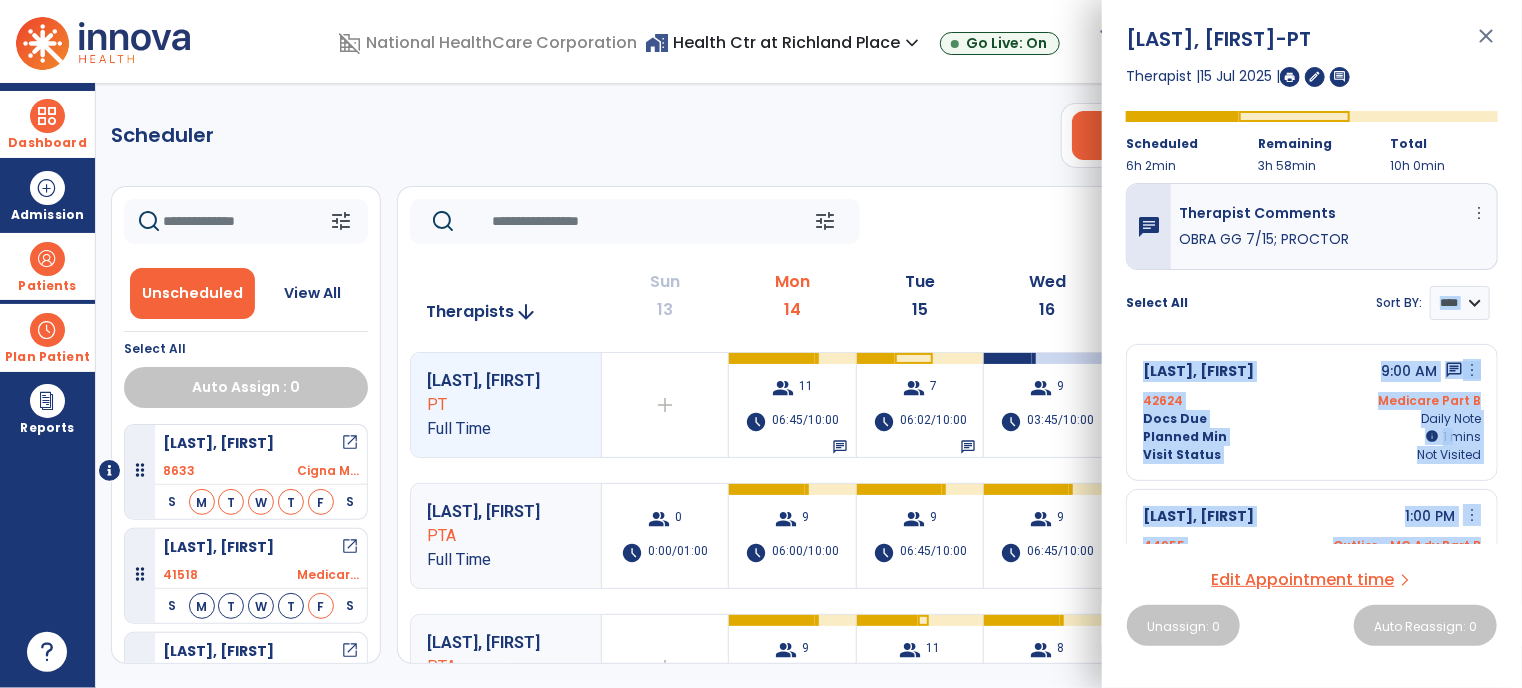 drag, startPoint x: 1498, startPoint y: 401, endPoint x: 1498, endPoint y: 306, distance: 95 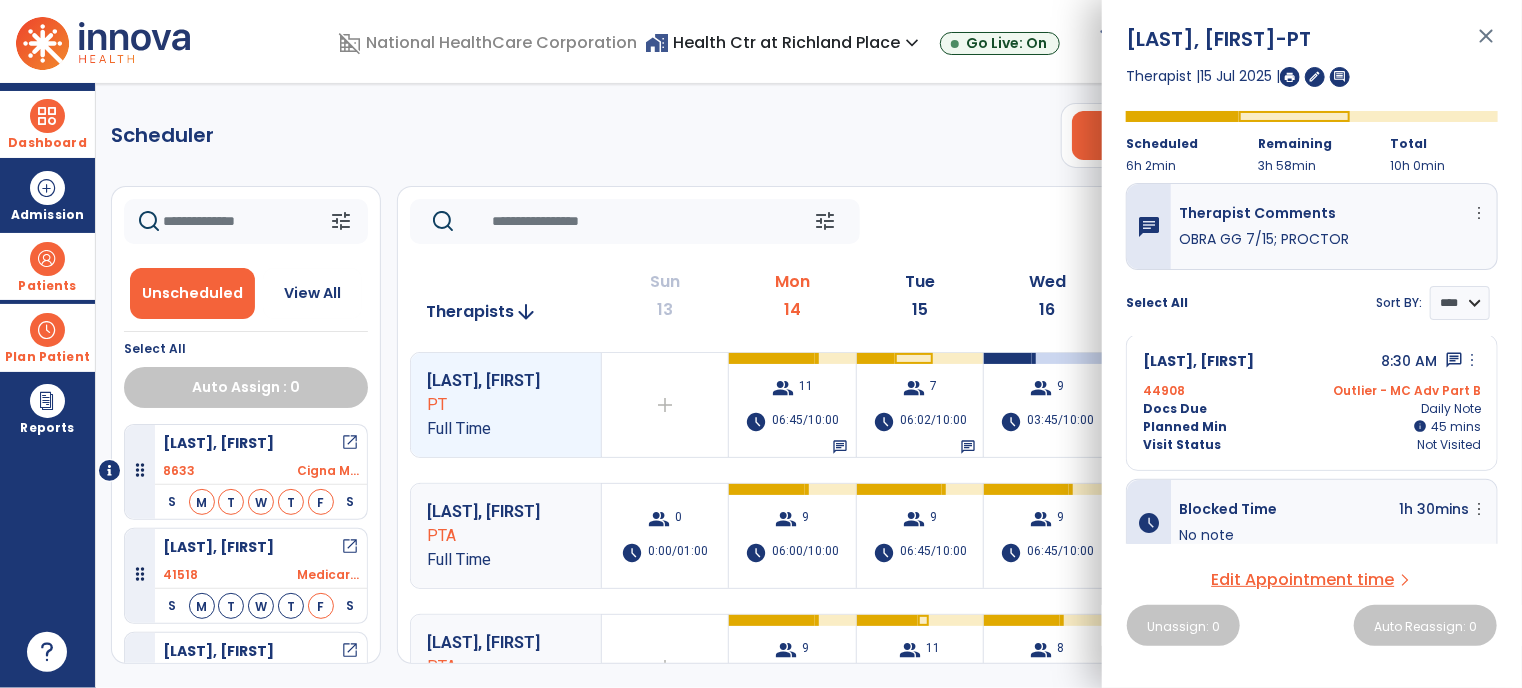 scroll, scrollTop: 304, scrollLeft: 0, axis: vertical 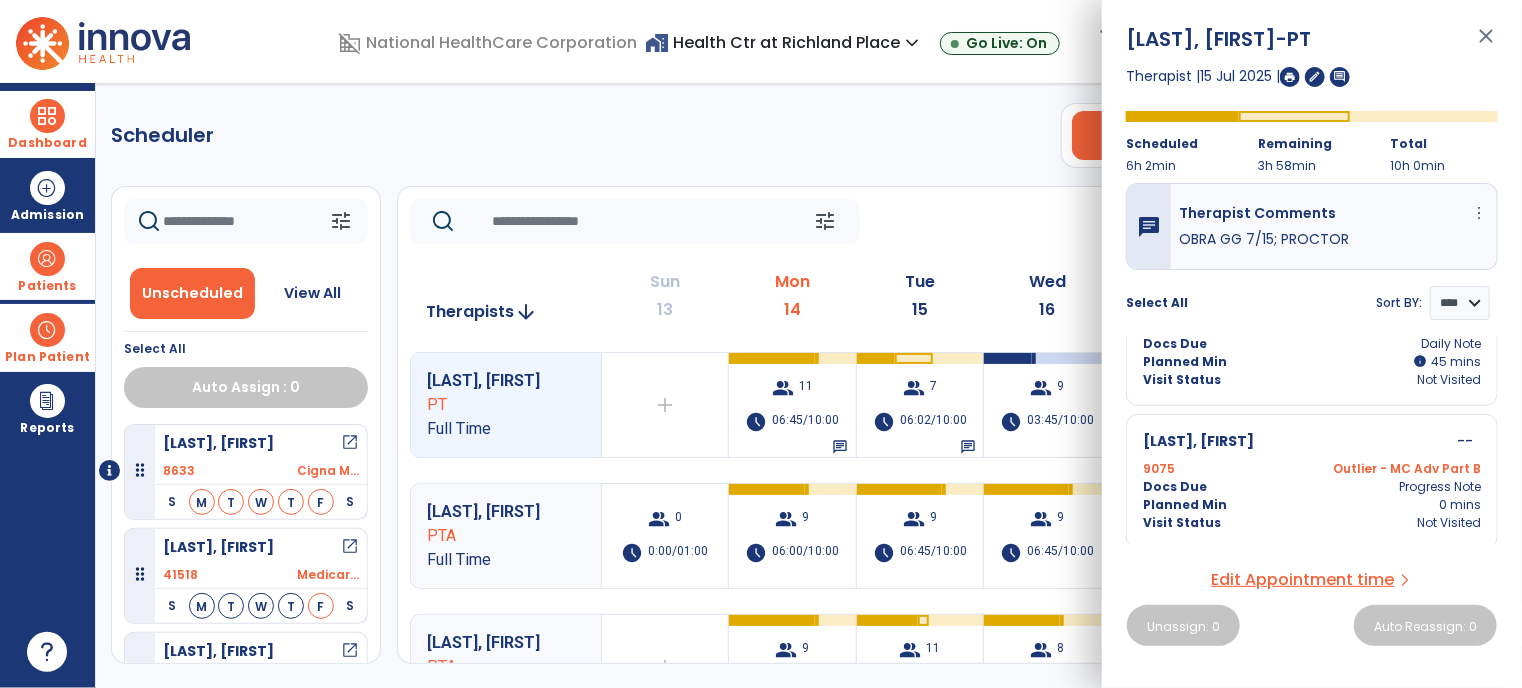 click on "close" at bounding box center [1486, 45] 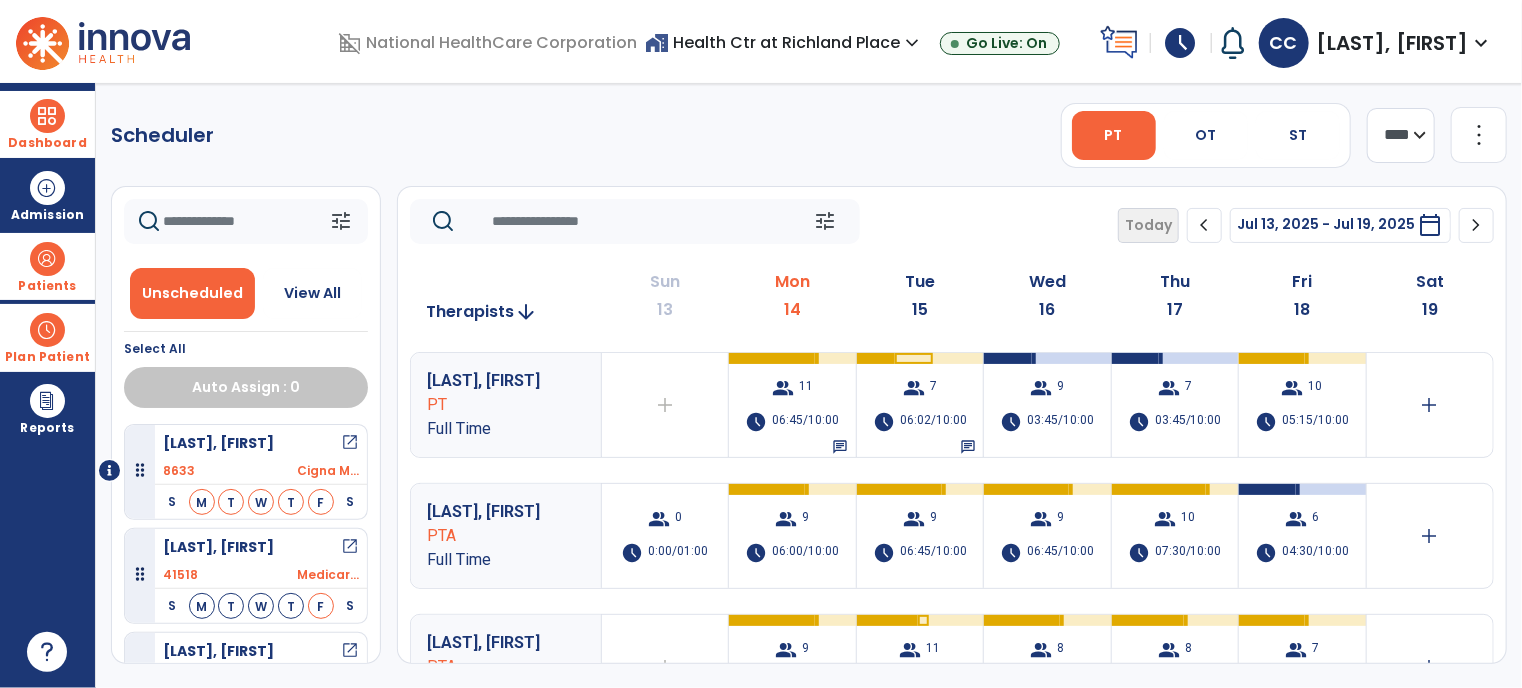 click on "Dashboard" at bounding box center (47, 124) 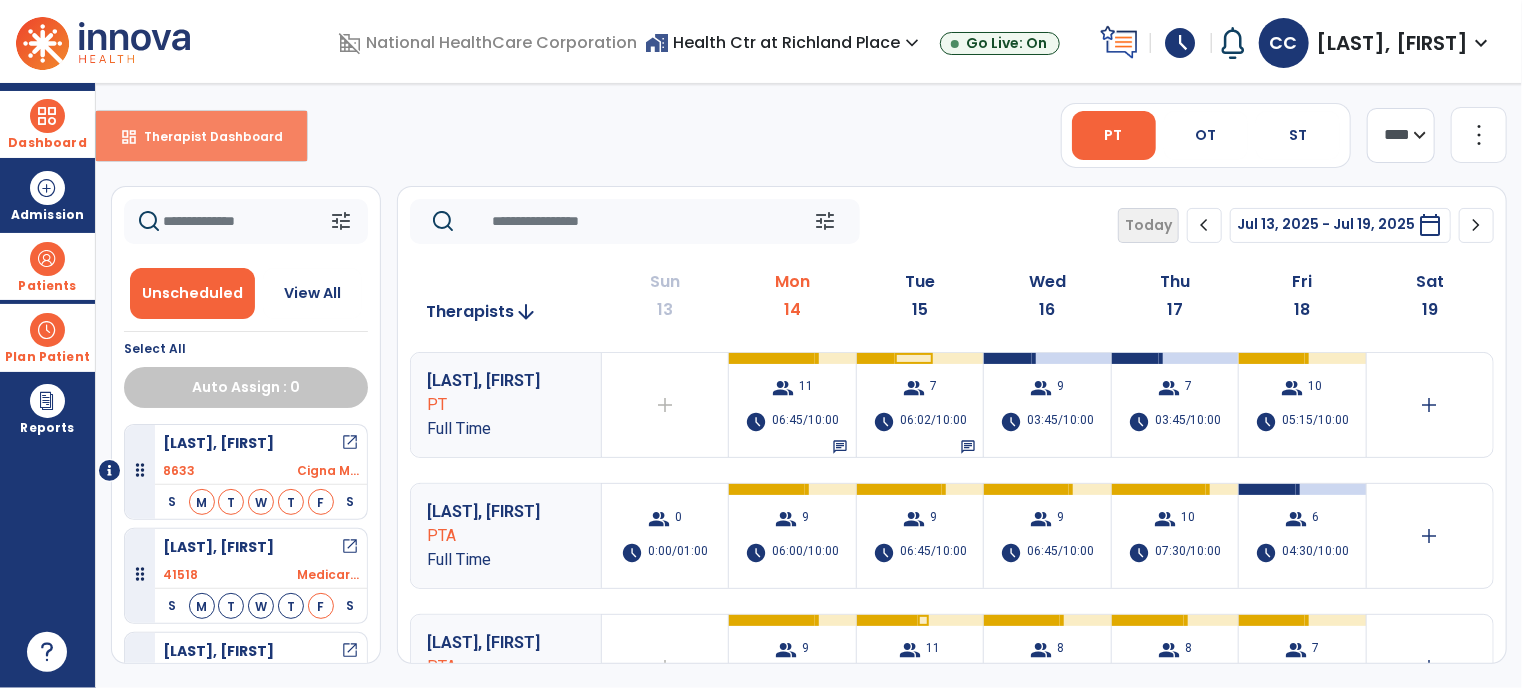 click on "Therapist Dashboard" at bounding box center [205, 136] 